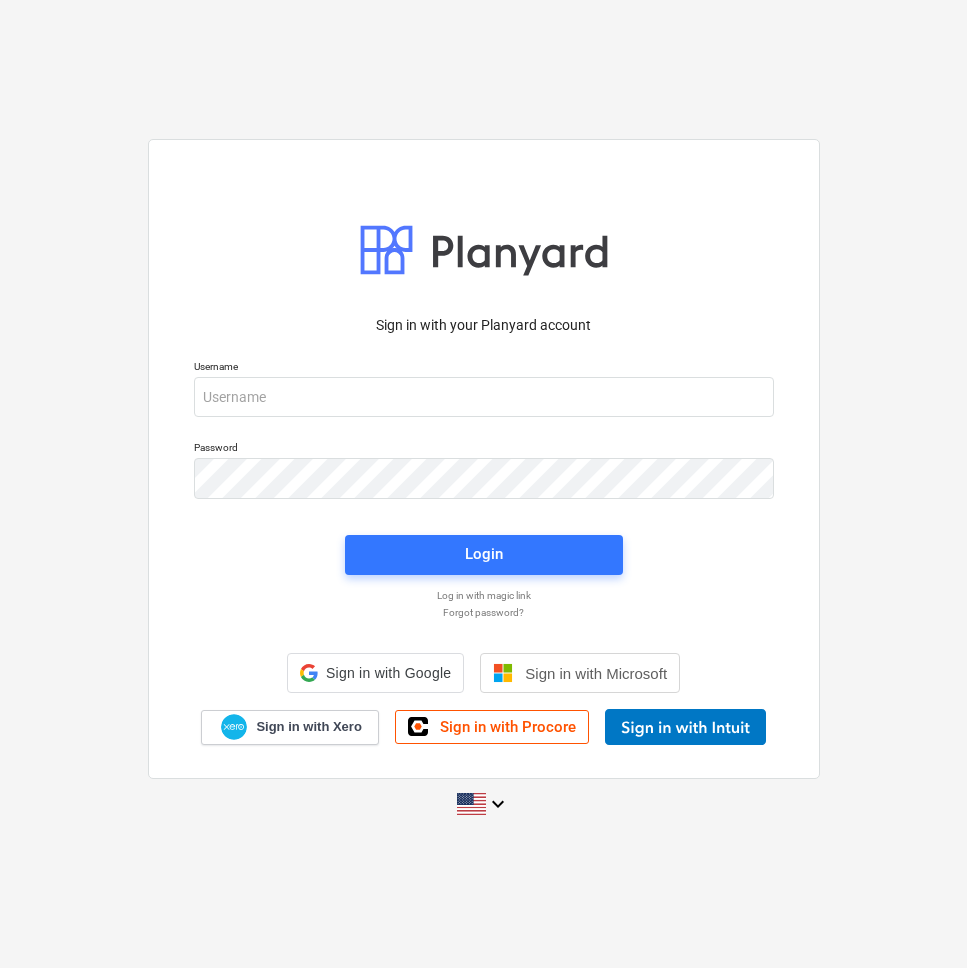 scroll, scrollTop: 0, scrollLeft: 0, axis: both 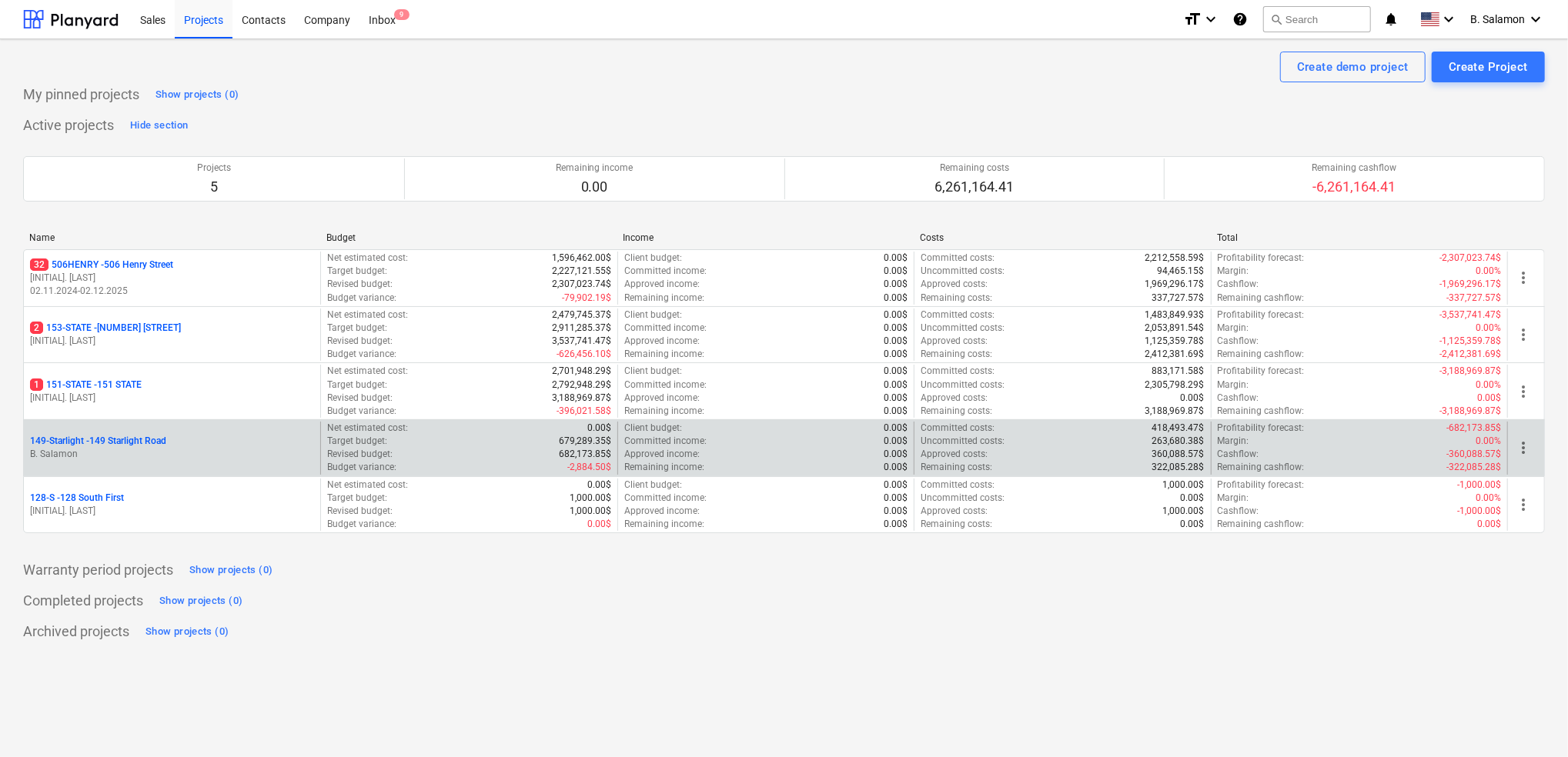 click on "B. Salamon" at bounding box center [172, 454] 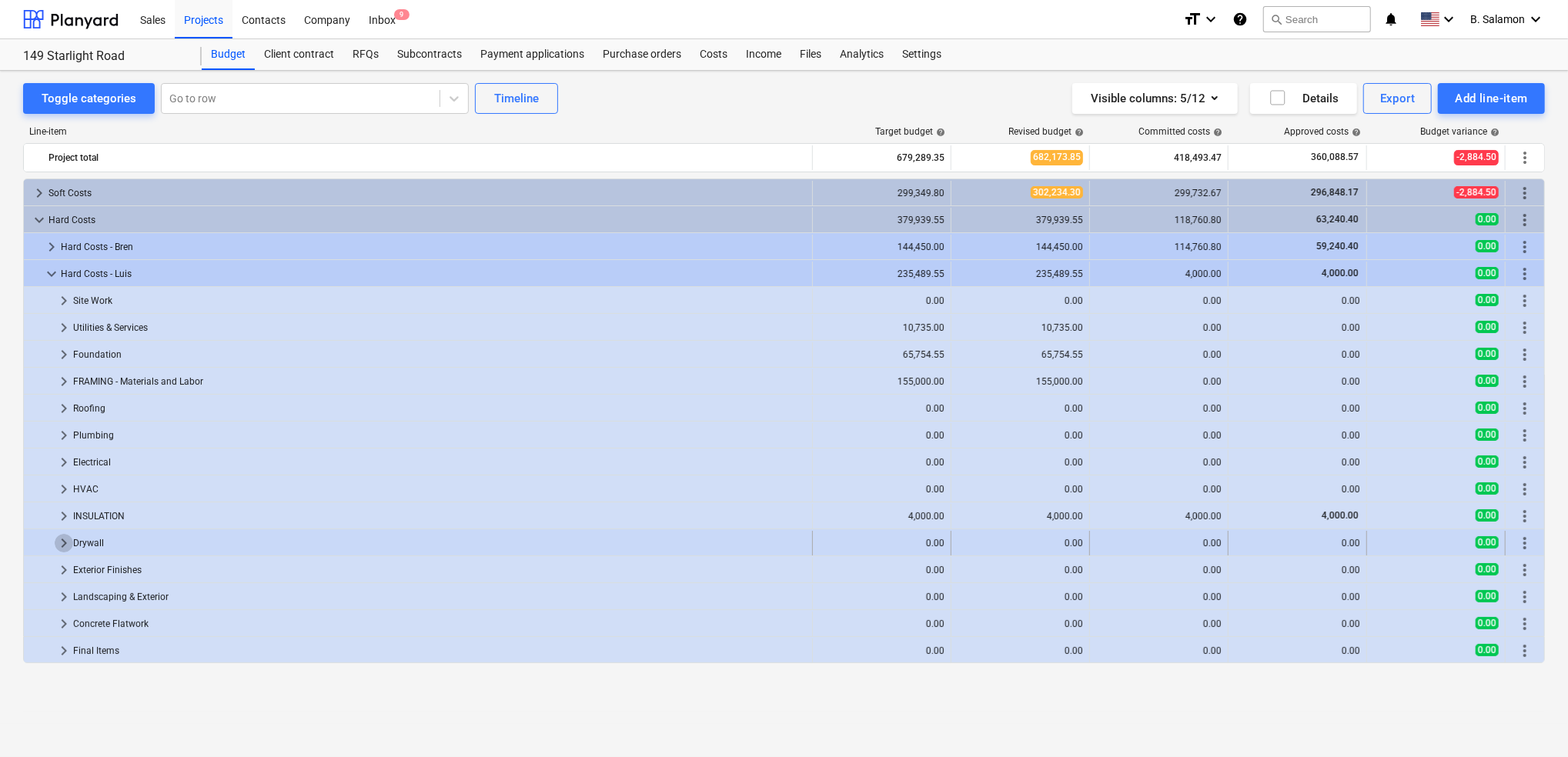 click on "keyboard_arrow_right" at bounding box center (64, 543) 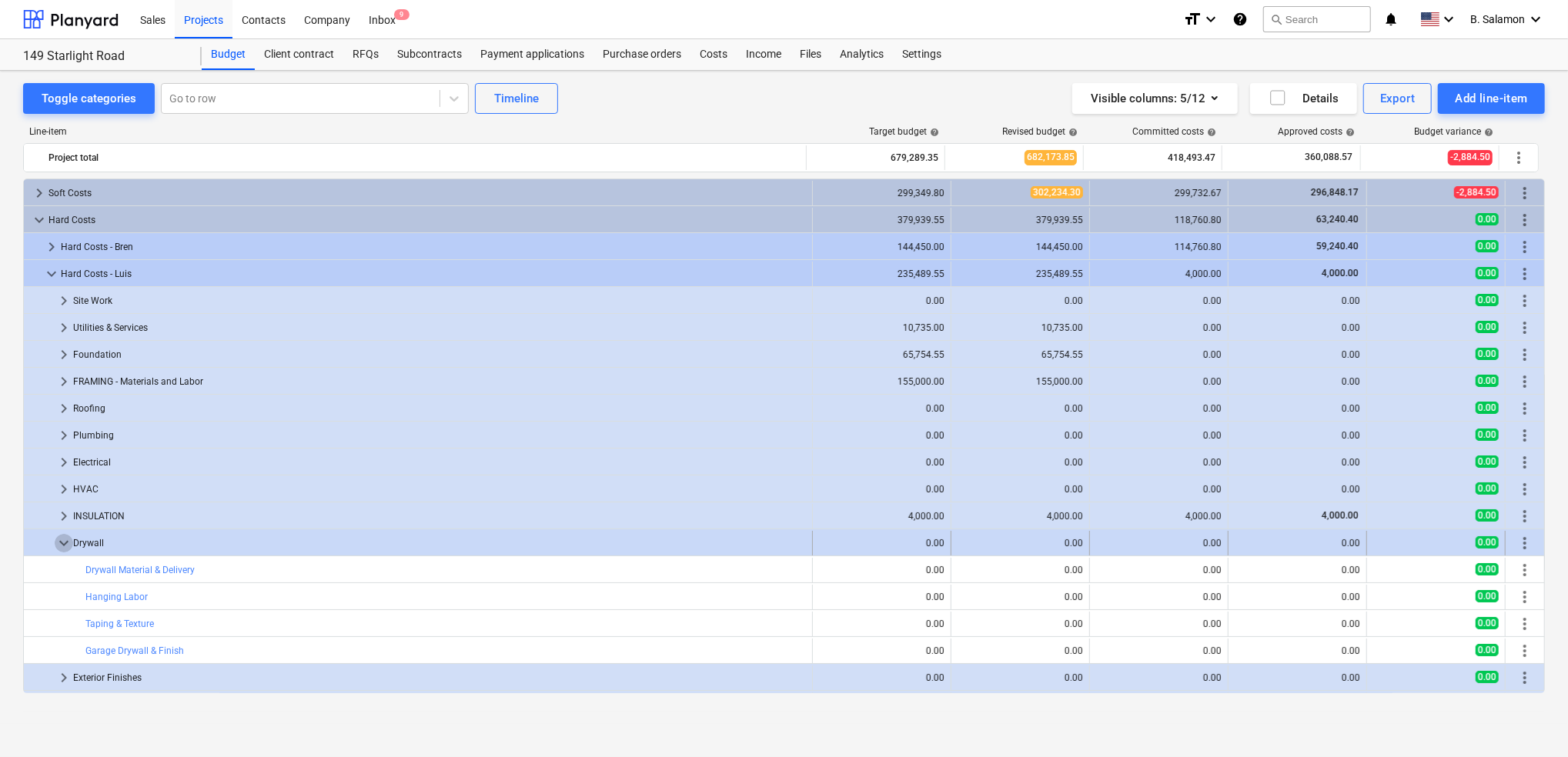 click on "keyboard_arrow_down" at bounding box center (64, 543) 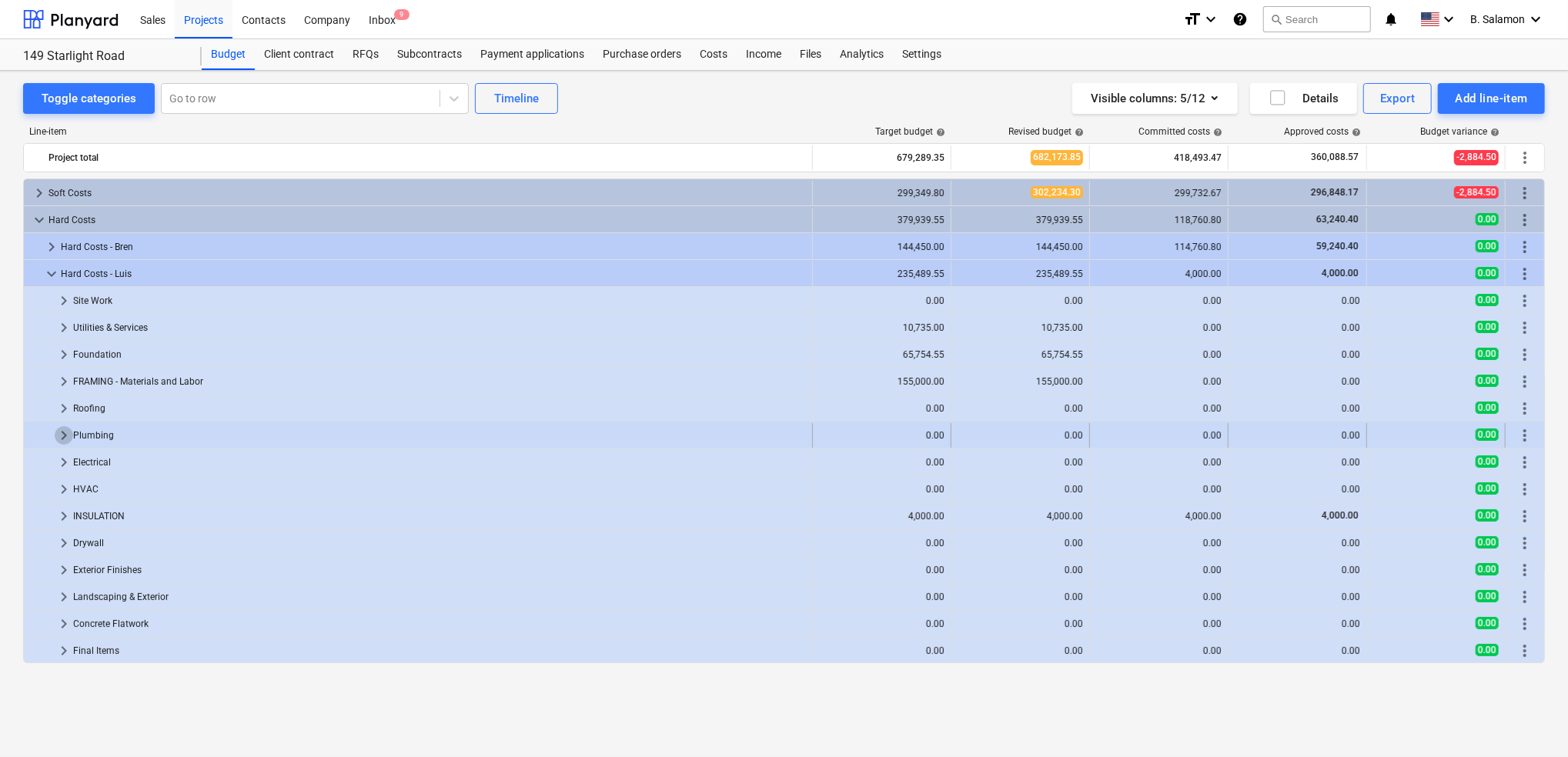 click on "keyboard_arrow_right" at bounding box center [64, 435] 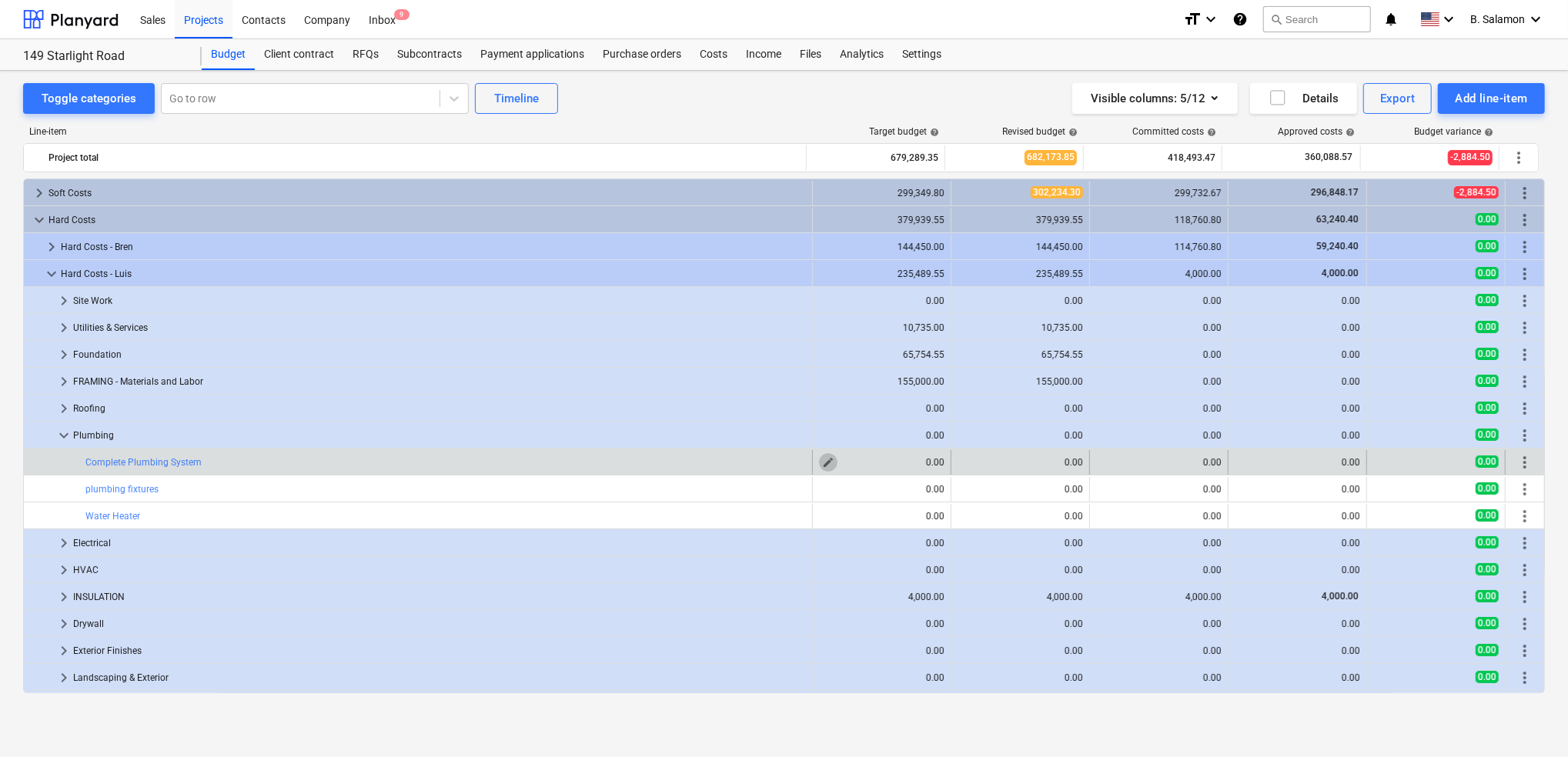 click on "edit" at bounding box center [828, 462] 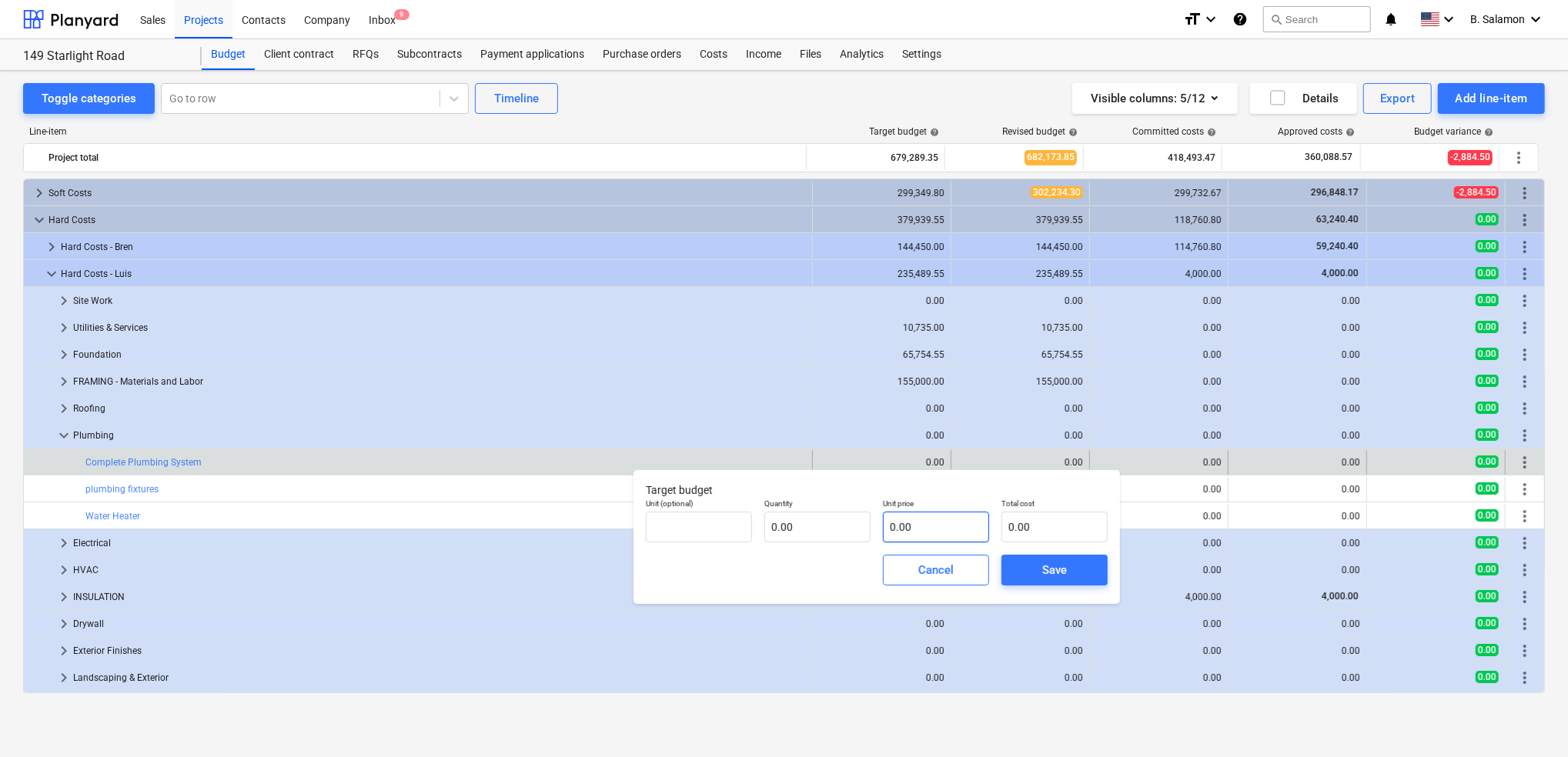 type 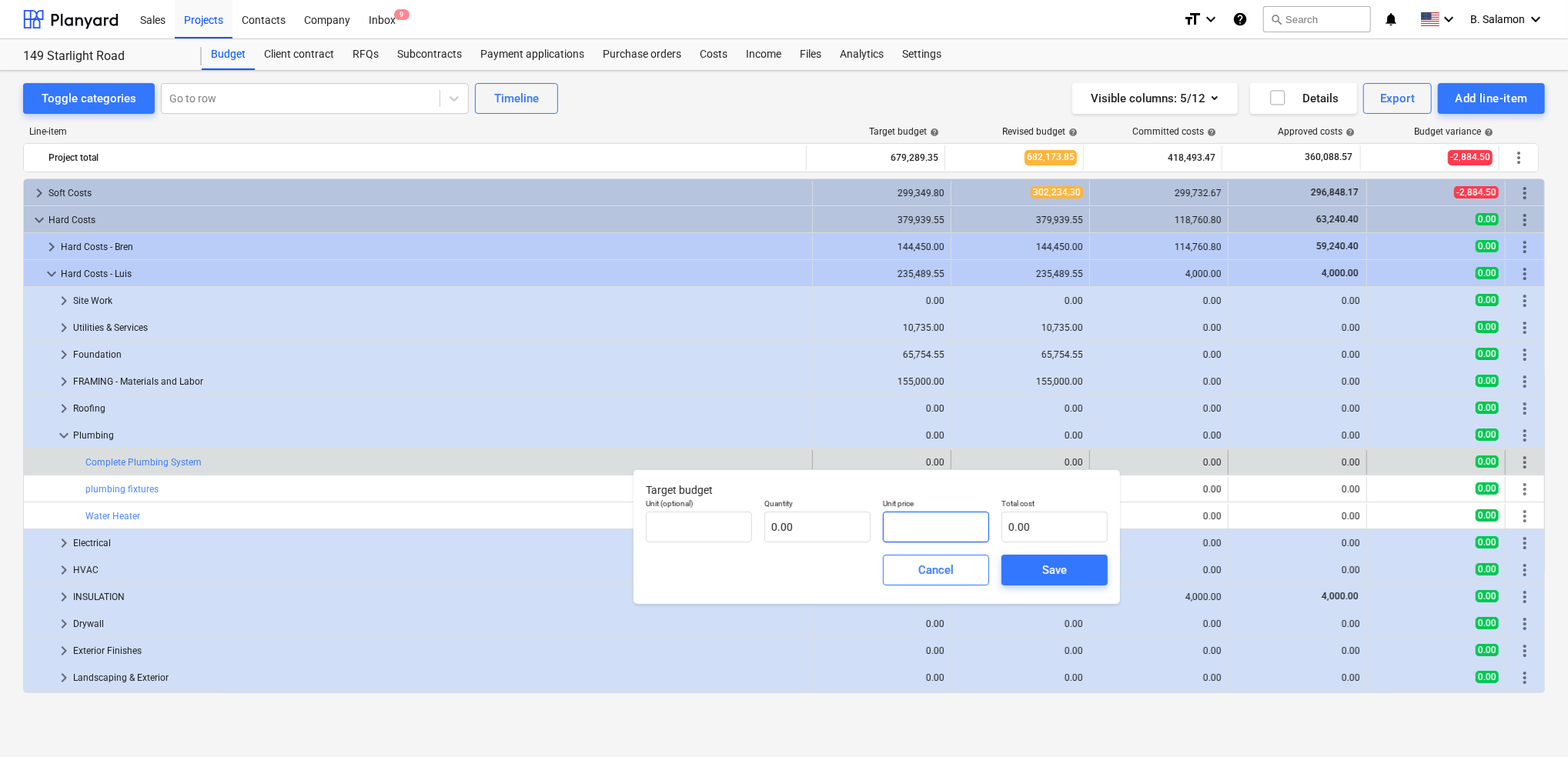click at bounding box center [936, 527] 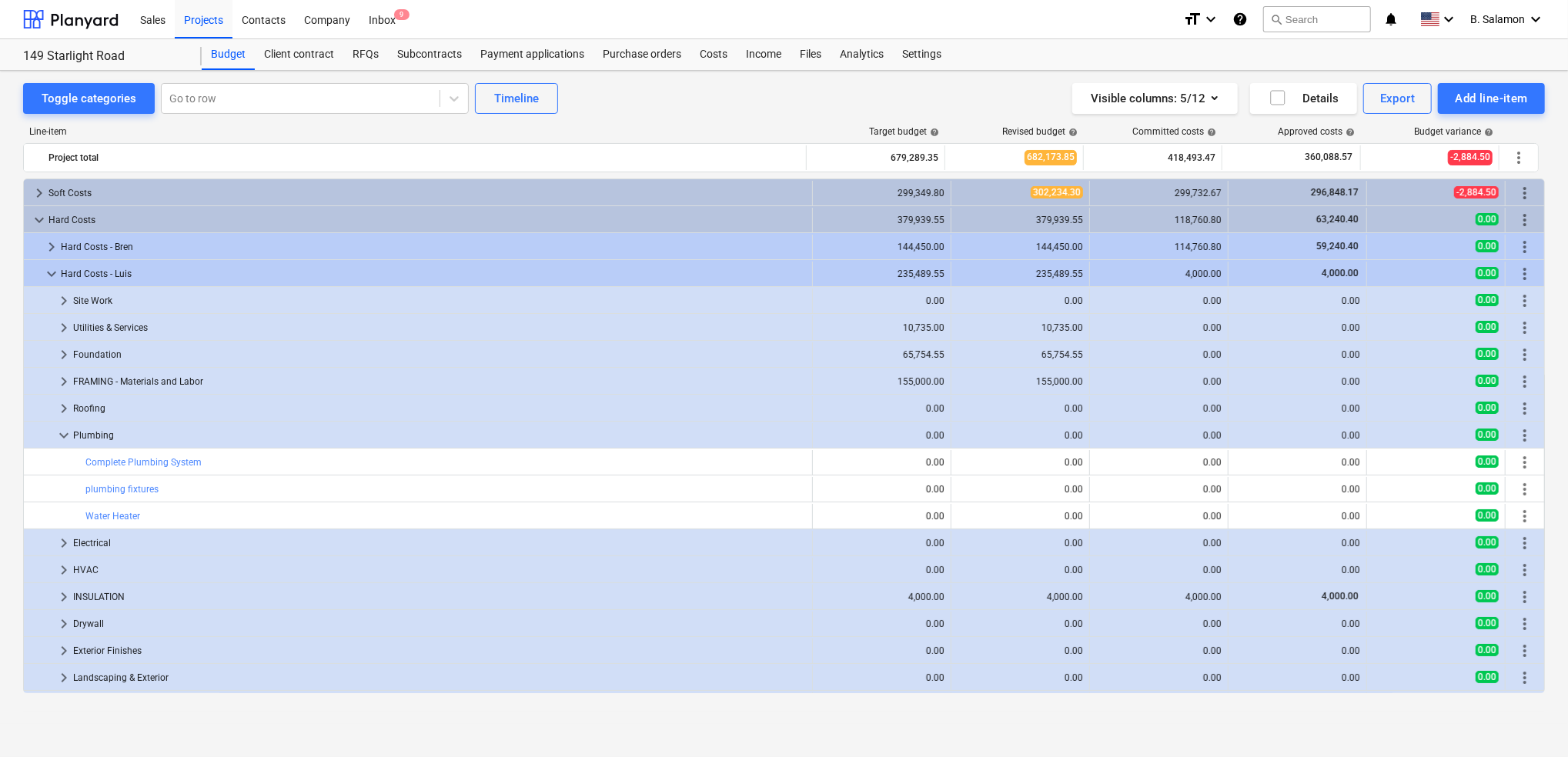 type on "0.00" 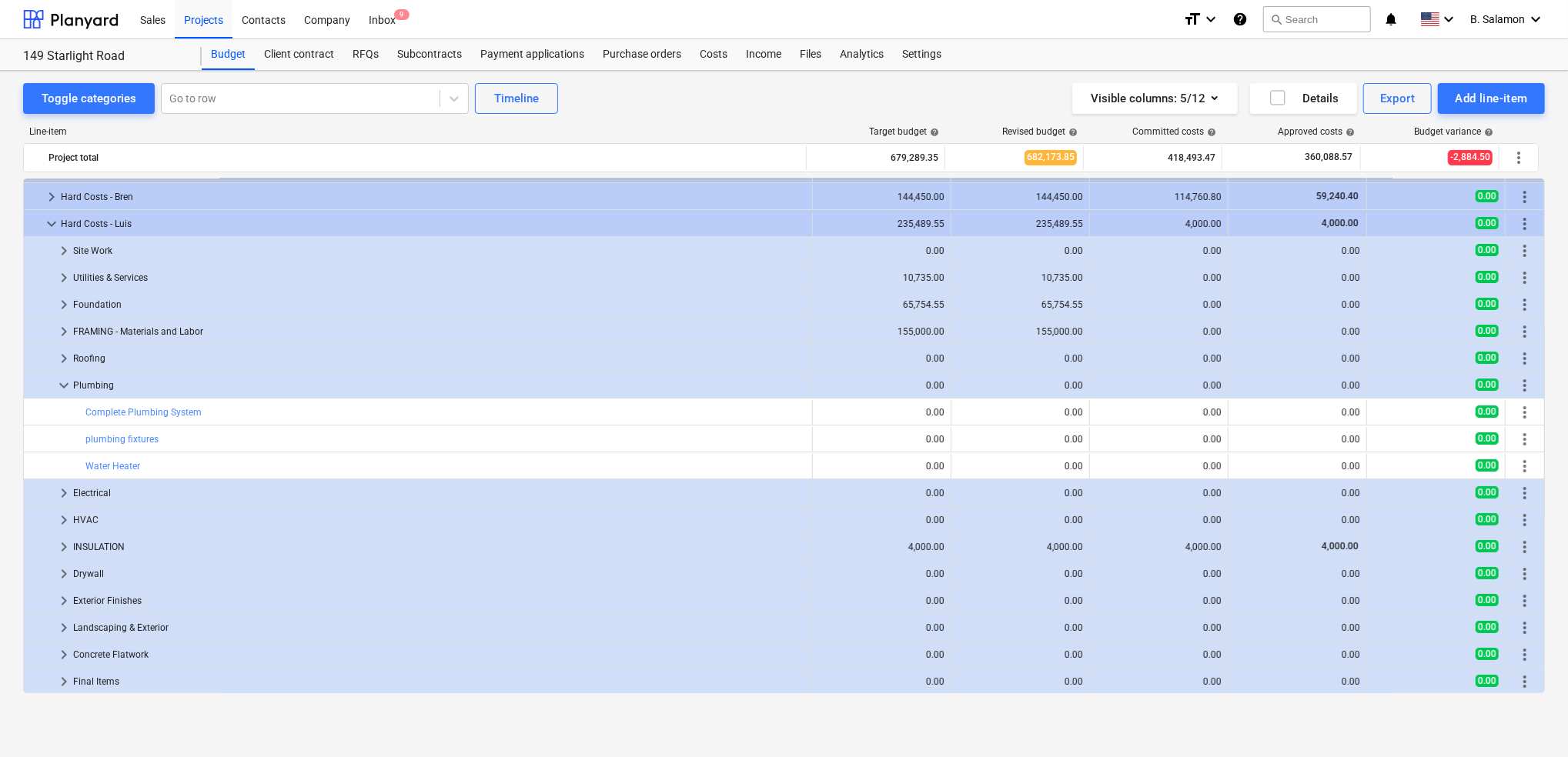 scroll, scrollTop: 0, scrollLeft: 0, axis: both 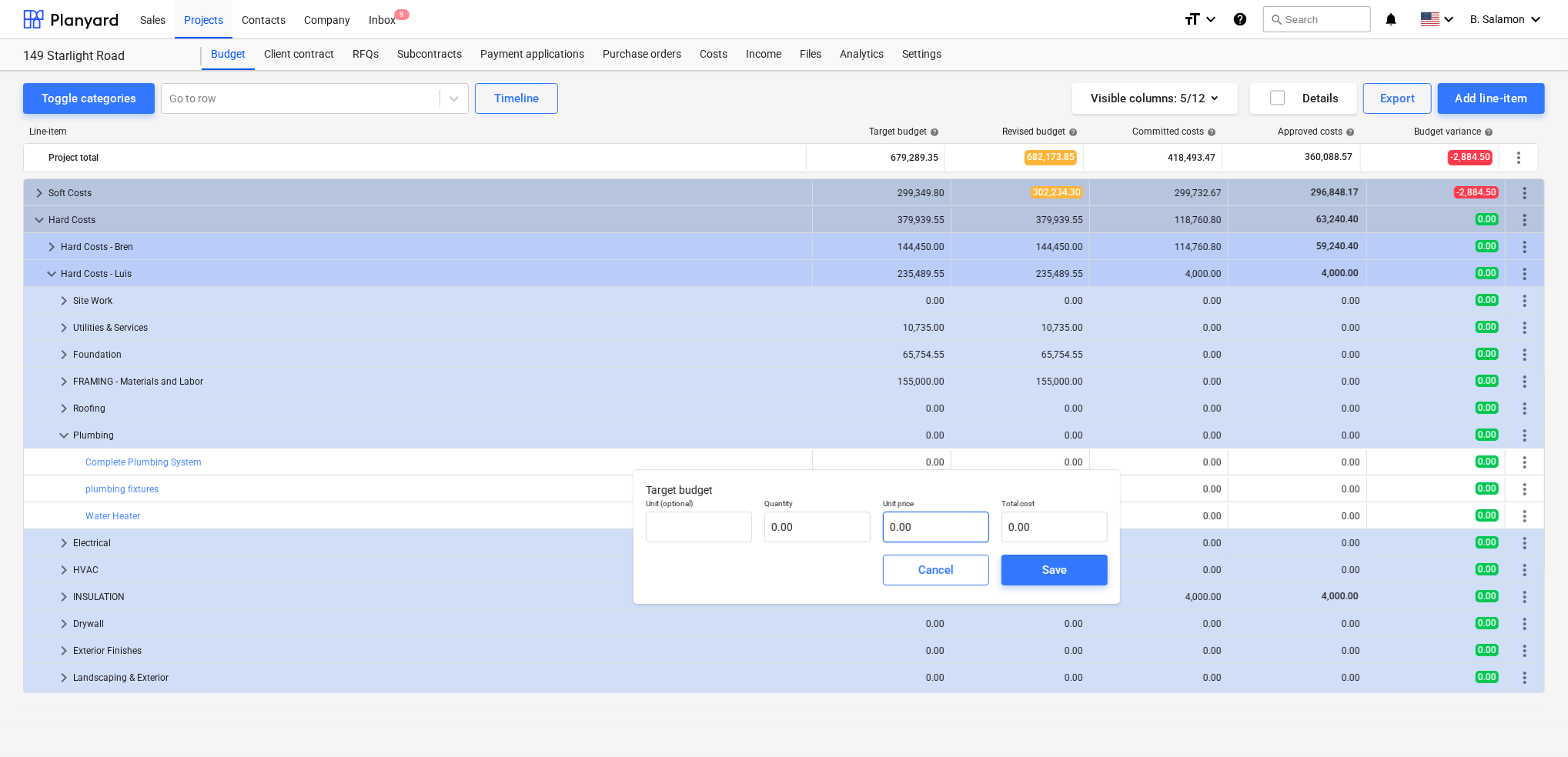 type 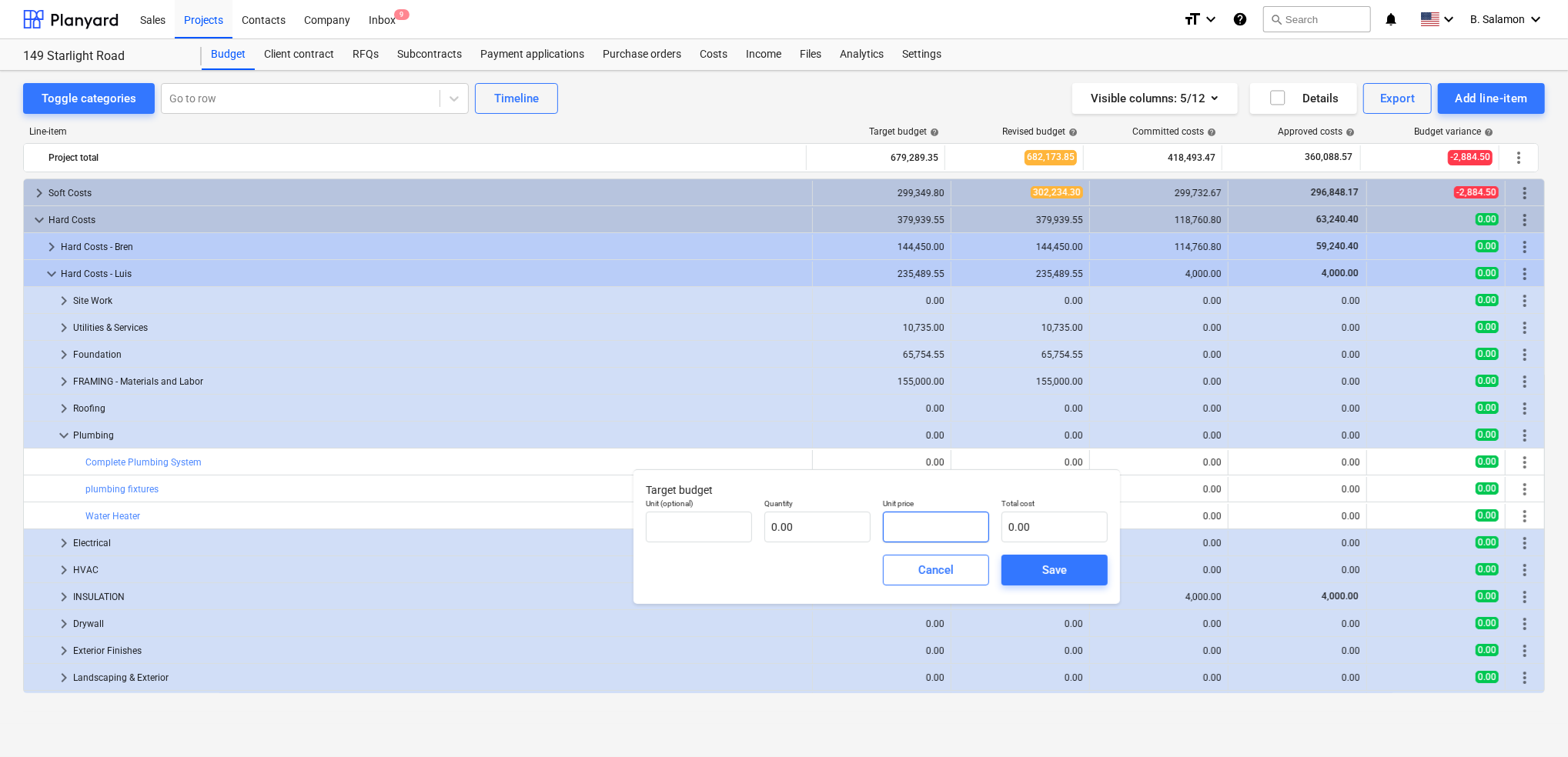 click at bounding box center [936, 527] 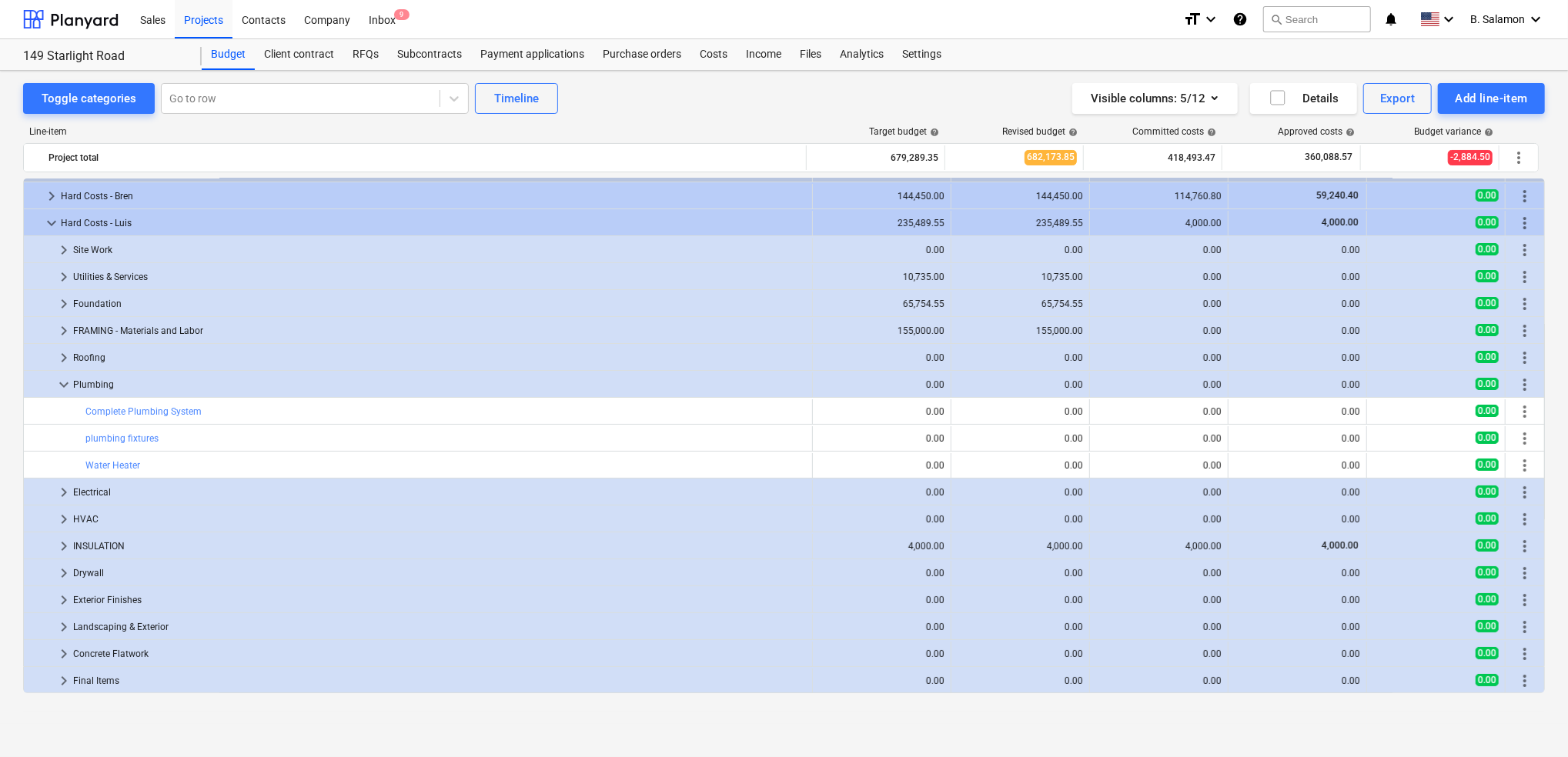 scroll, scrollTop: 0, scrollLeft: 0, axis: both 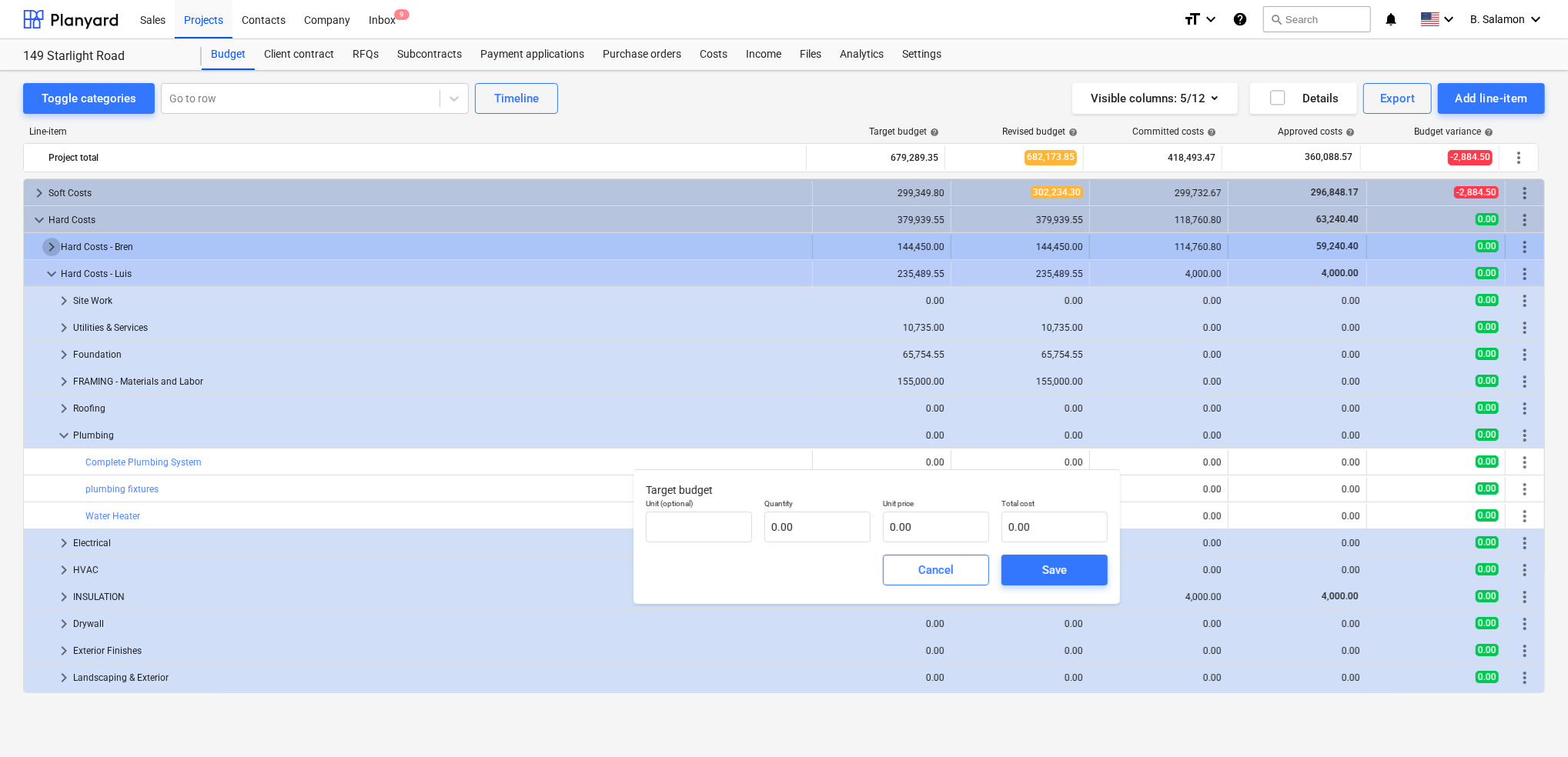 click on "keyboard_arrow_right" at bounding box center [52, 247] 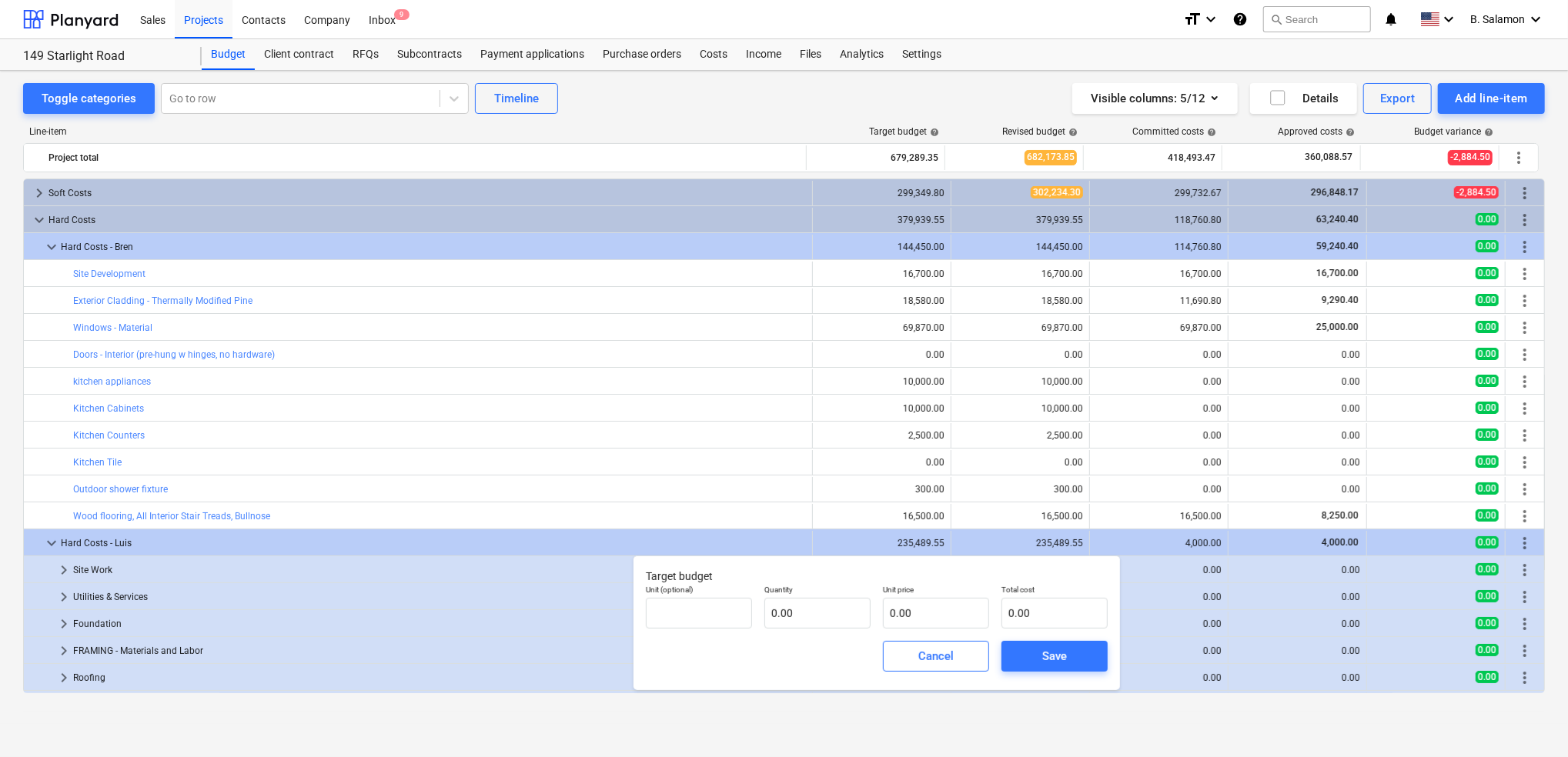 type on "0.00" 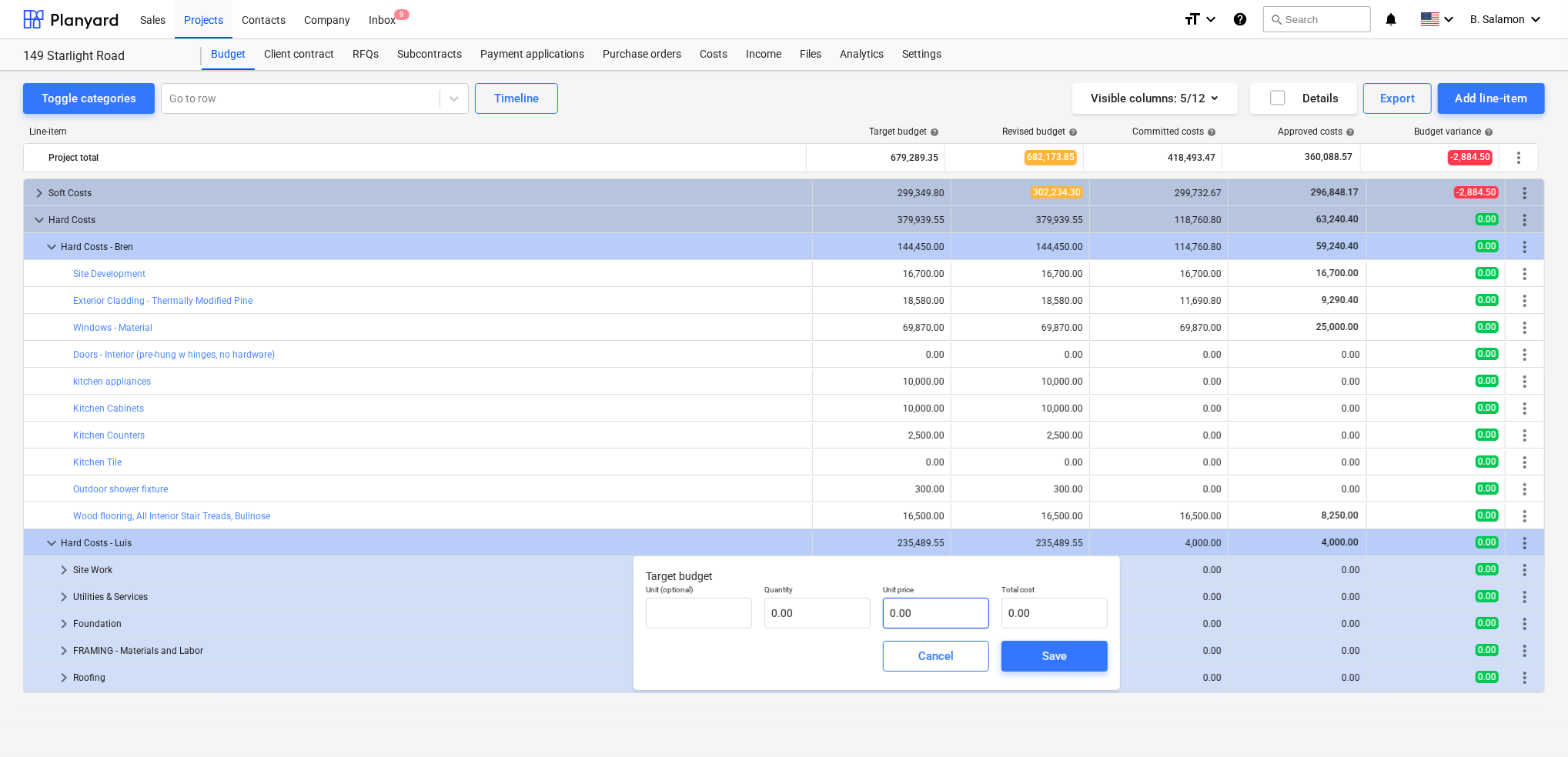 type 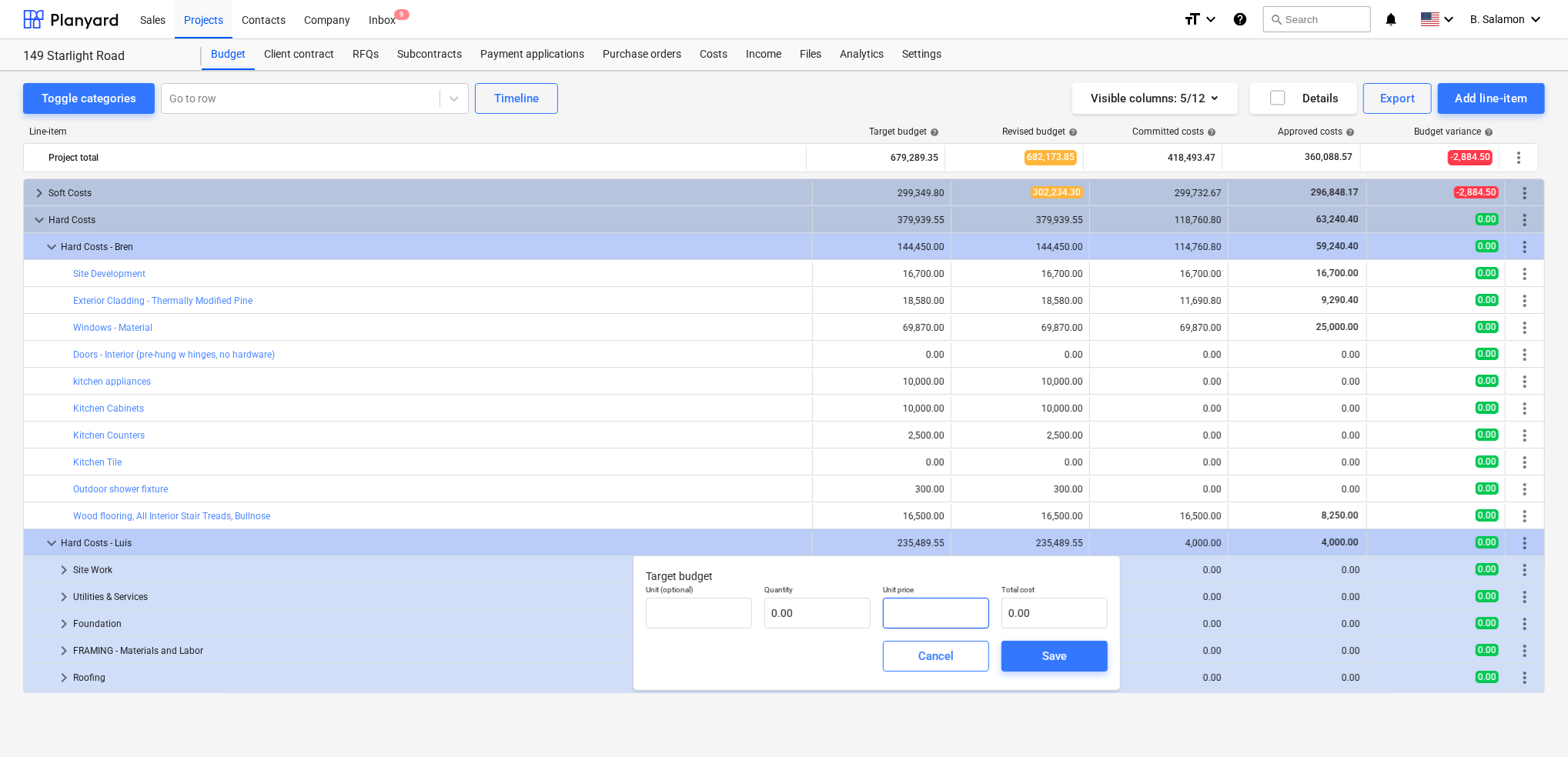 click at bounding box center [936, 613] 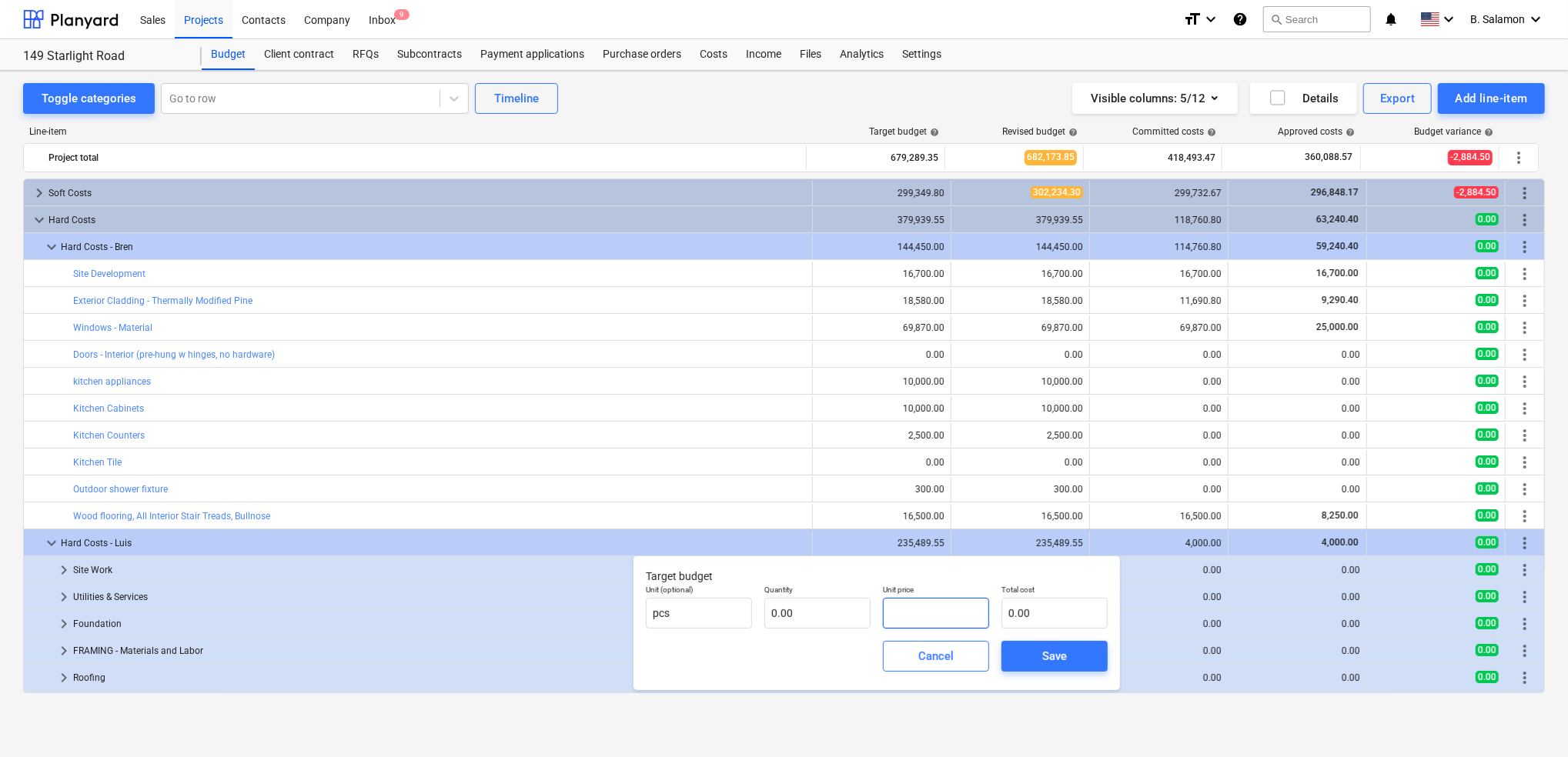 type on "7" 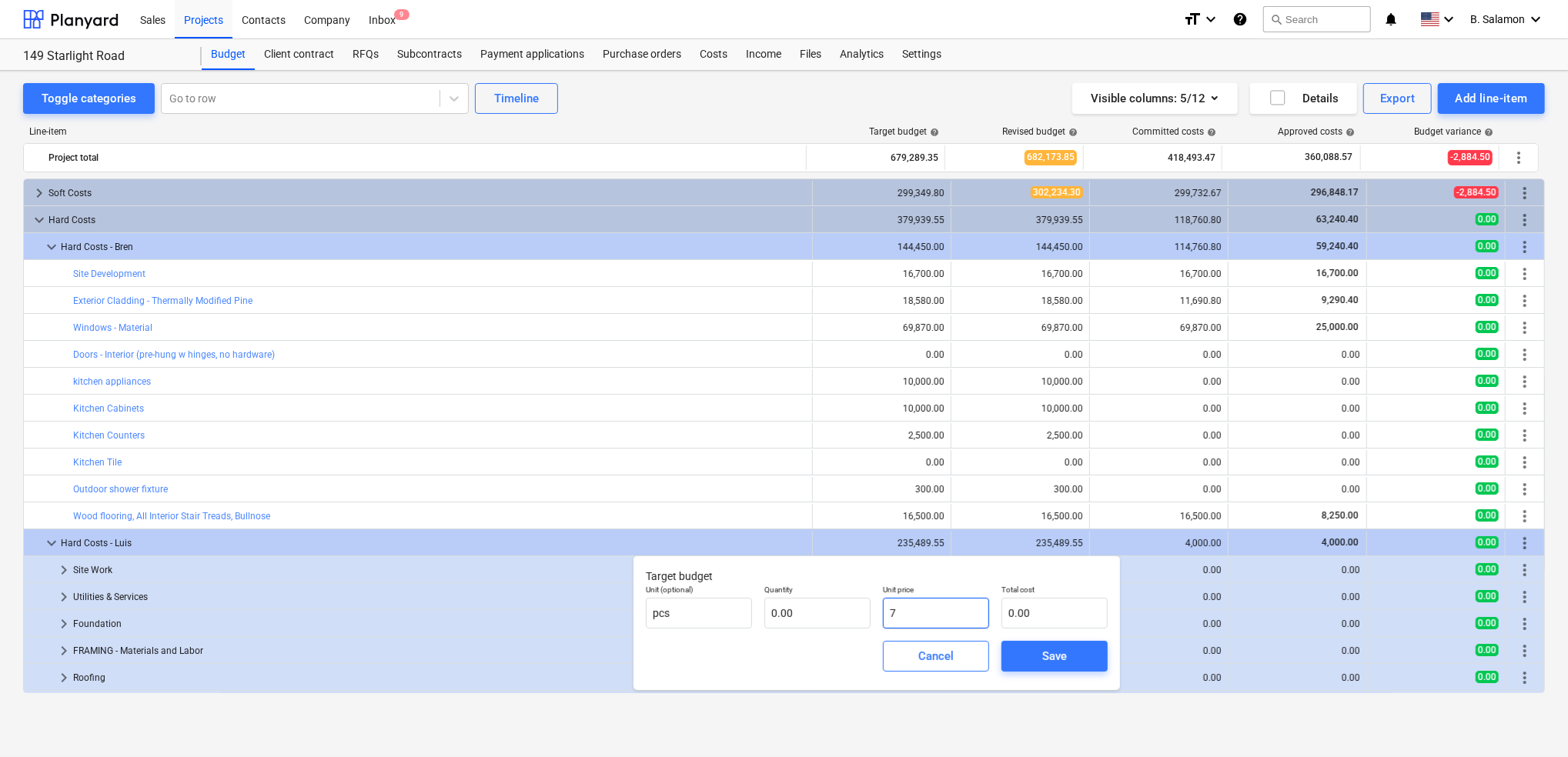 type on "1.00" 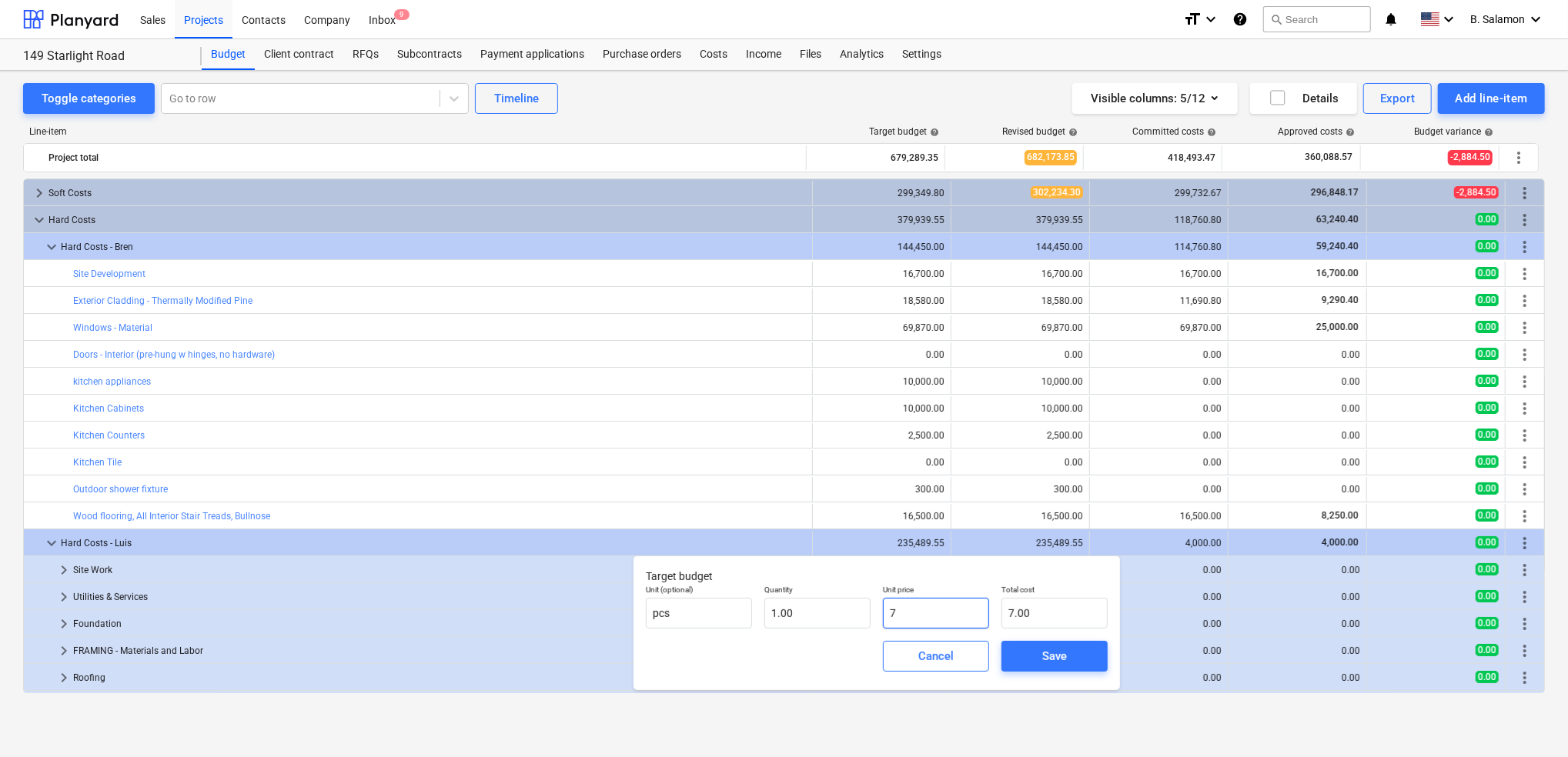 type on "7.00" 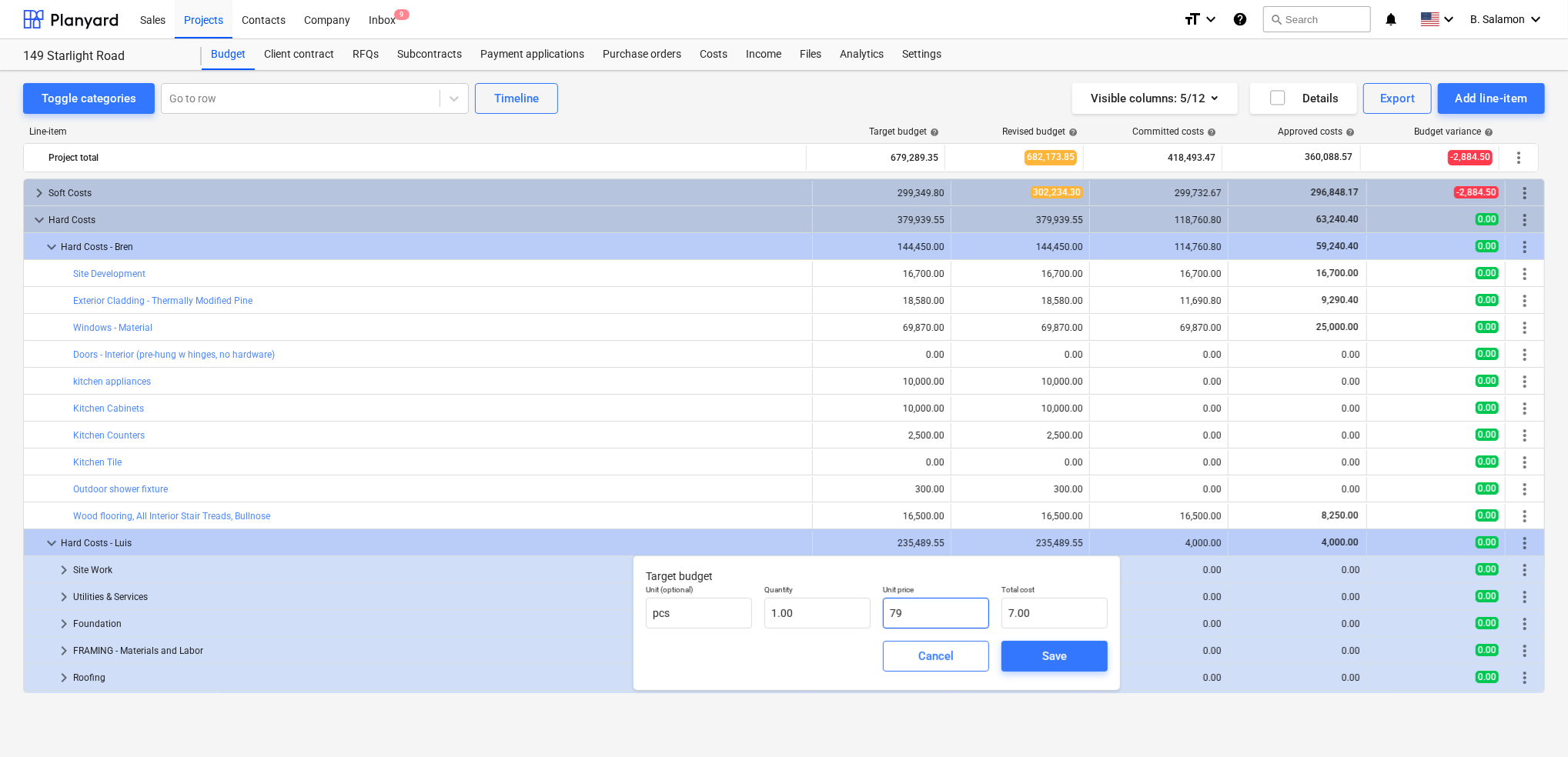 type on "79.00" 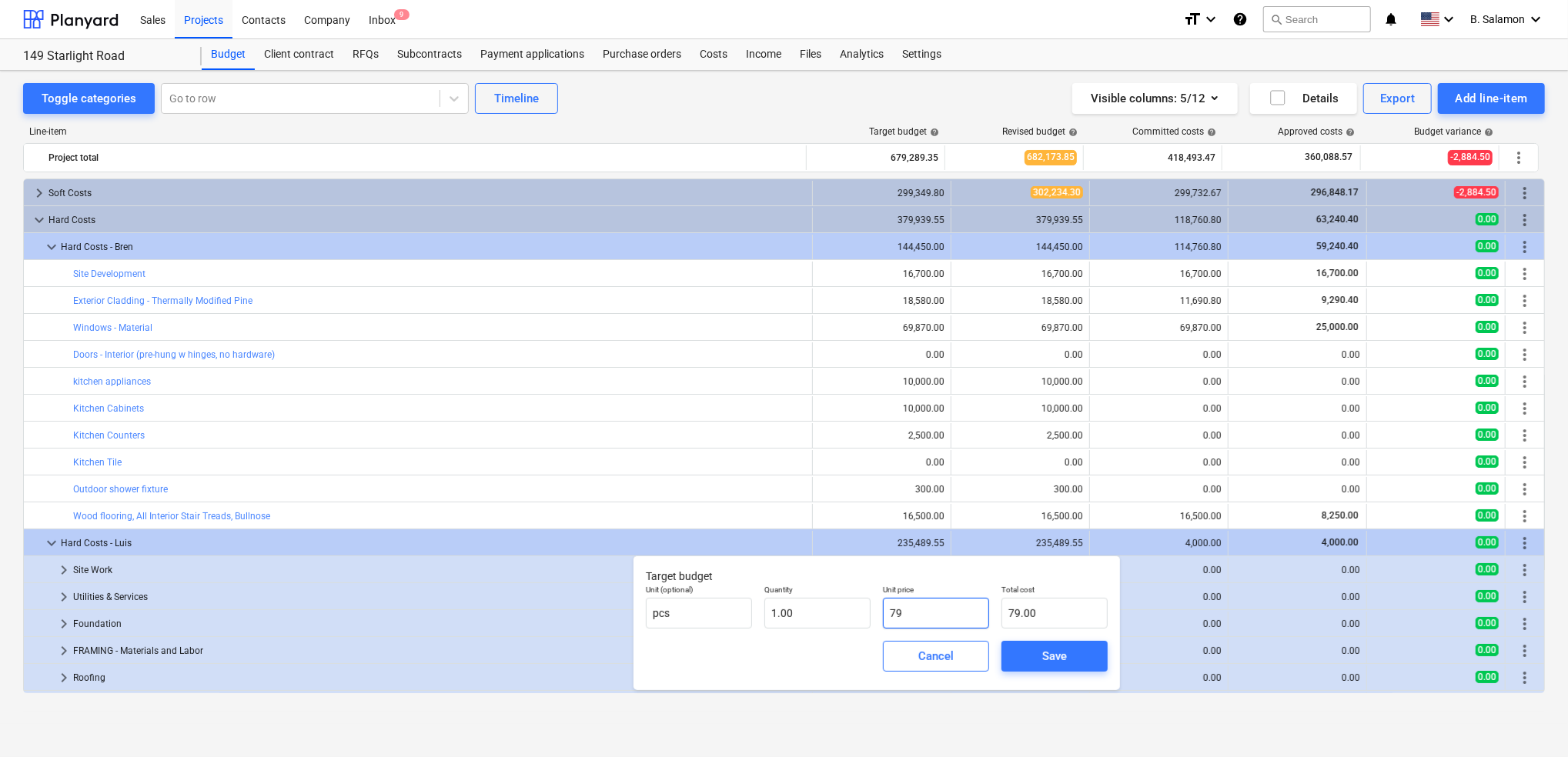 type on "790" 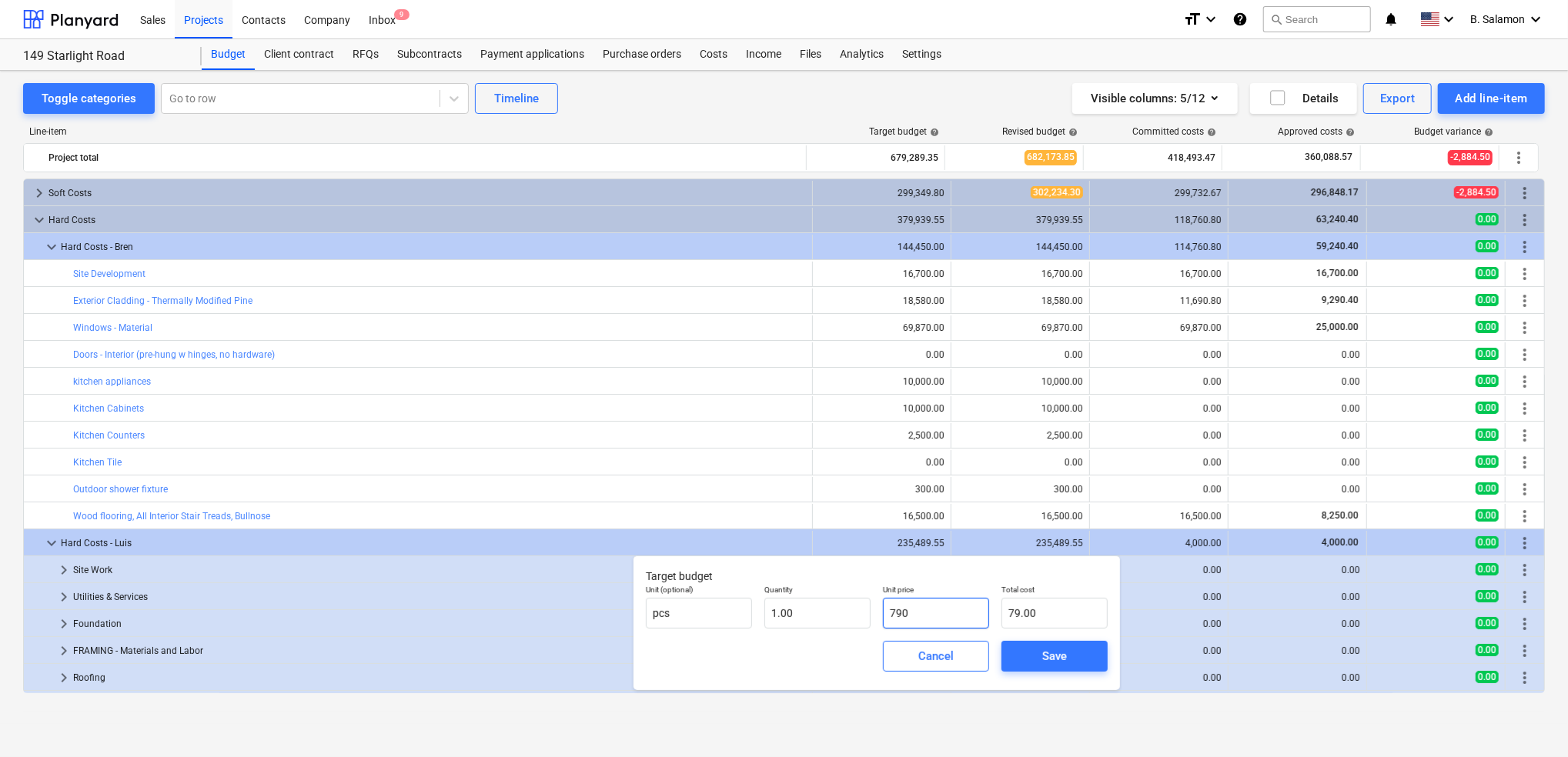 type on "790.00" 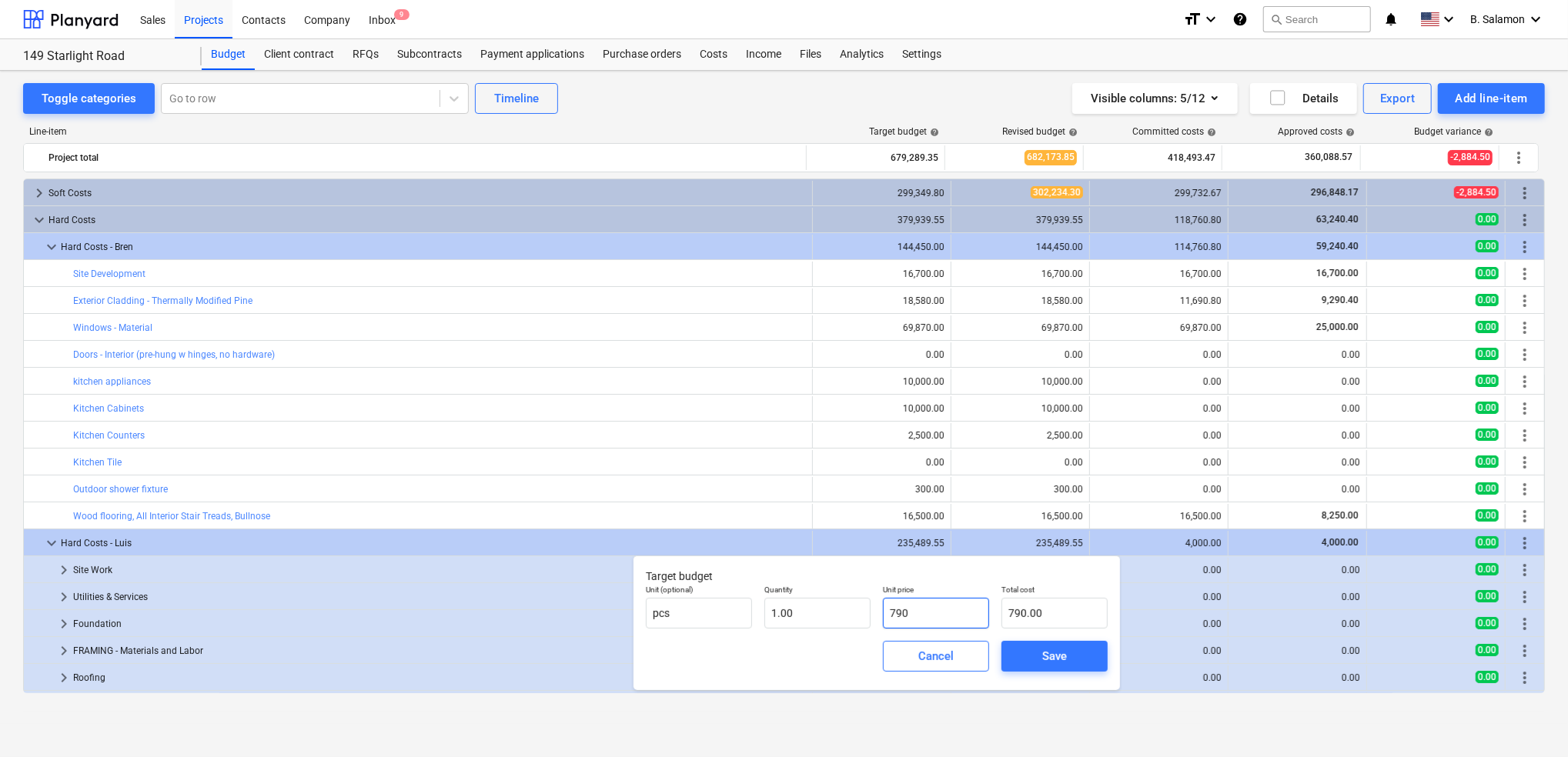 type on "7900" 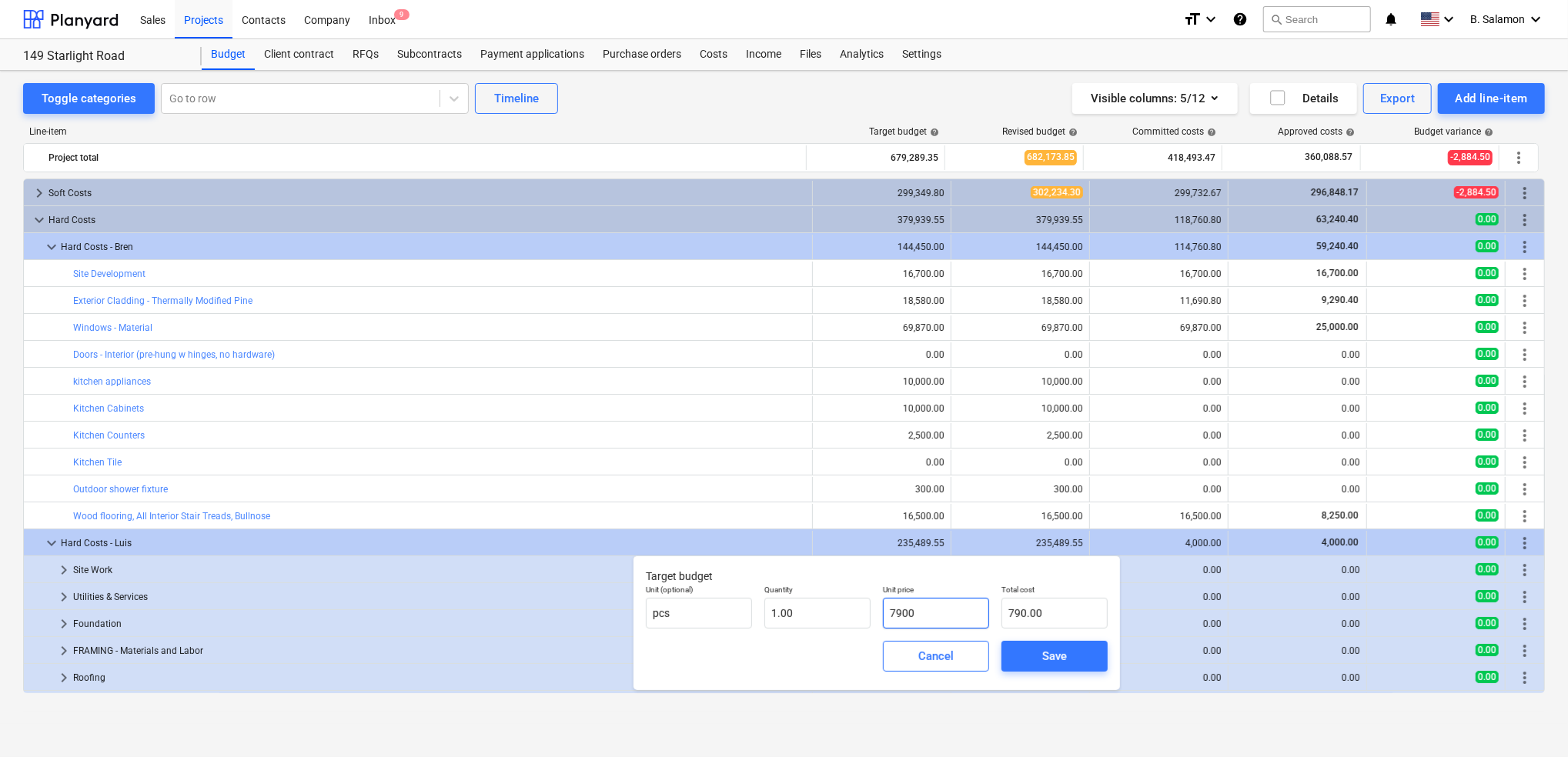 type on "7,900.00" 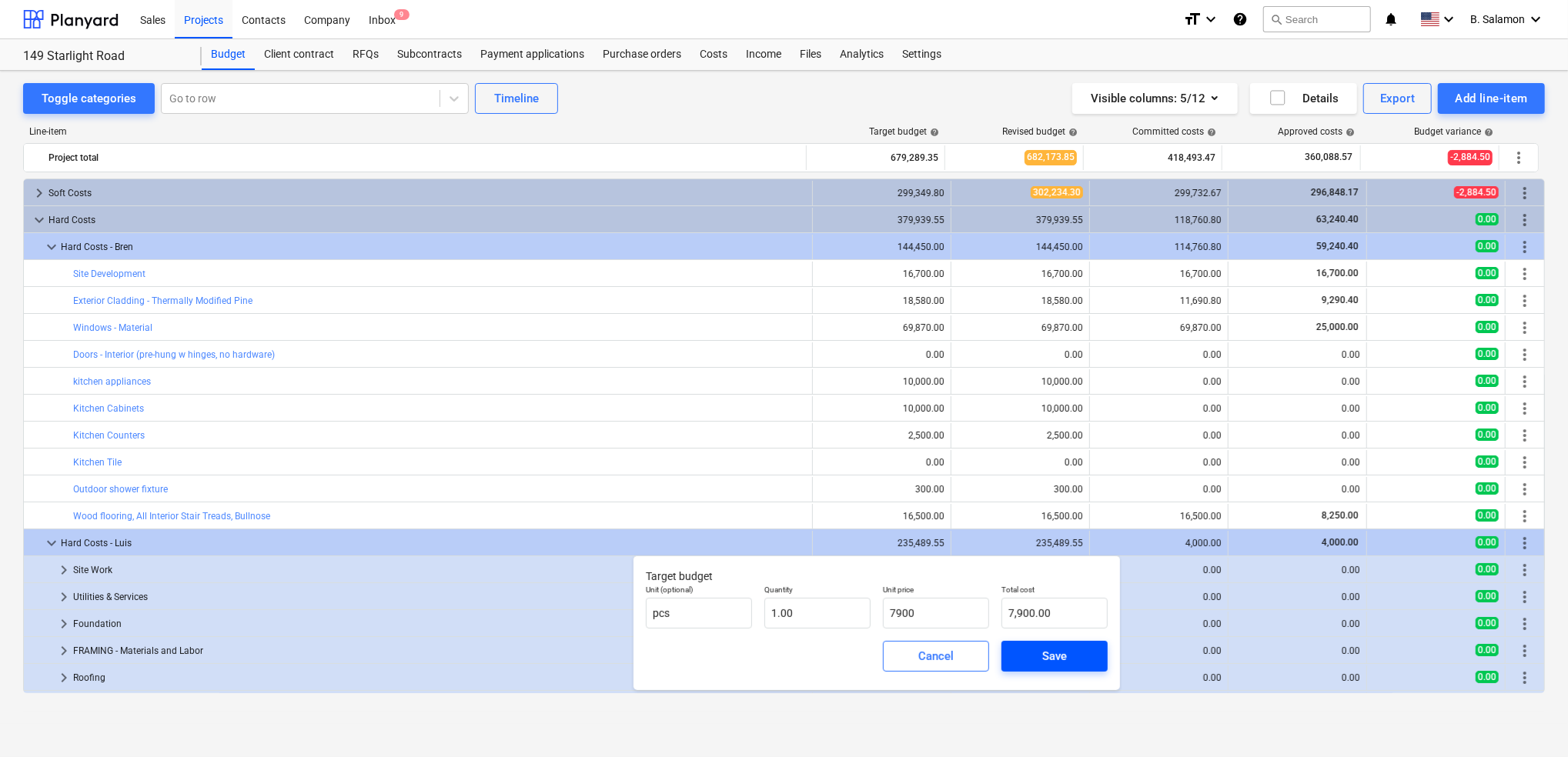 type on "7,900.00" 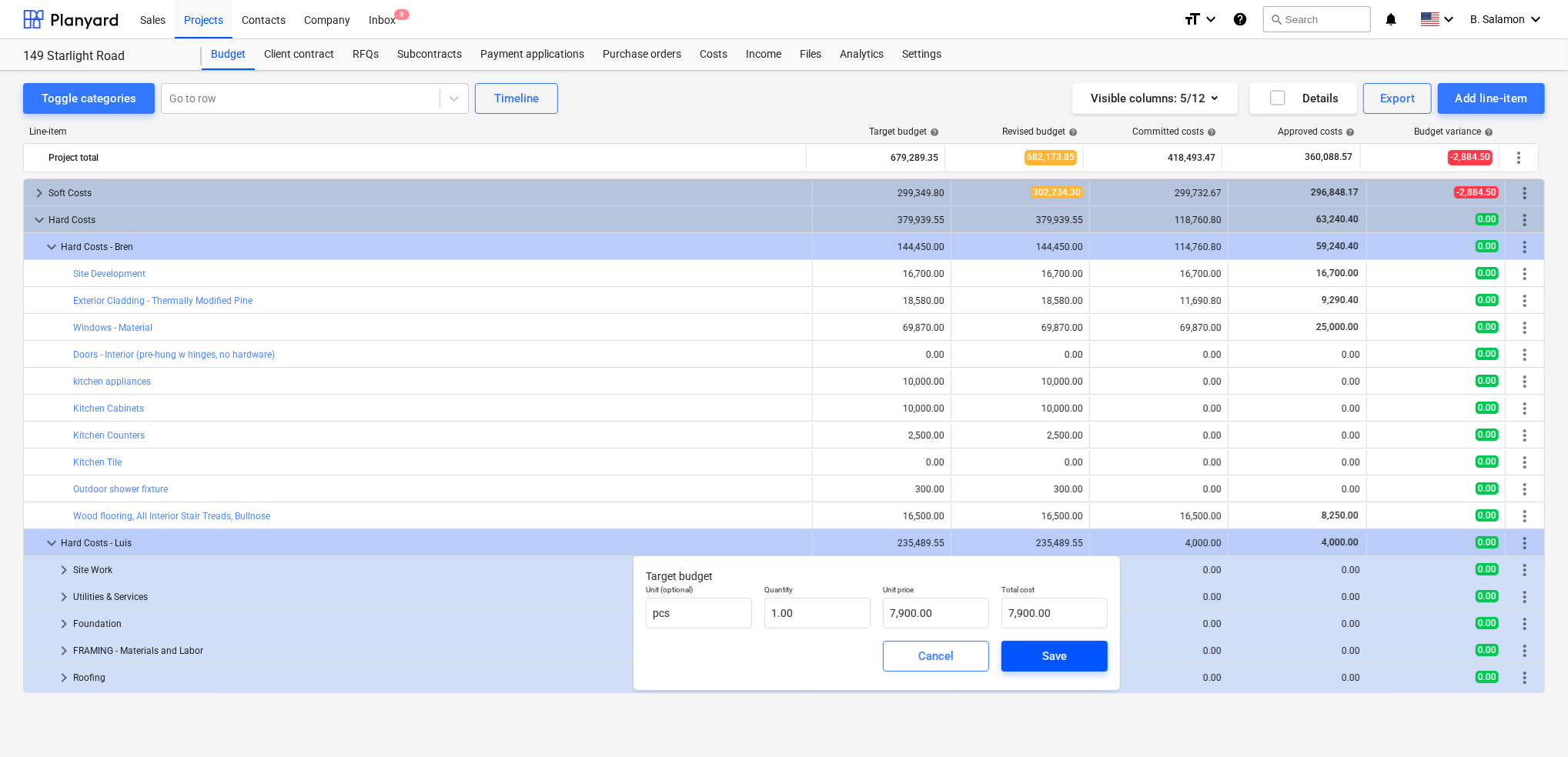 click on "Save" at bounding box center (1055, 656) 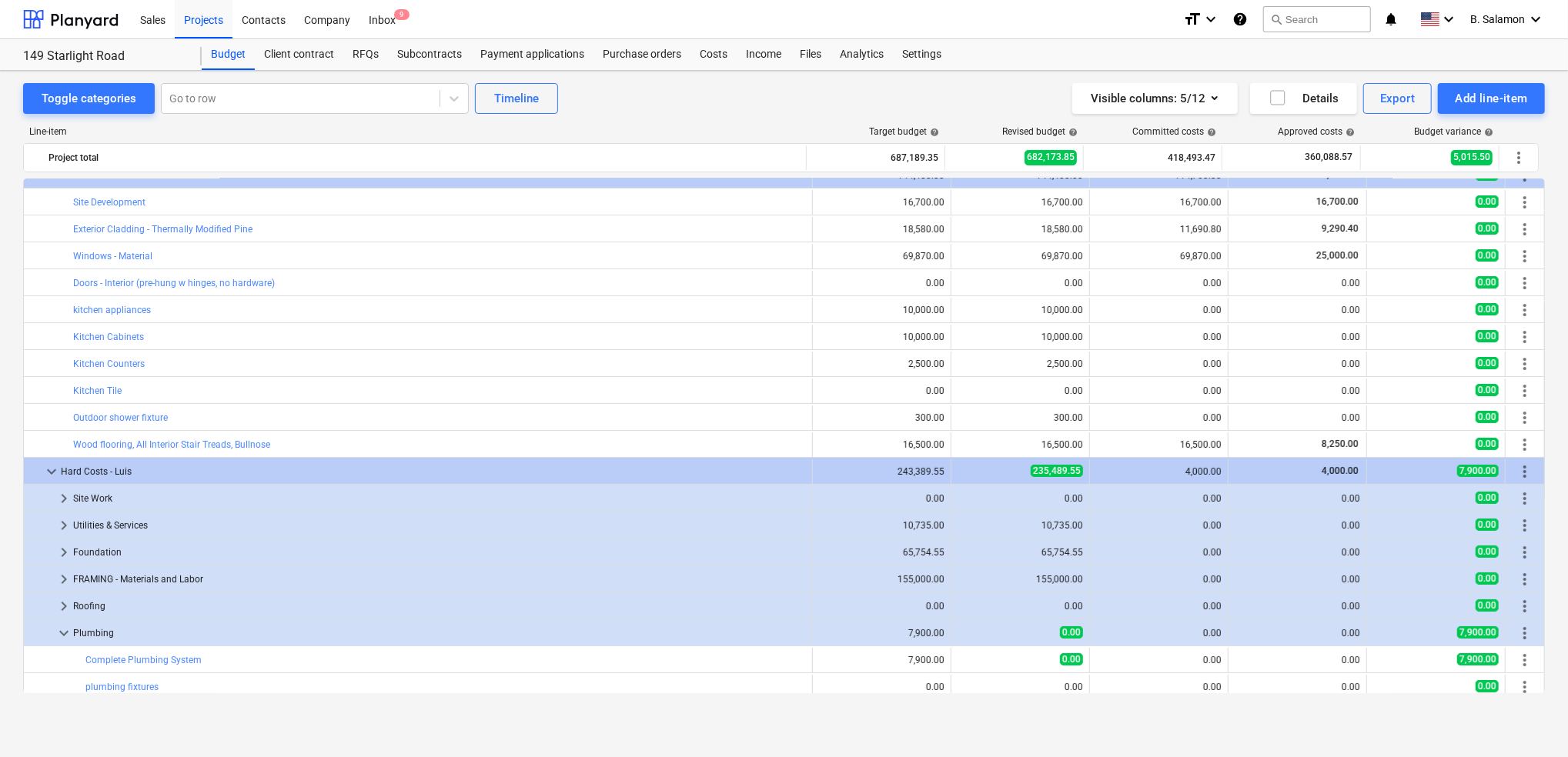 scroll, scrollTop: 32, scrollLeft: 0, axis: vertical 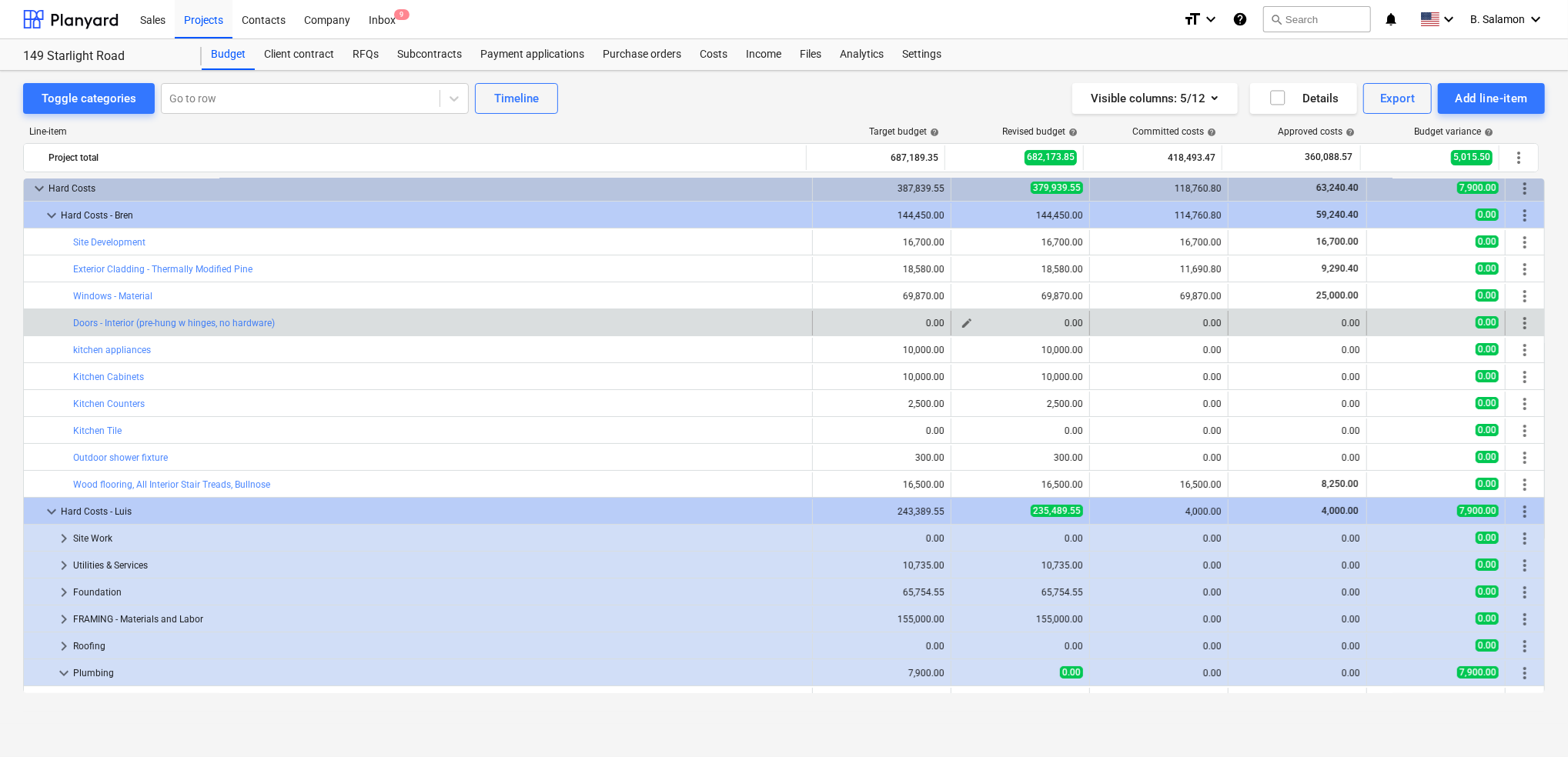 click on "edit" at bounding box center (967, 323) 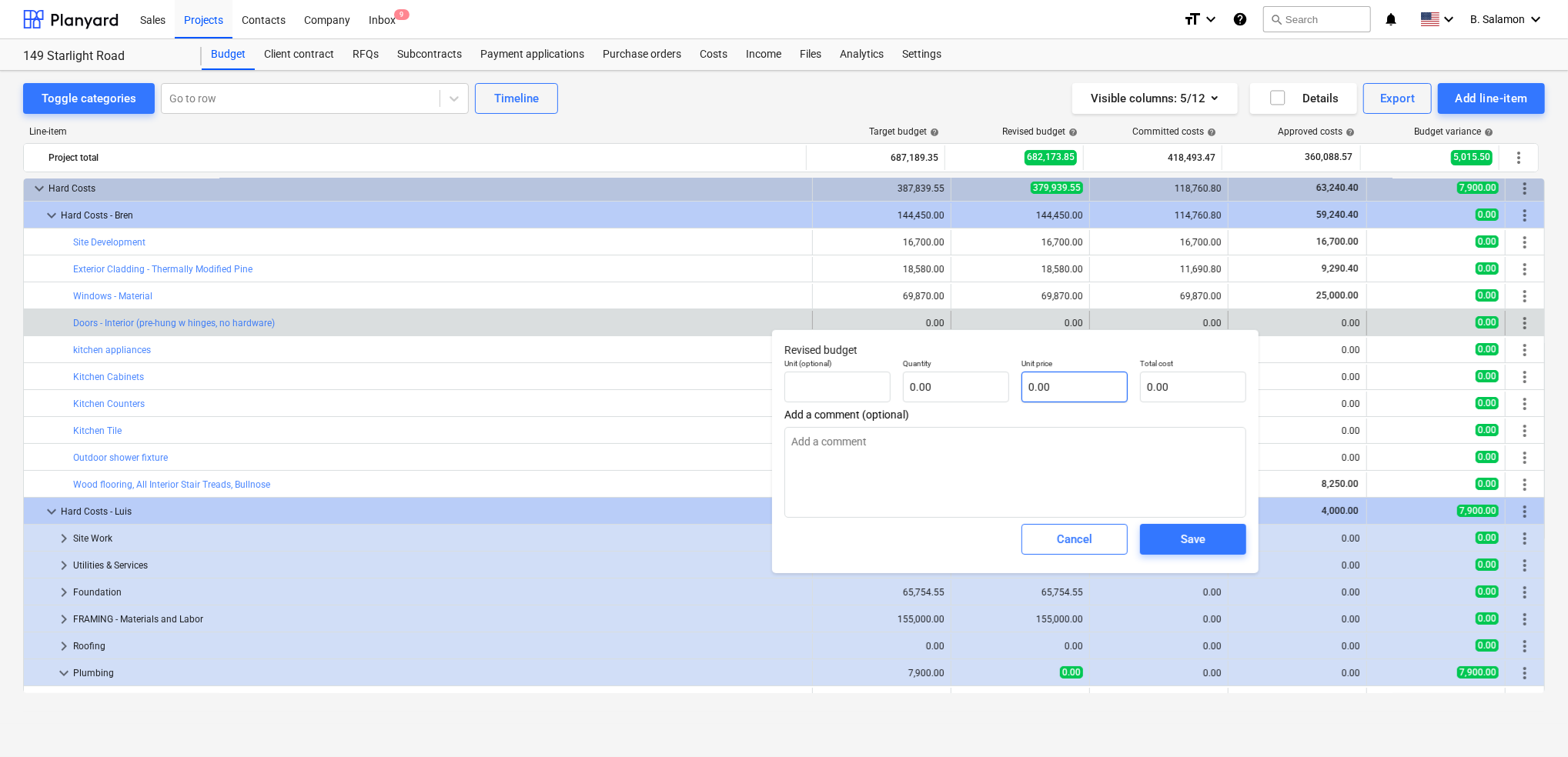 type 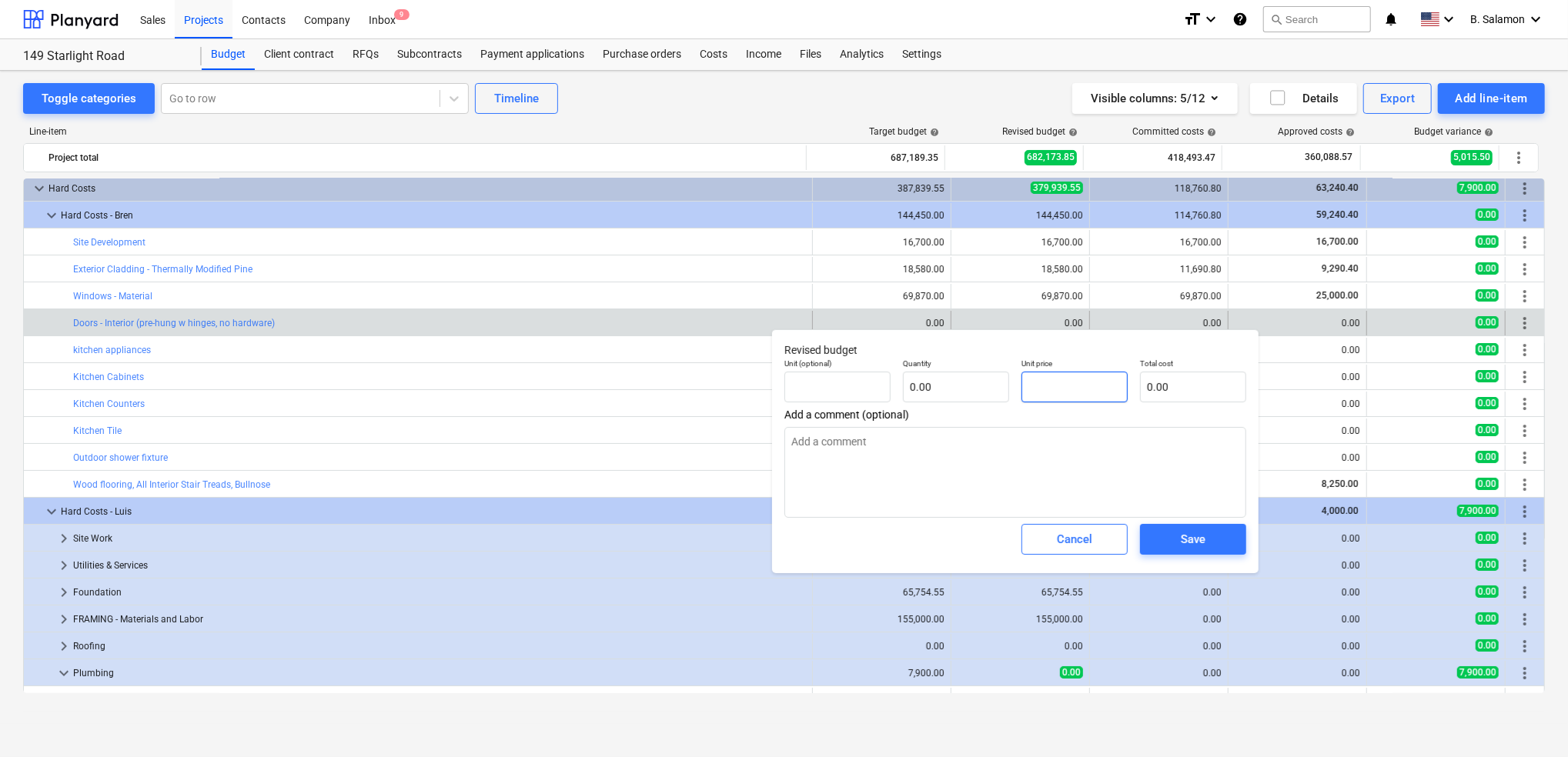 click at bounding box center [1075, 387] 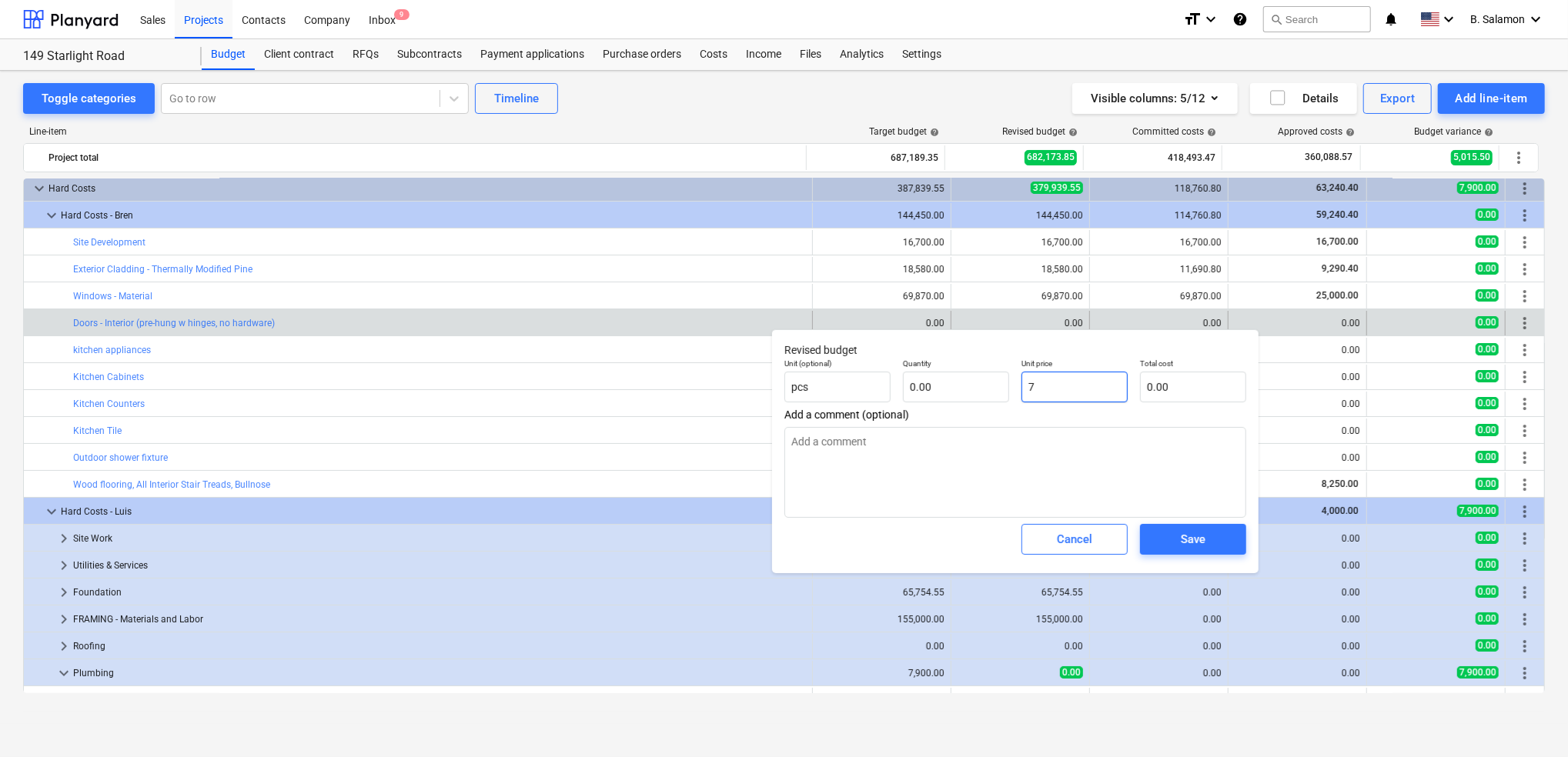 type on "1.00" 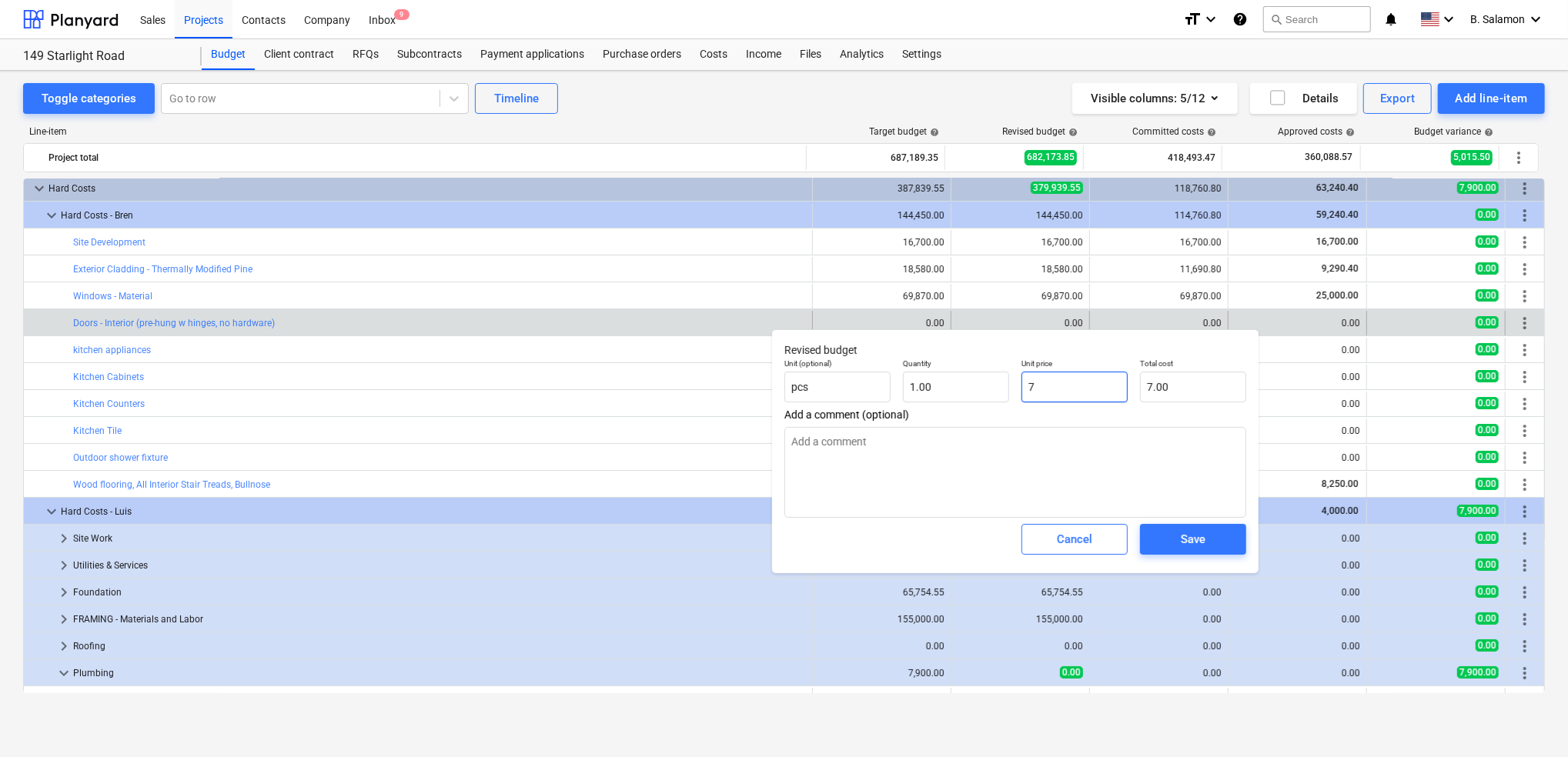 type on "79" 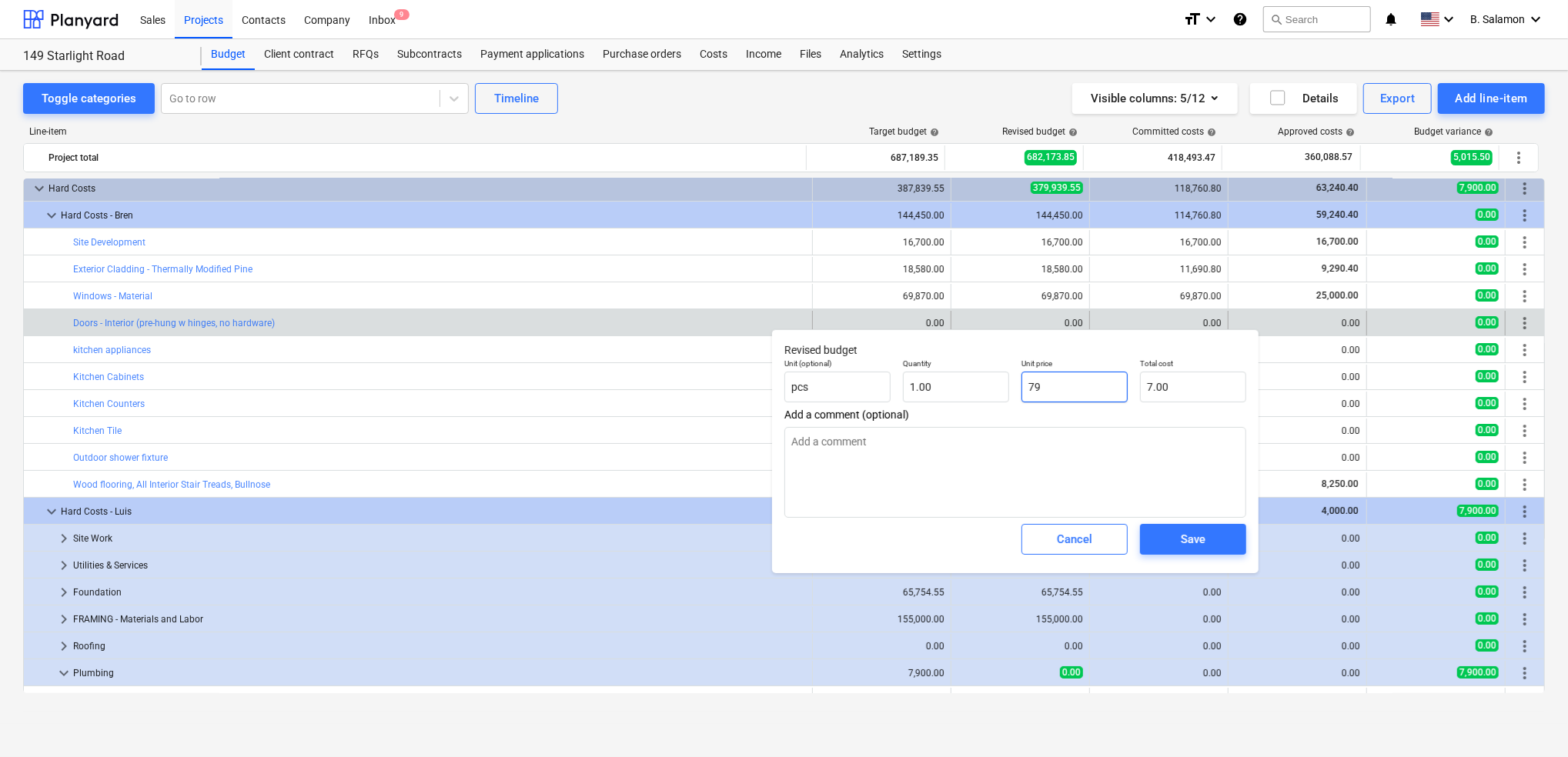 type on "79.00" 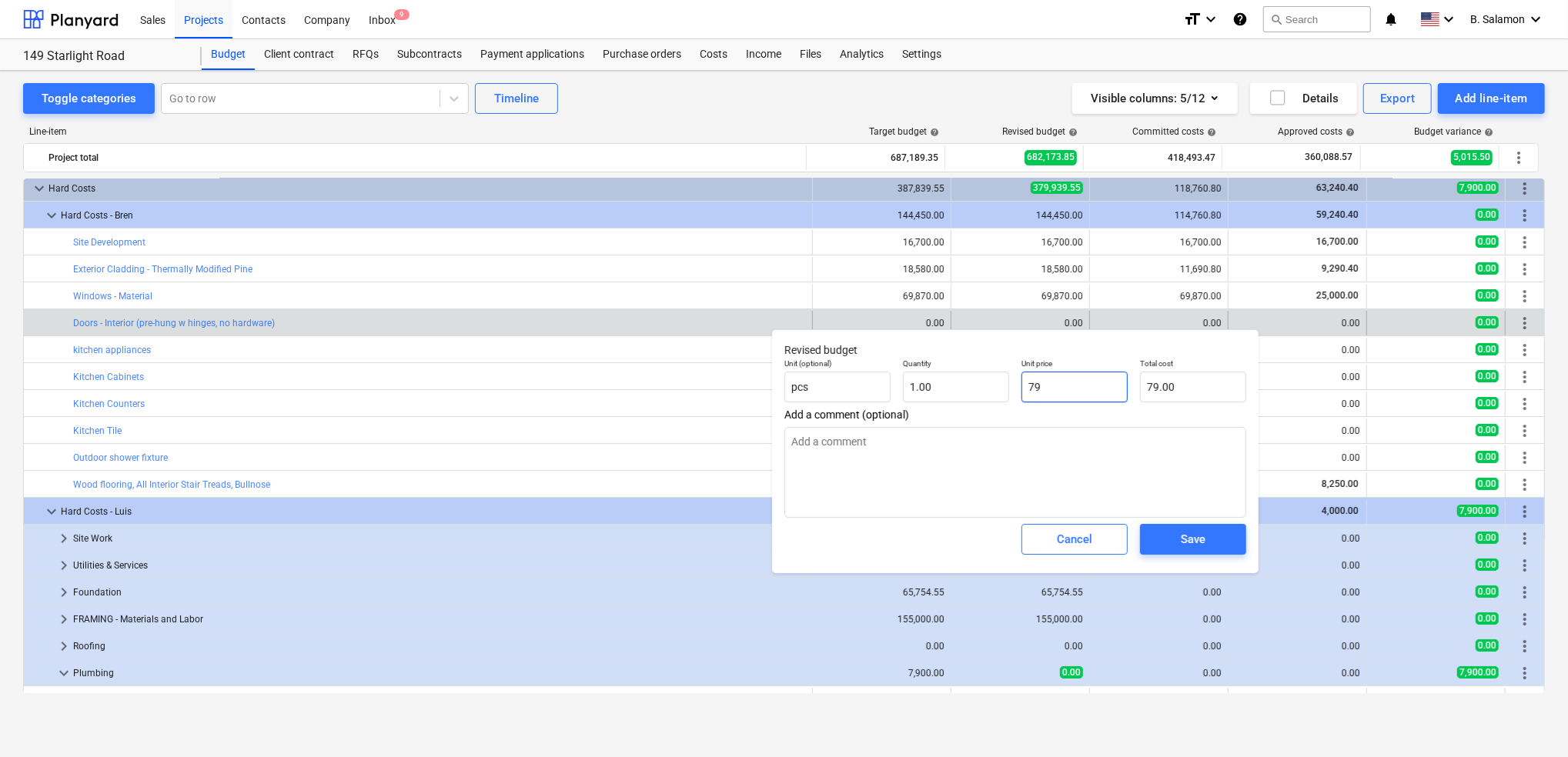 type on "790" 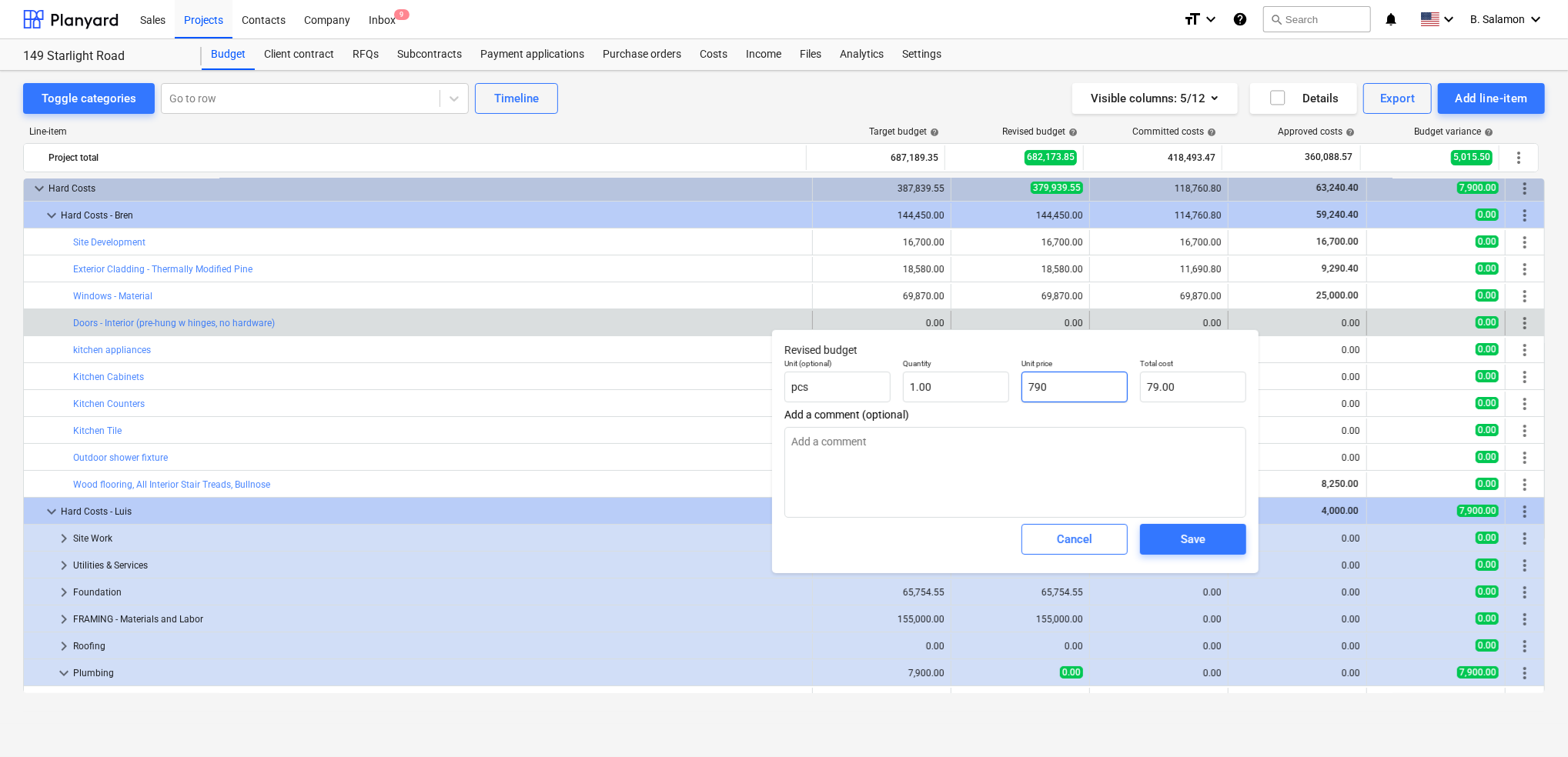 type on "790.00" 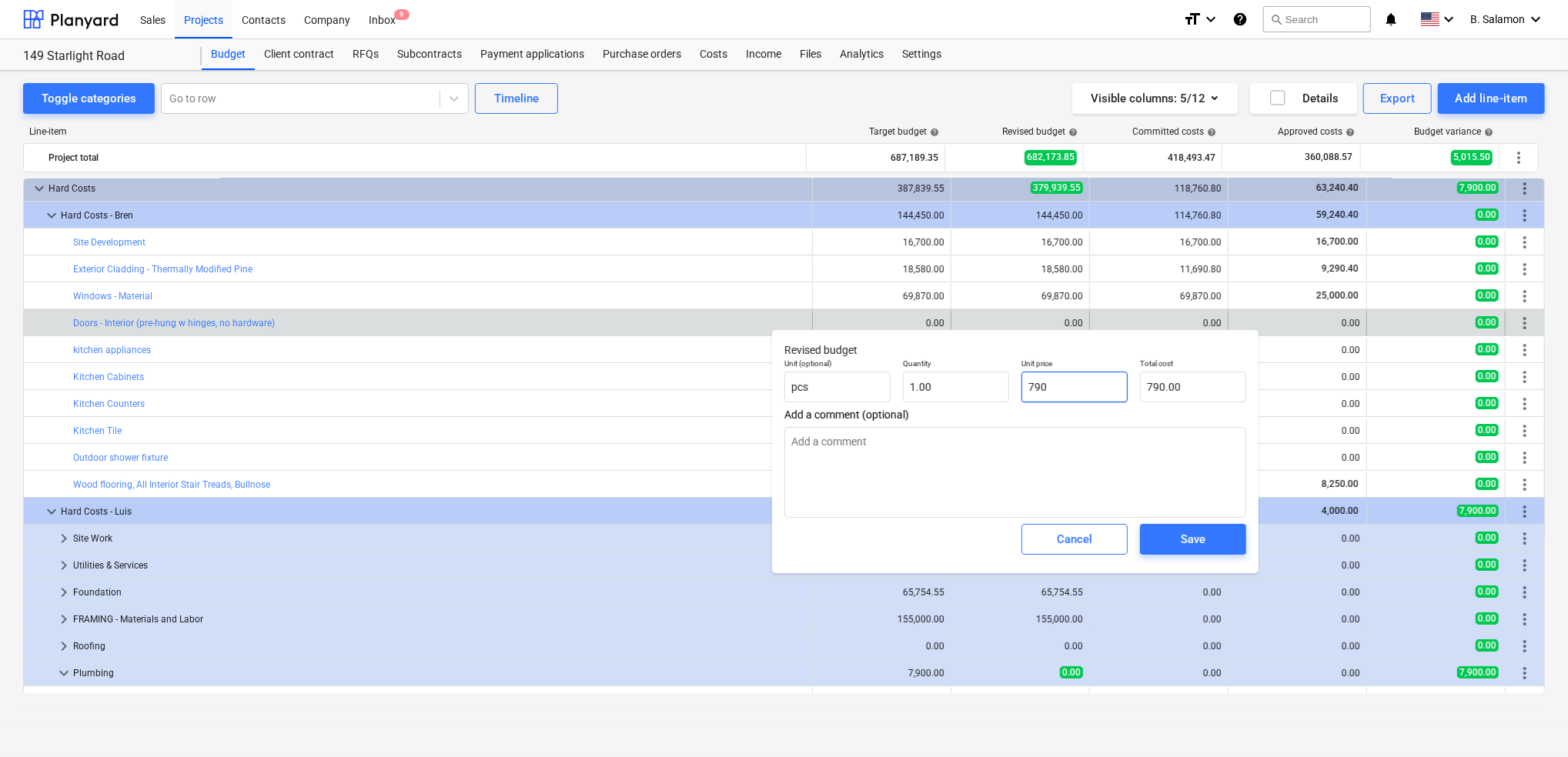 type on "7900" 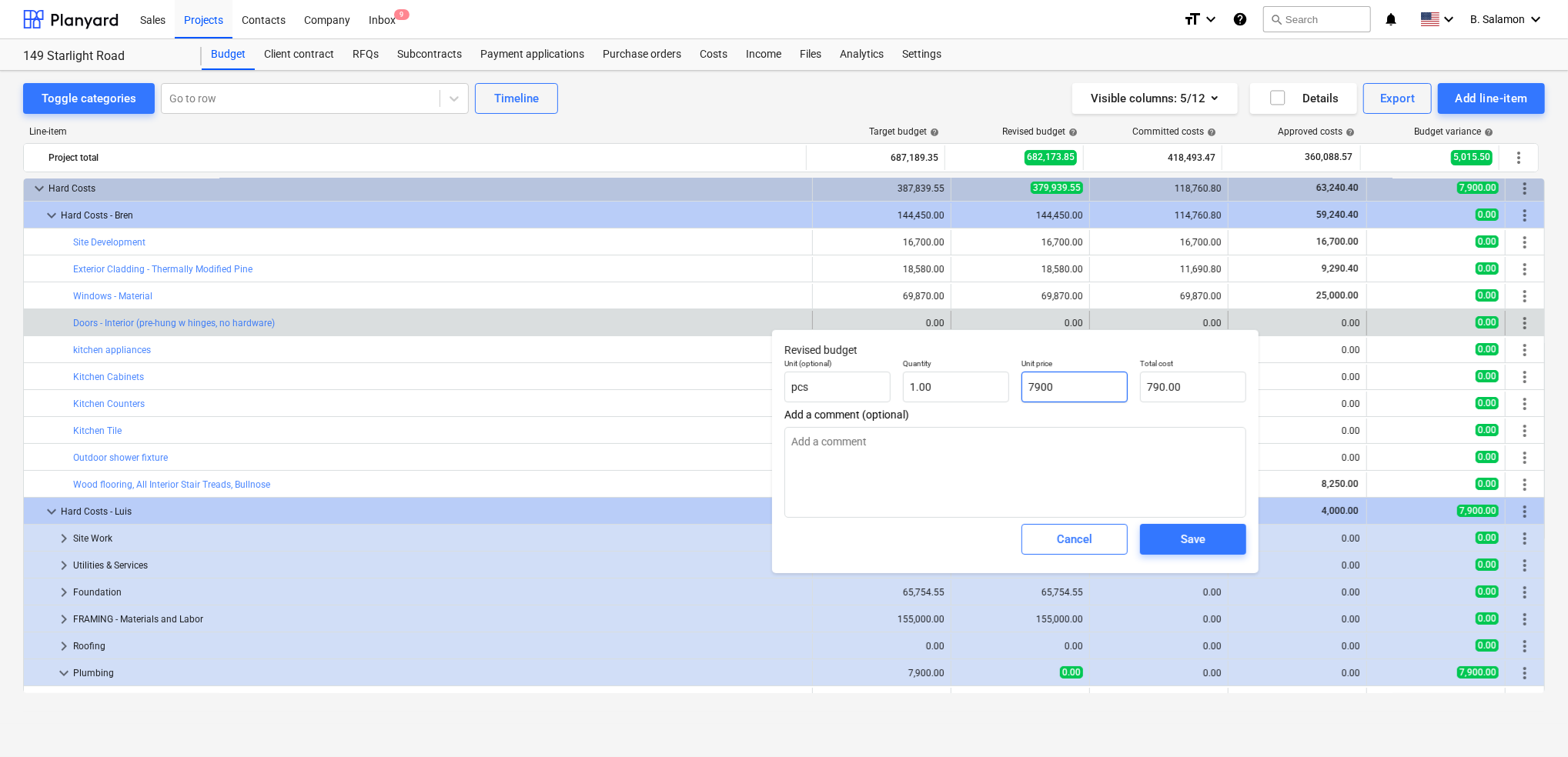 type on "7,900.00" 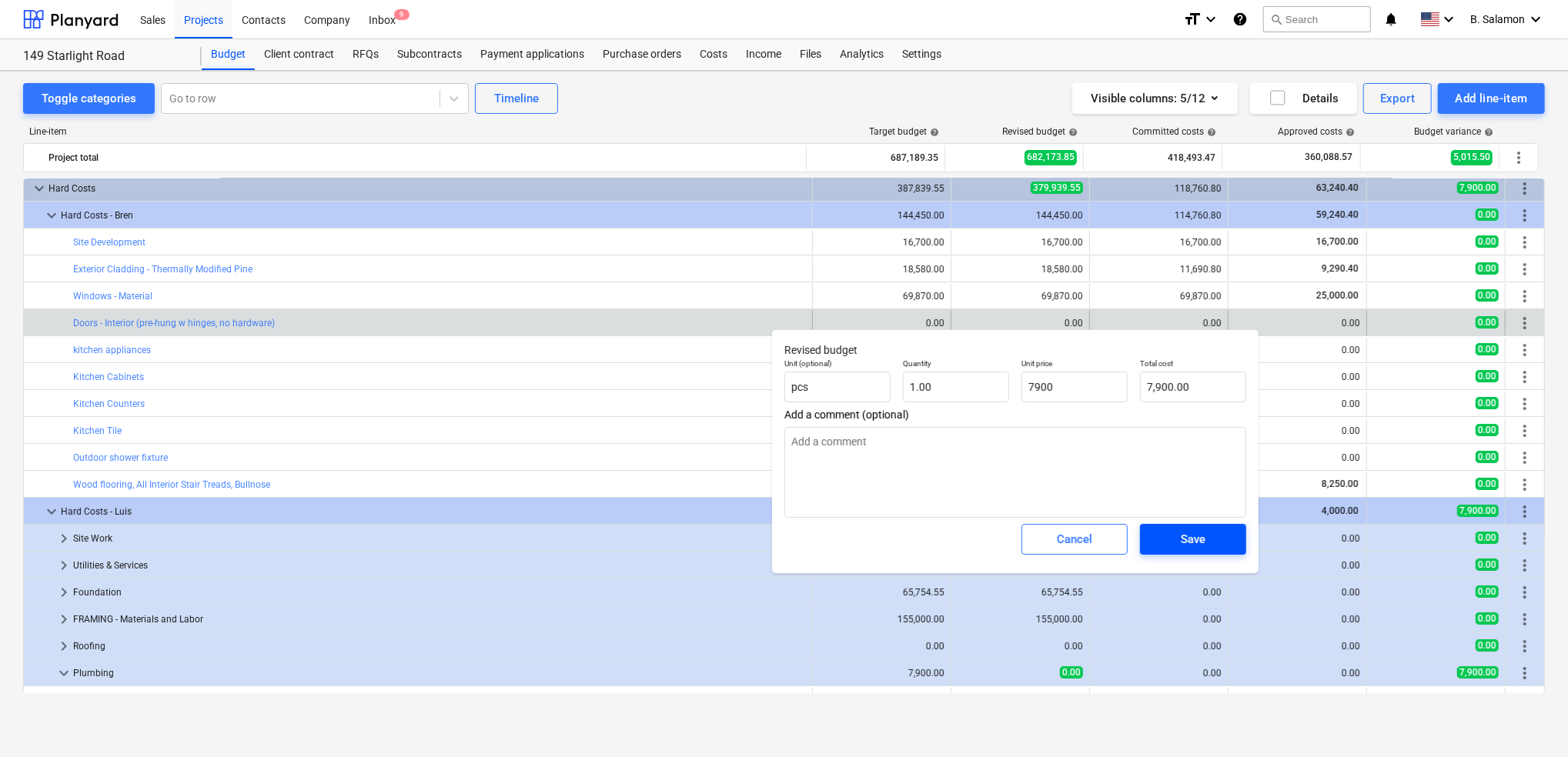 type on "7,900.00" 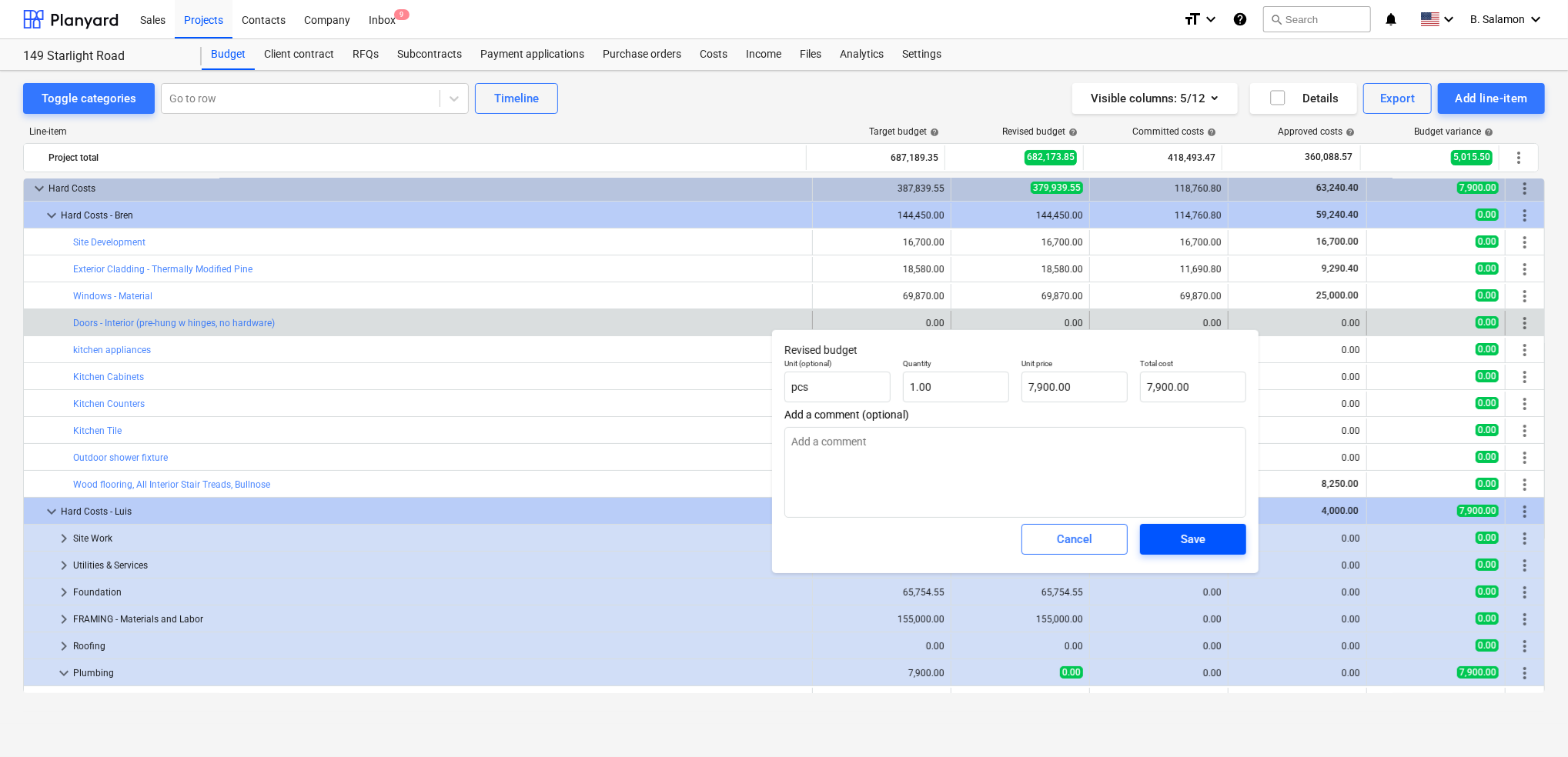 click on "Save" at bounding box center [1193, 539] 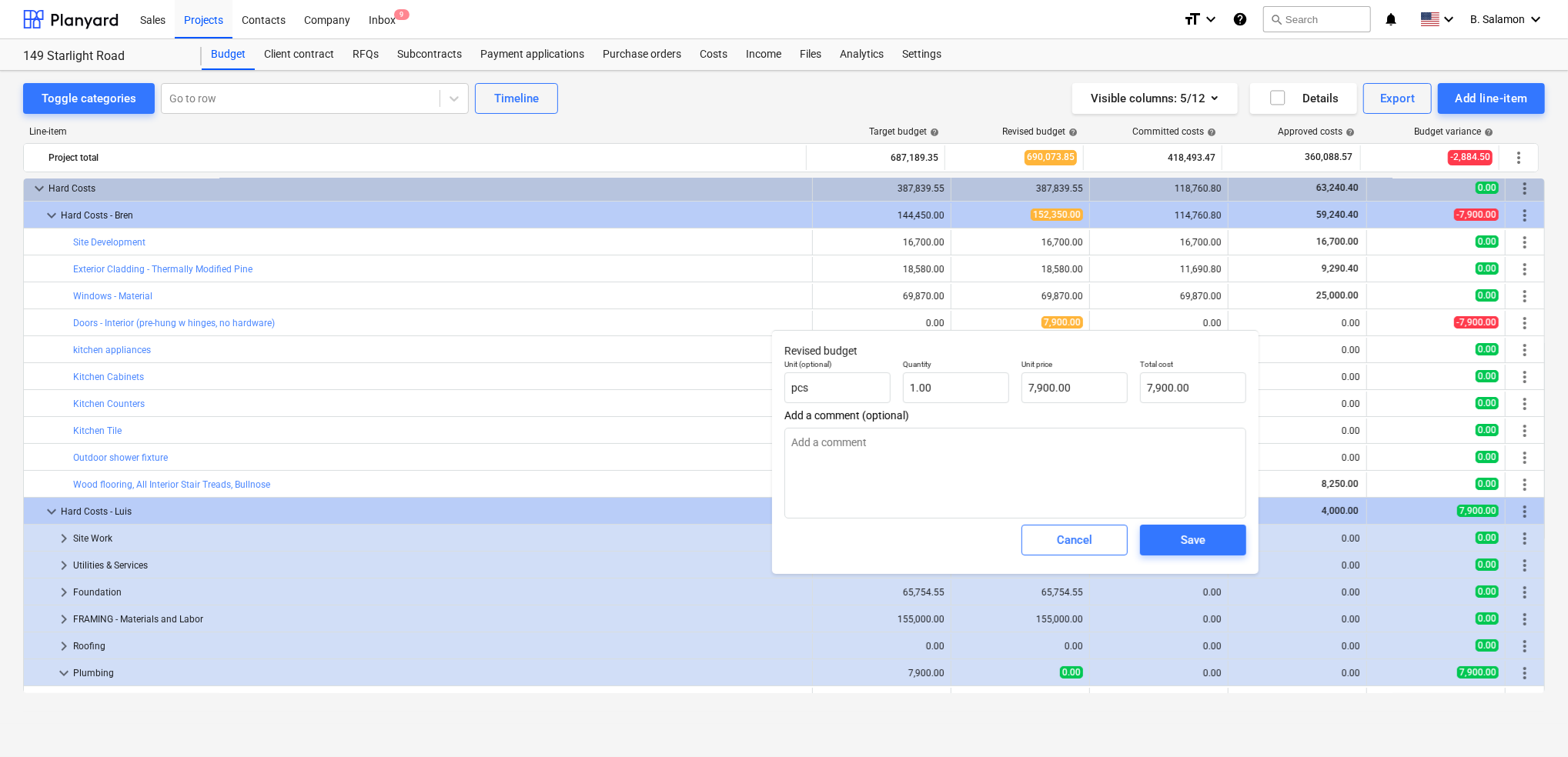 type on "x" 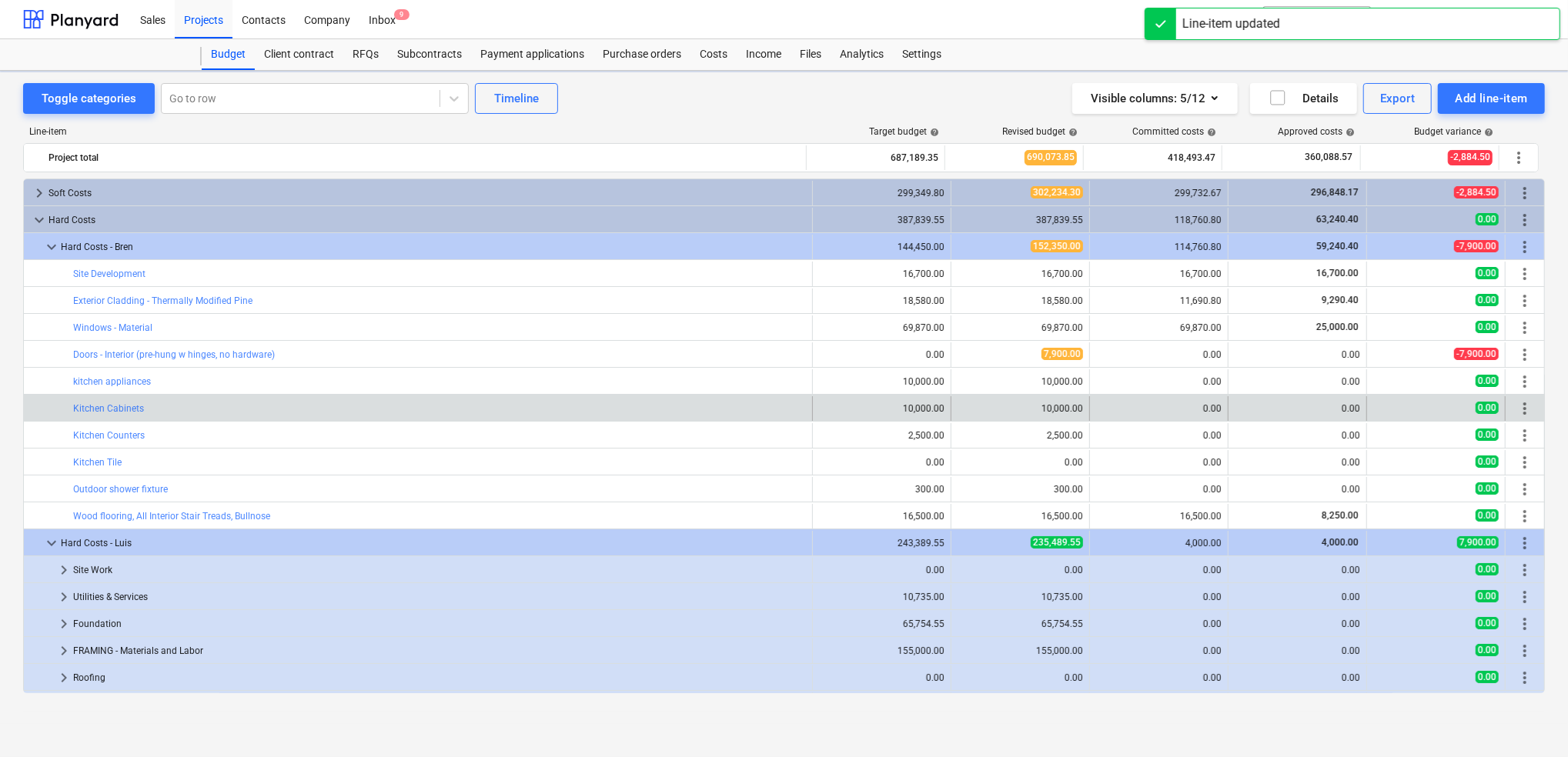 scroll, scrollTop: 32, scrollLeft: 0, axis: vertical 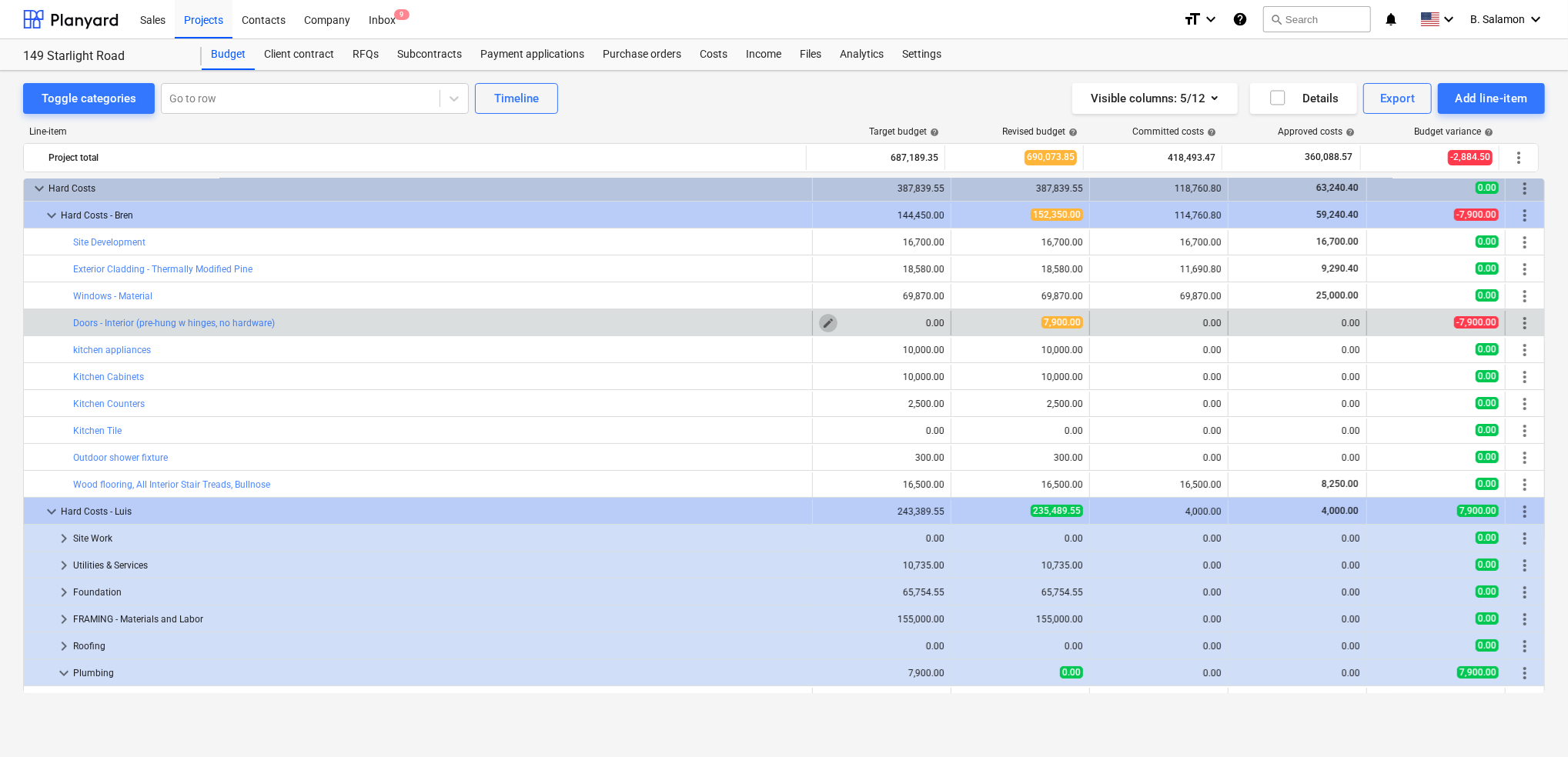click on "edit" at bounding box center [828, 323] 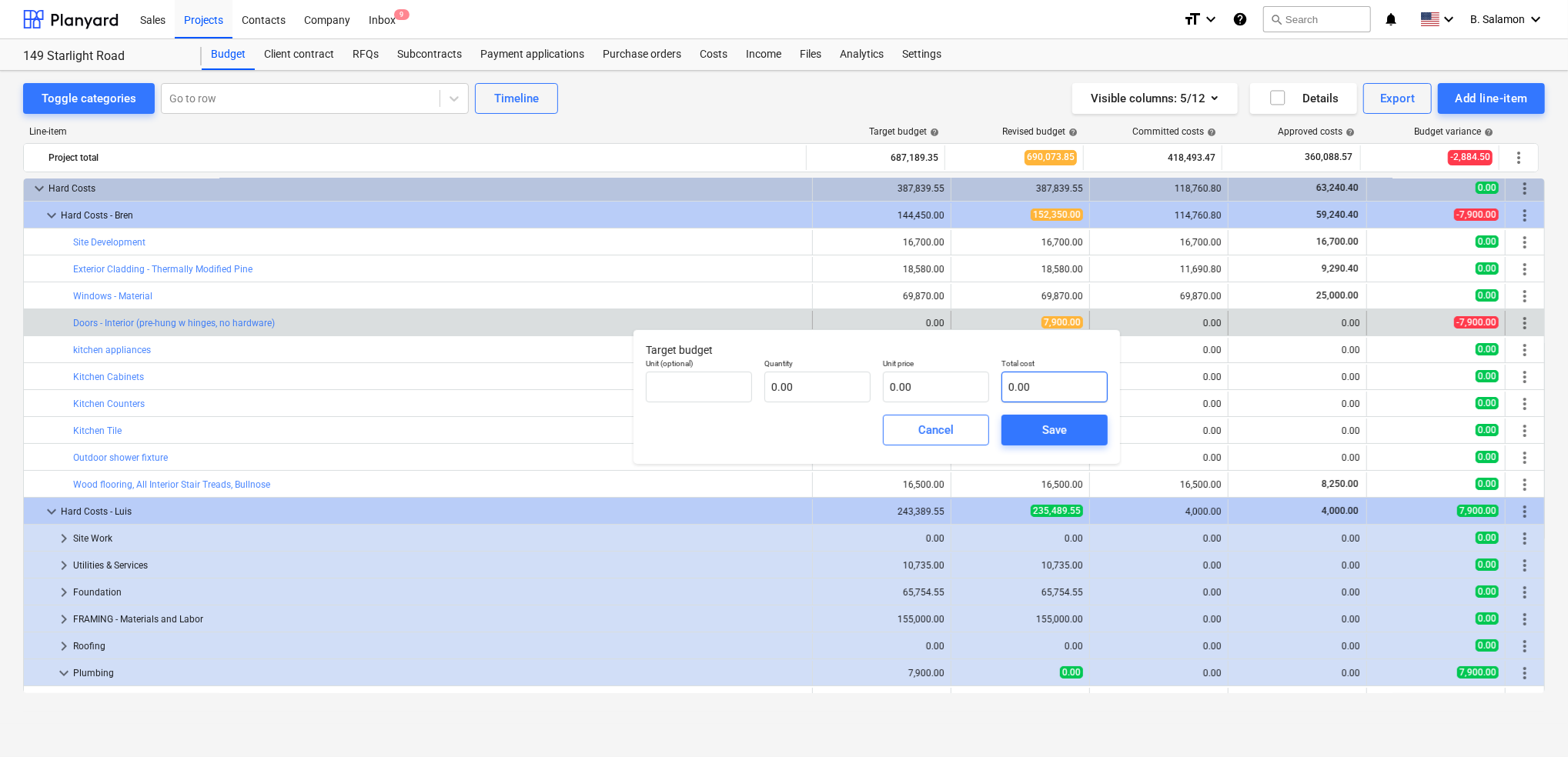 type 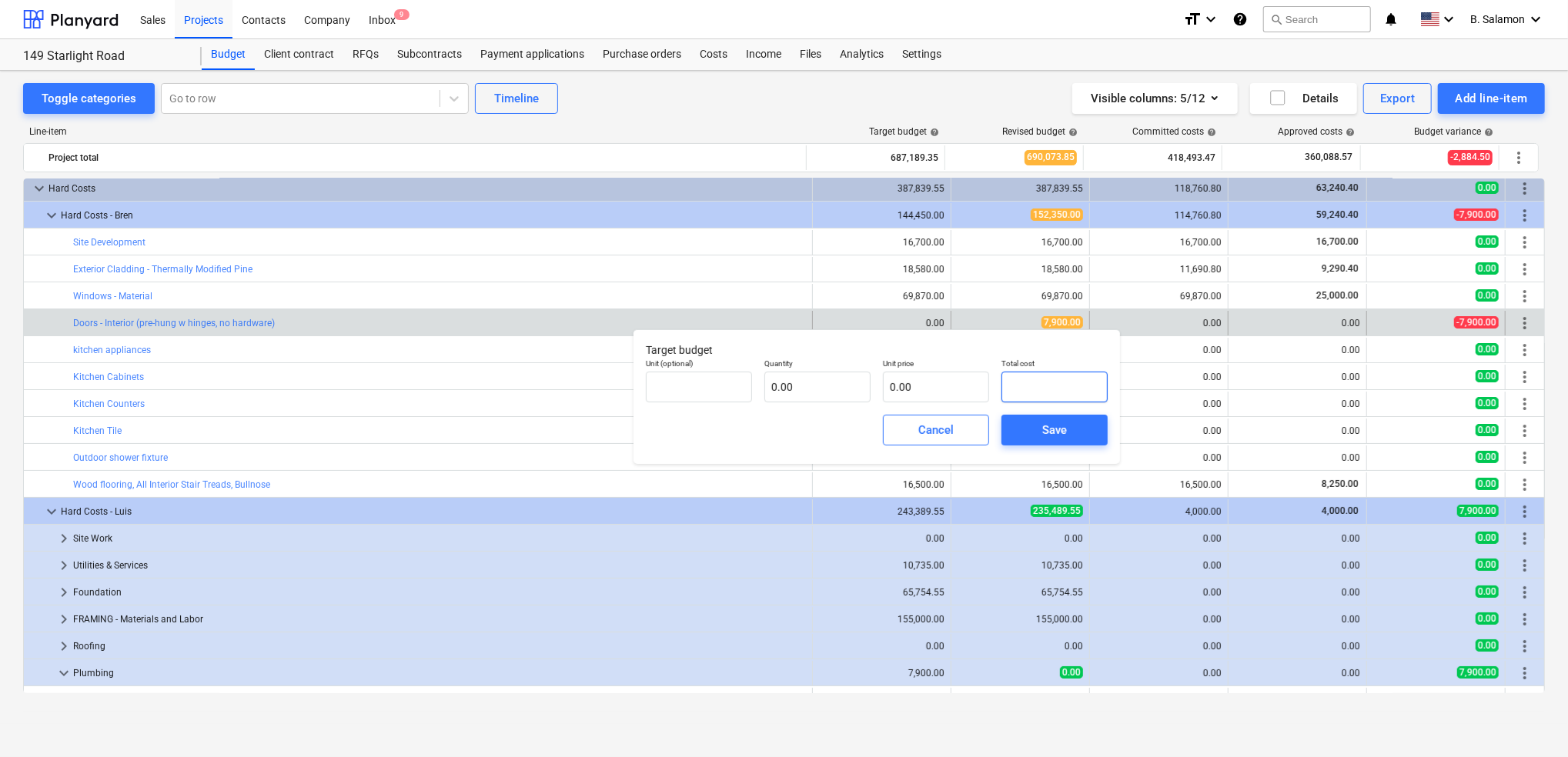 click at bounding box center [1055, 387] 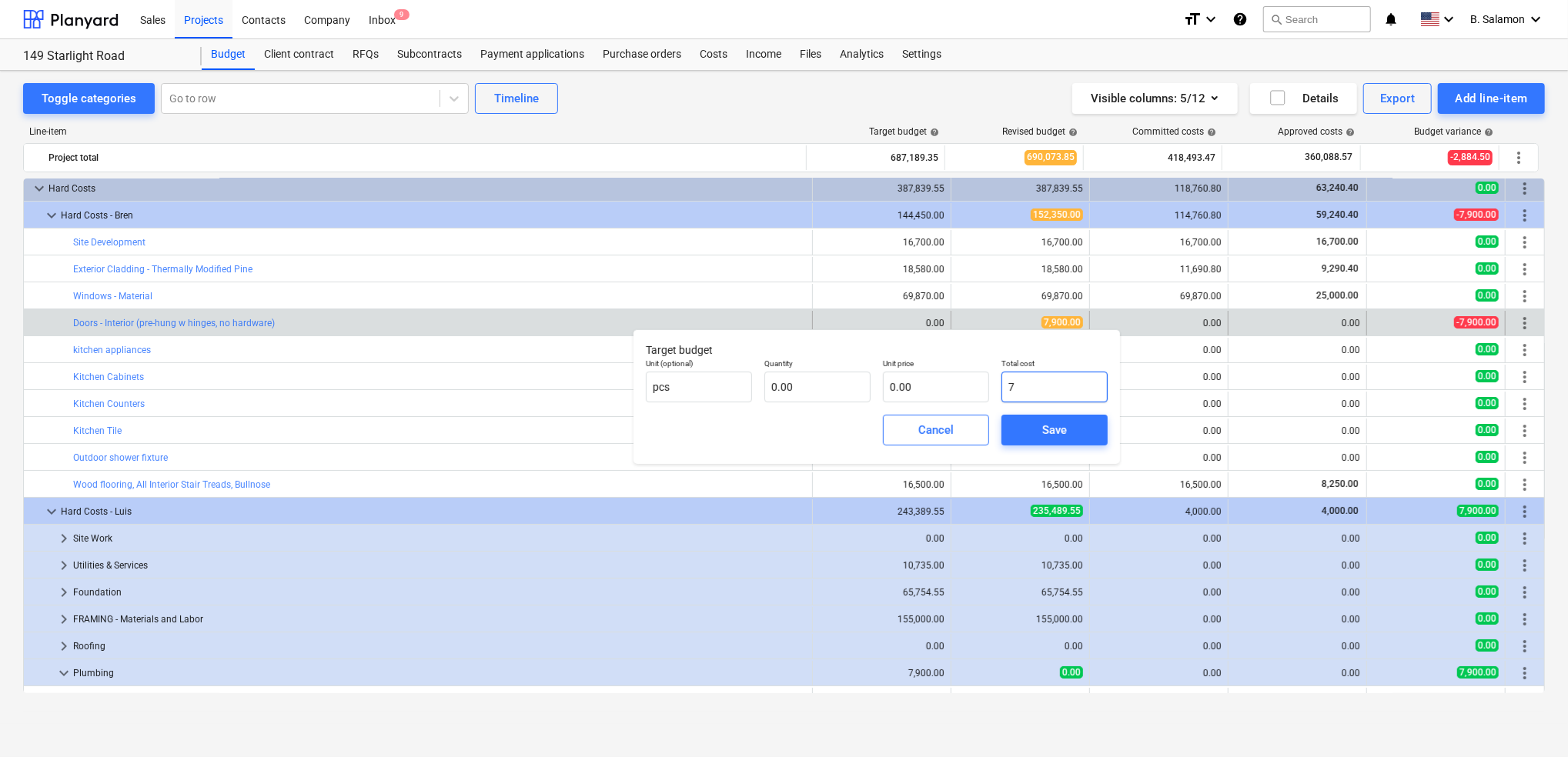 type on "1.00" 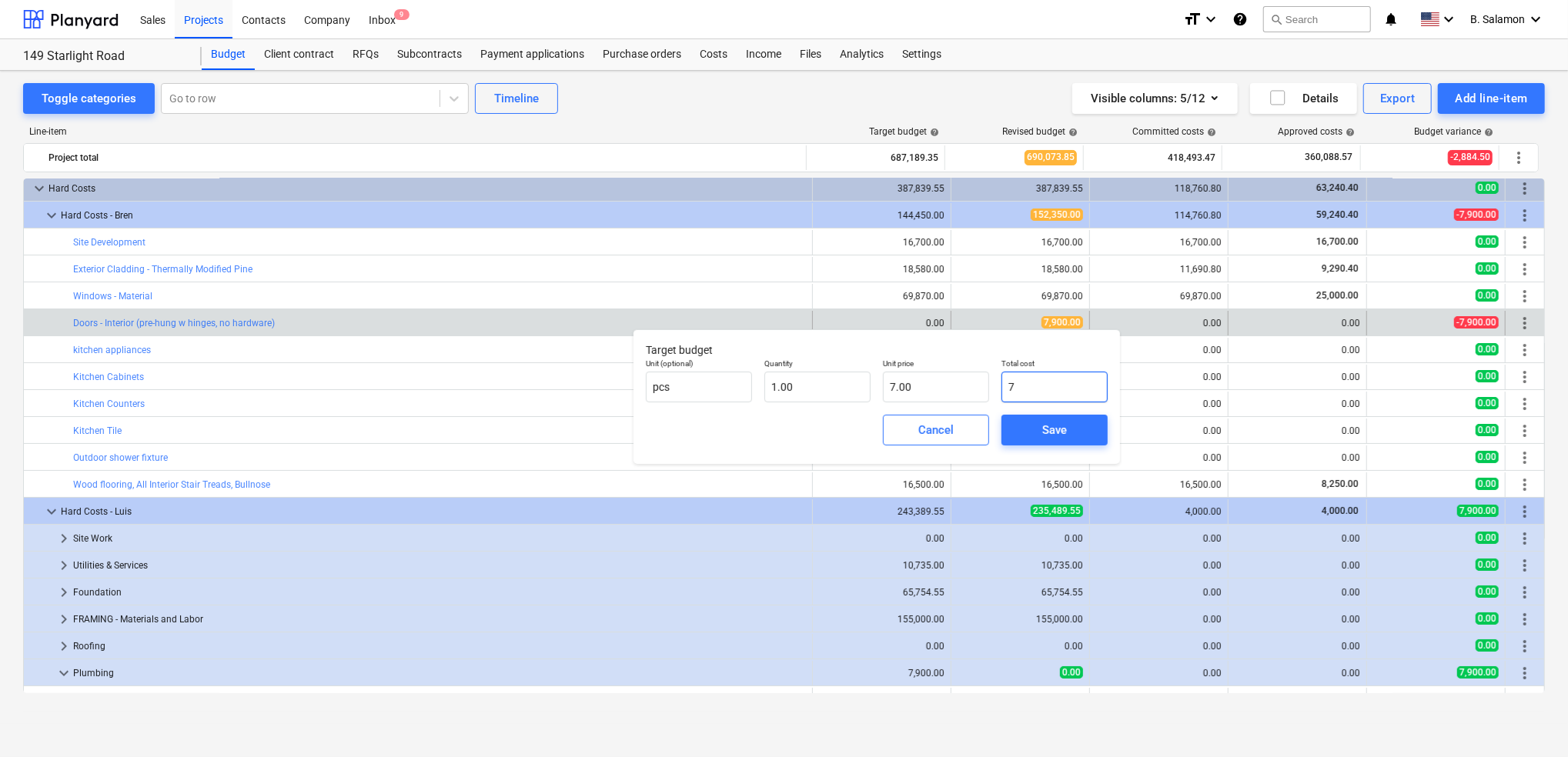 type on "79" 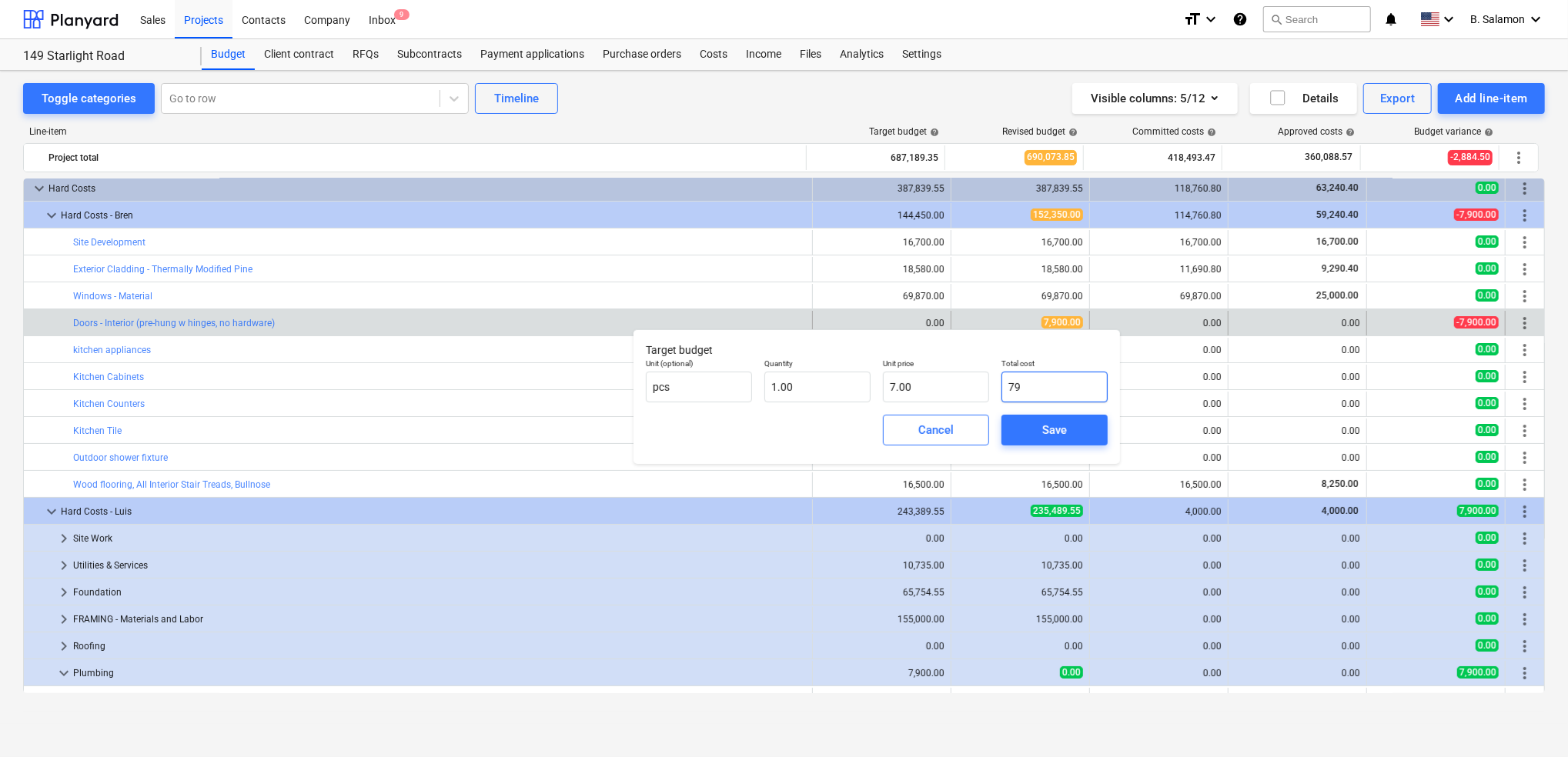 type on "79.00" 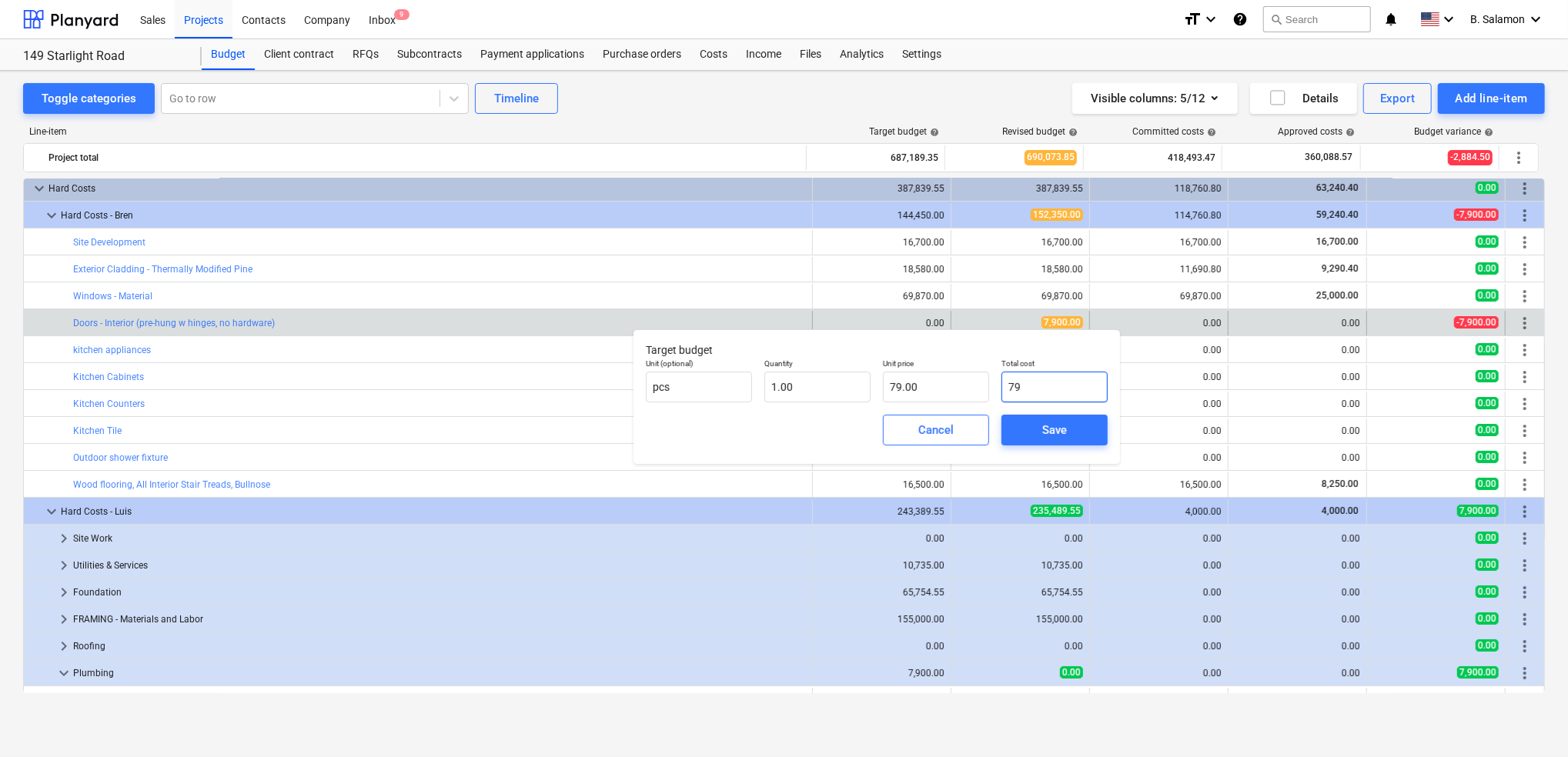type on "790" 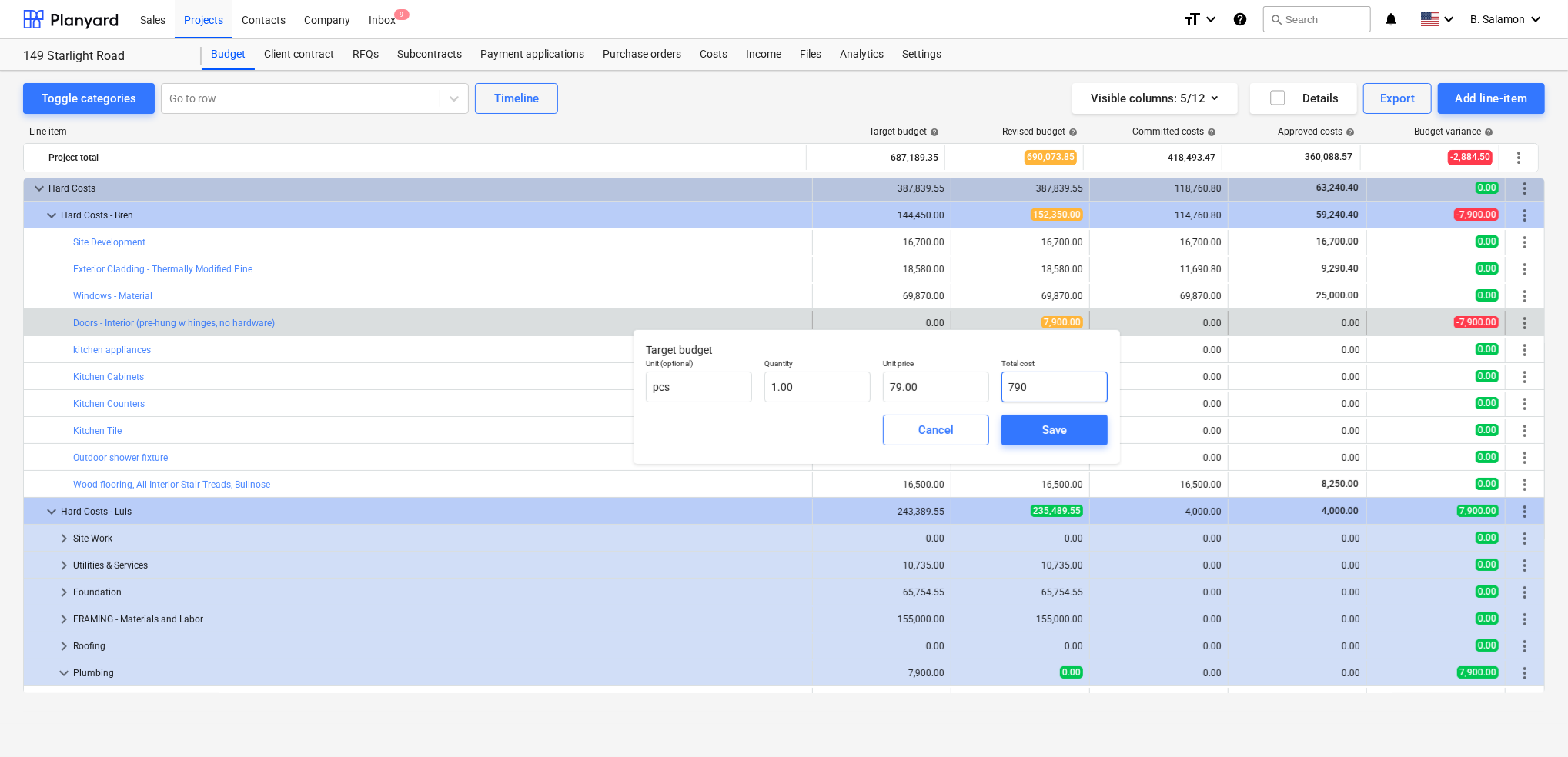 type on "790.00" 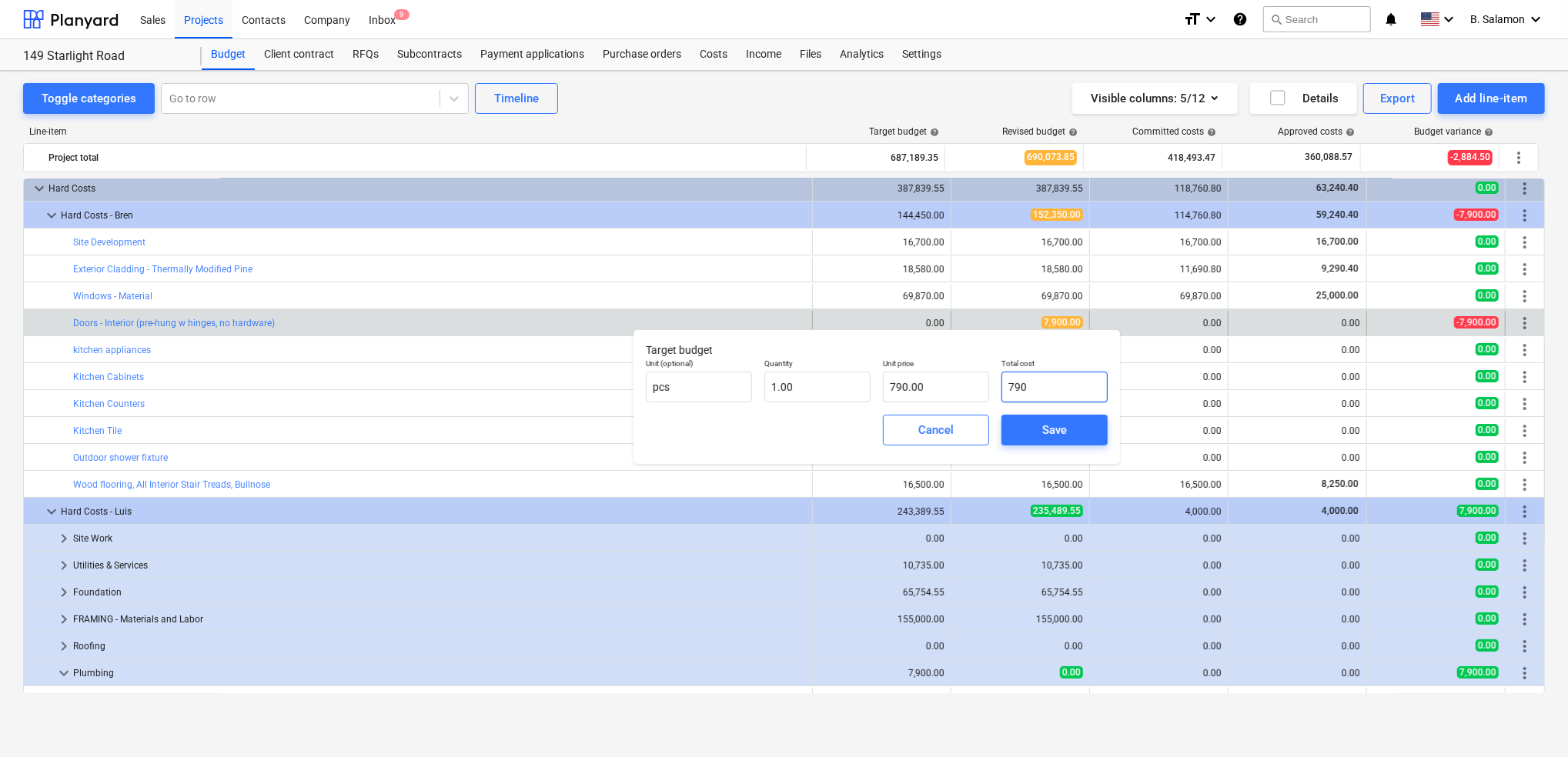 type on "7900" 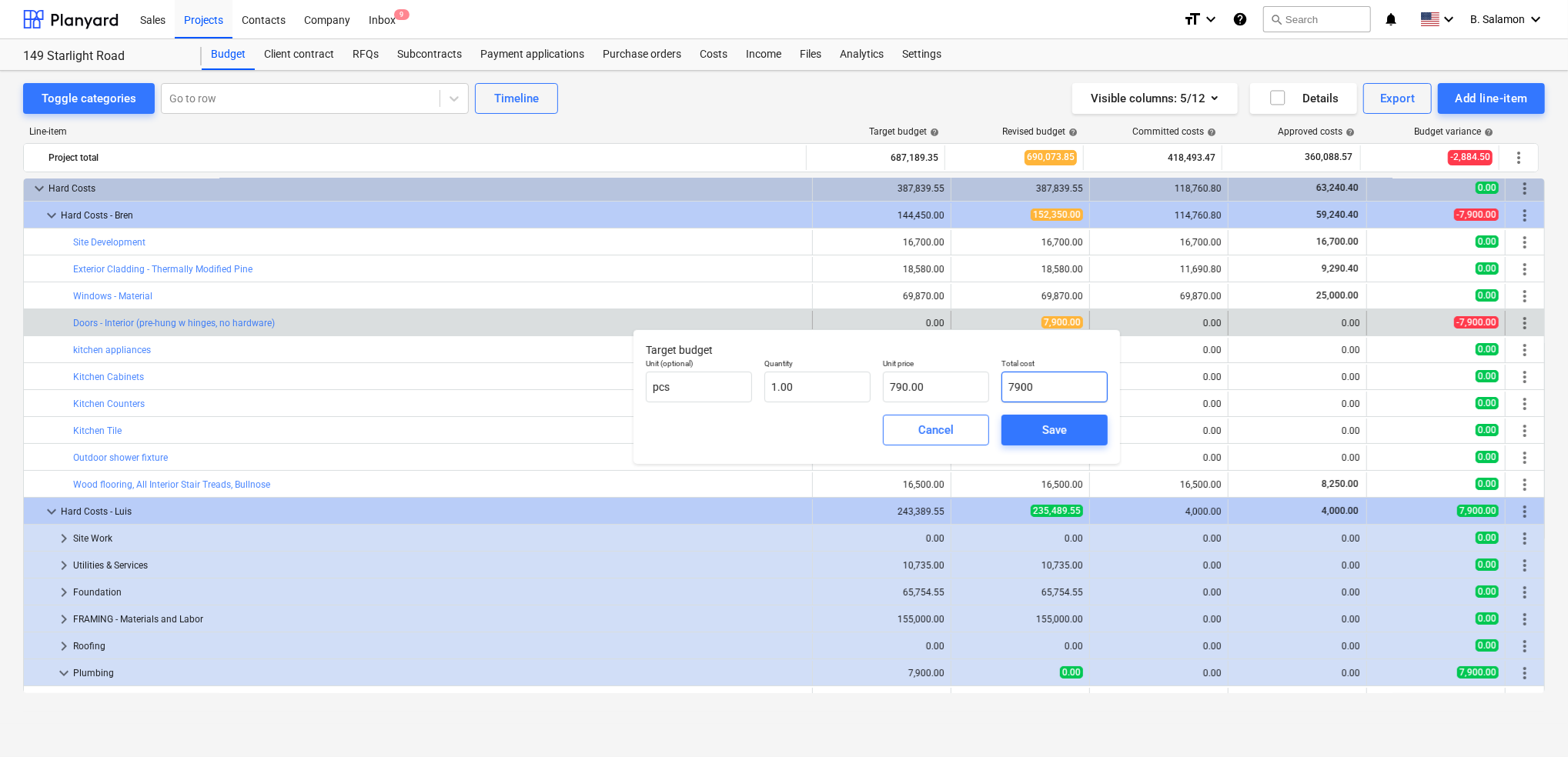 type on "7,900.00" 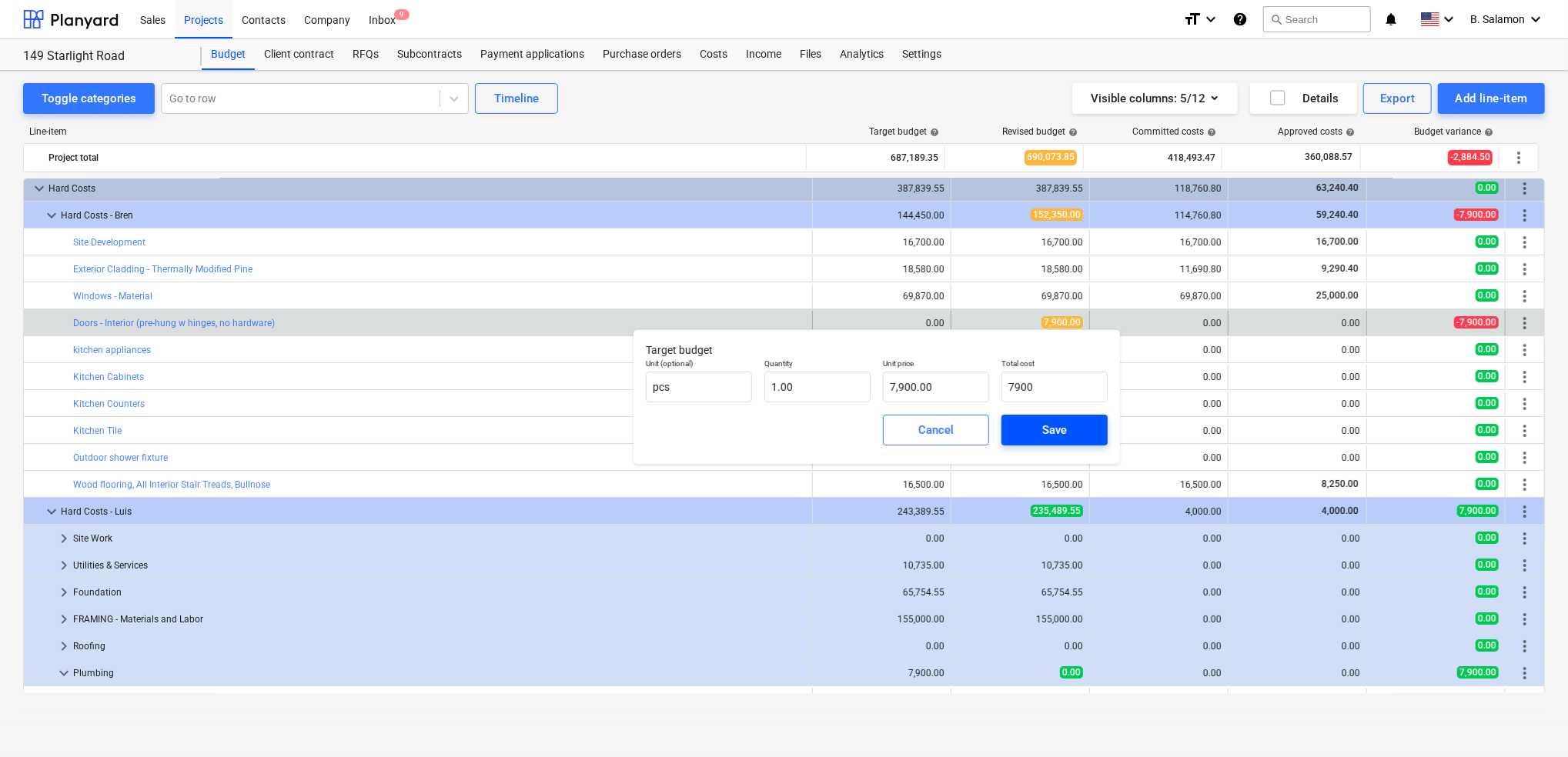 type on "7,900.00" 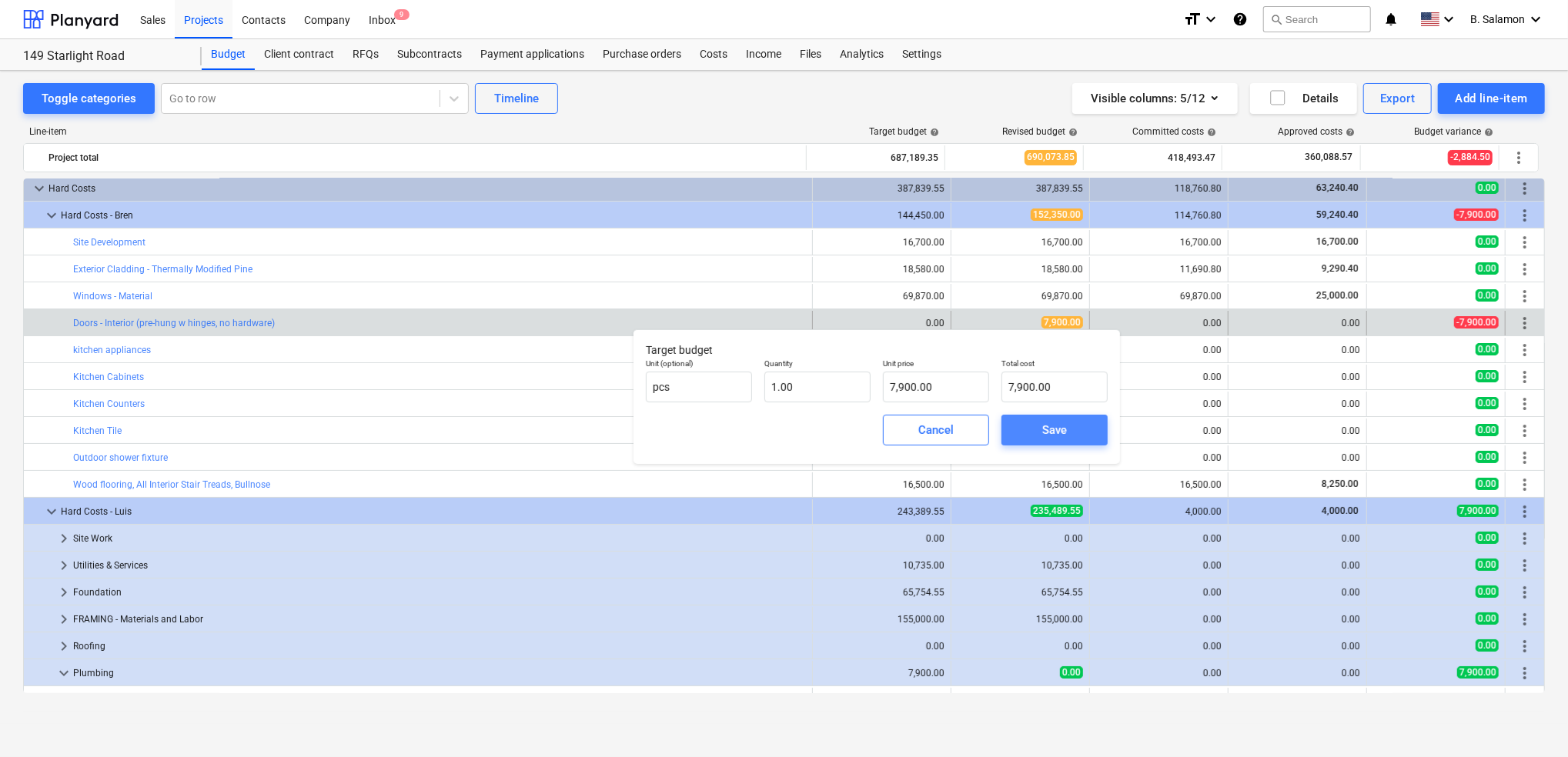 click on "Save" at bounding box center (1055, 430) 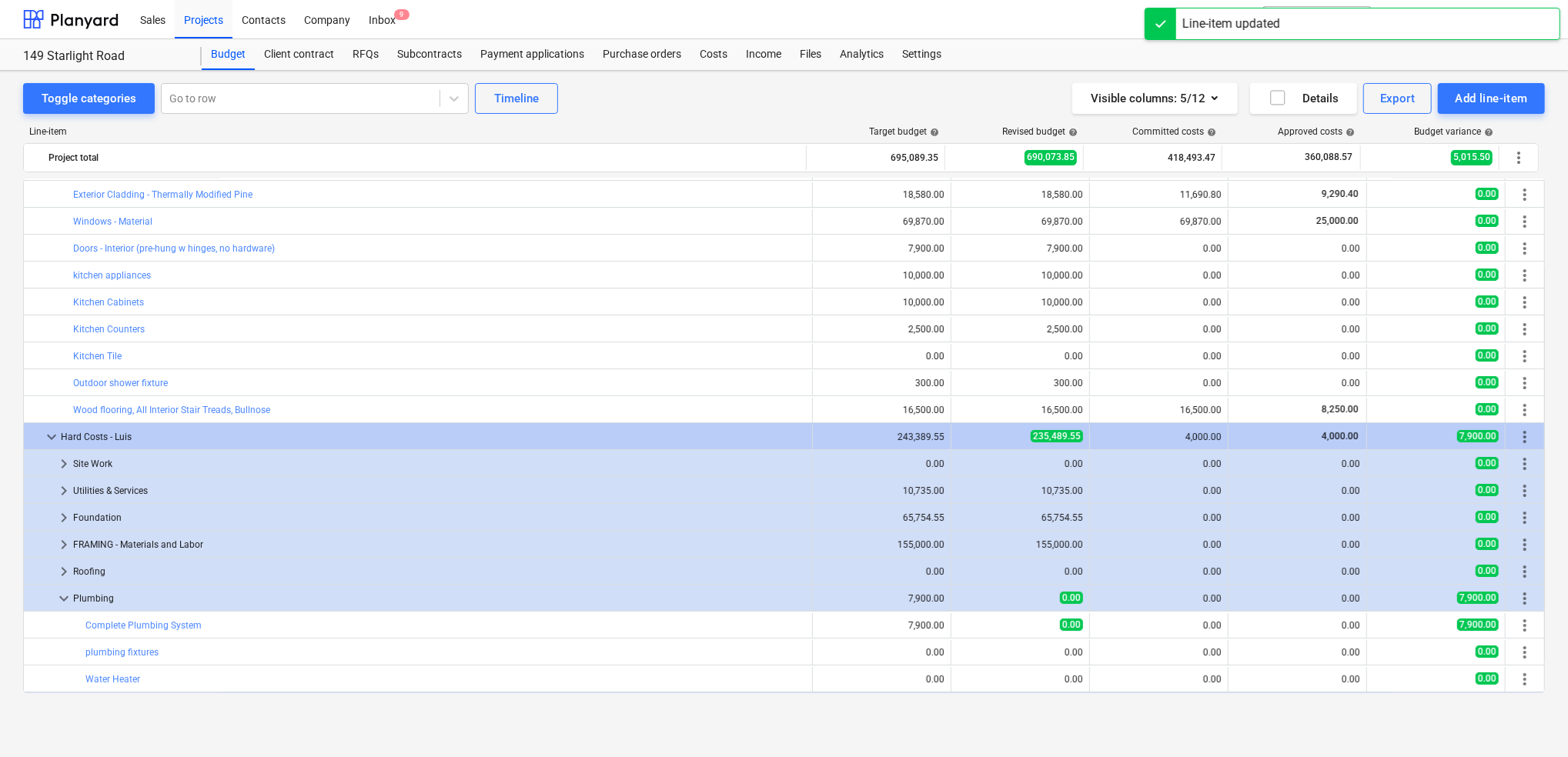 scroll, scrollTop: 176, scrollLeft: 0, axis: vertical 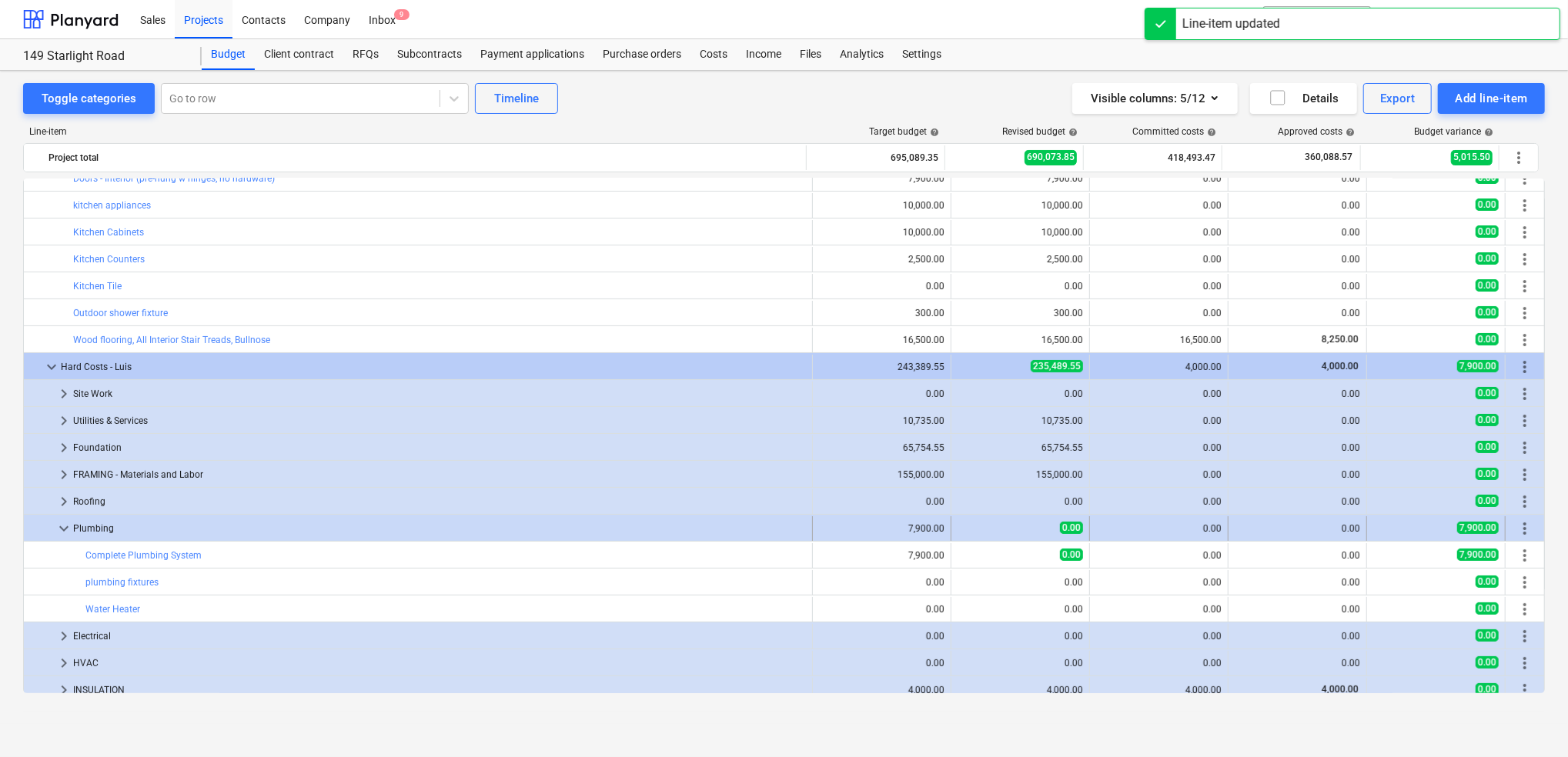 click on "7,900.00" at bounding box center [881, 529] 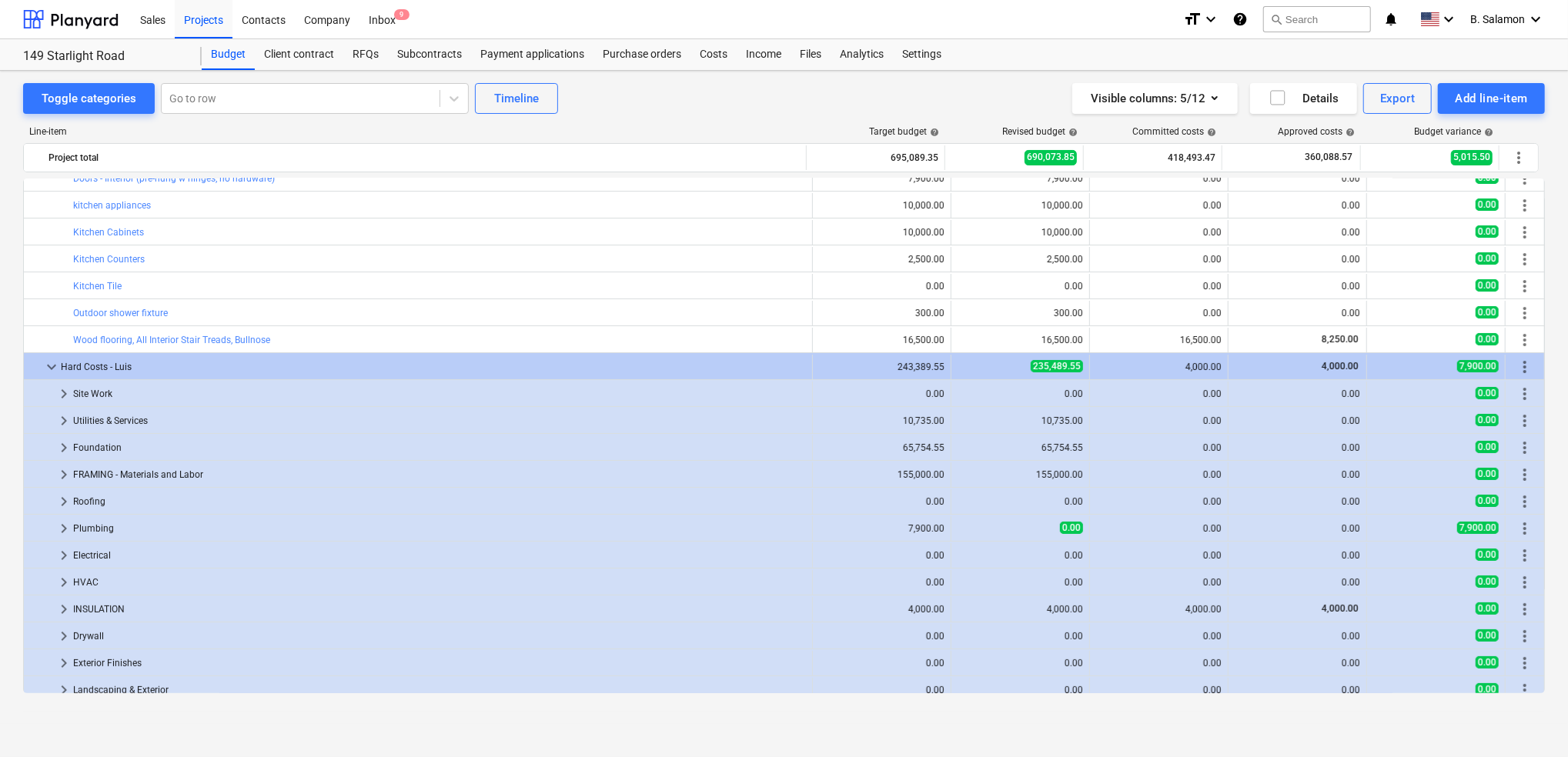 click on "7,900.00" at bounding box center (881, 529) 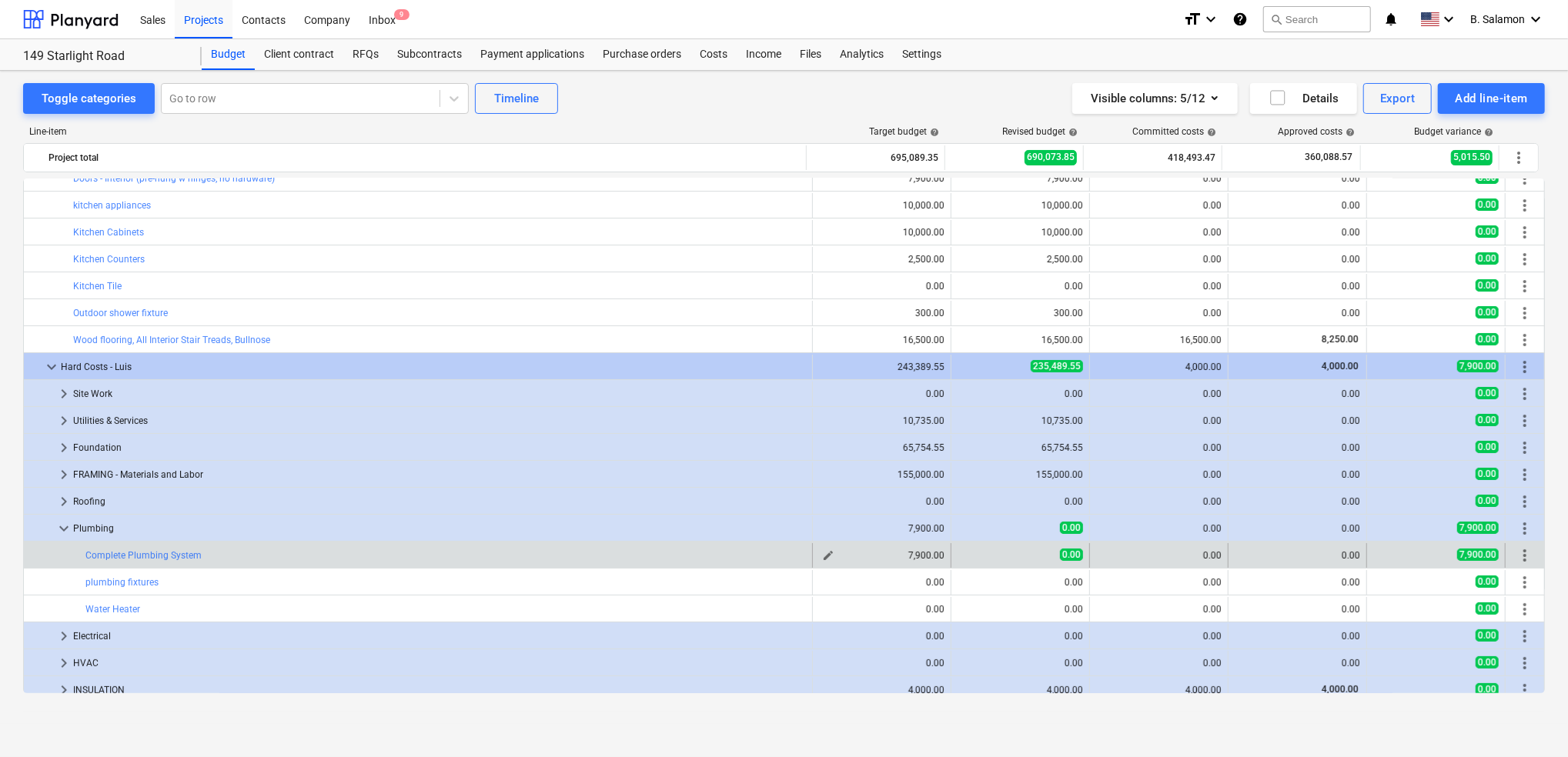 click on "7,900.00" at bounding box center (881, 555) 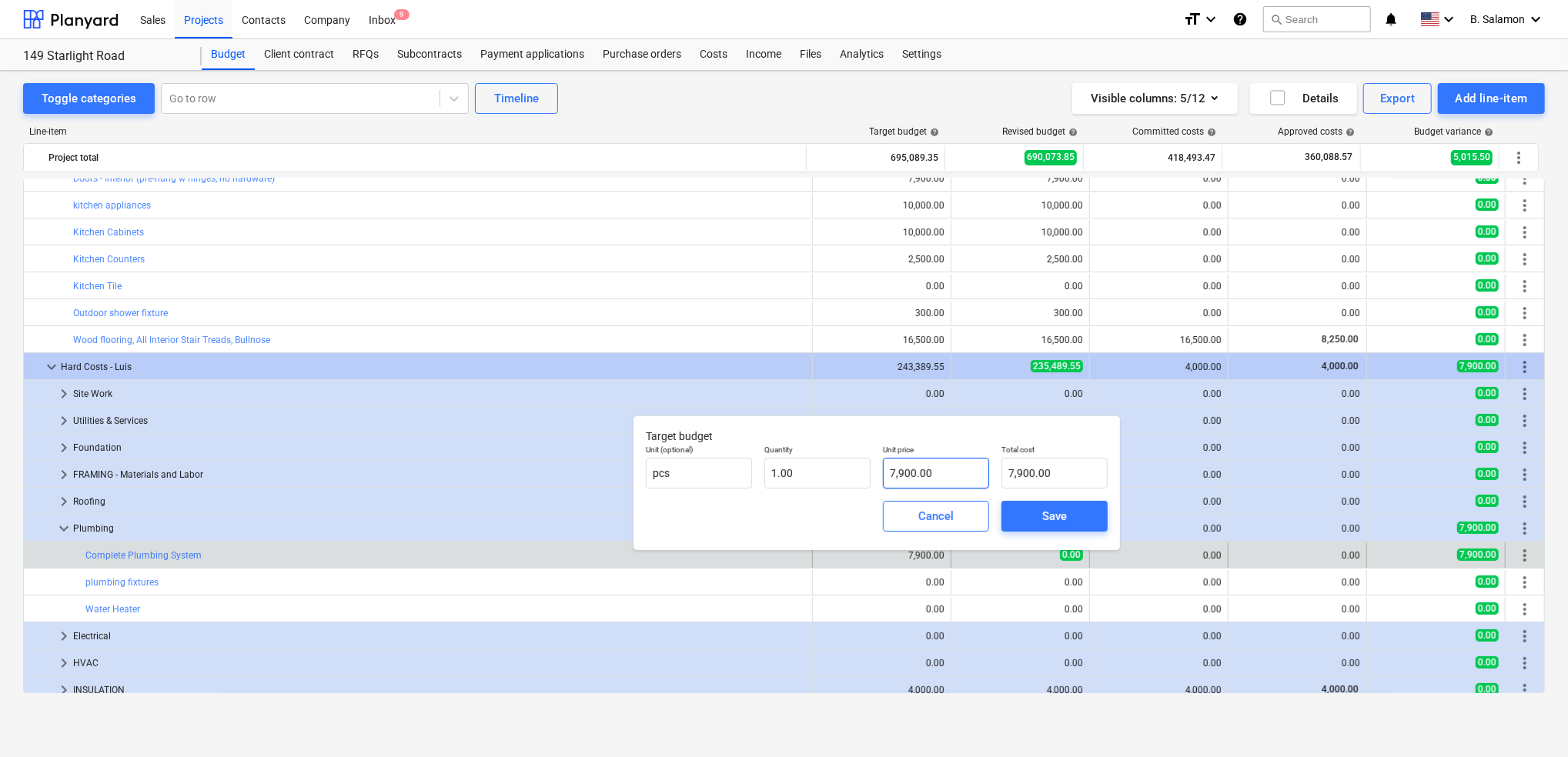 type on "7900" 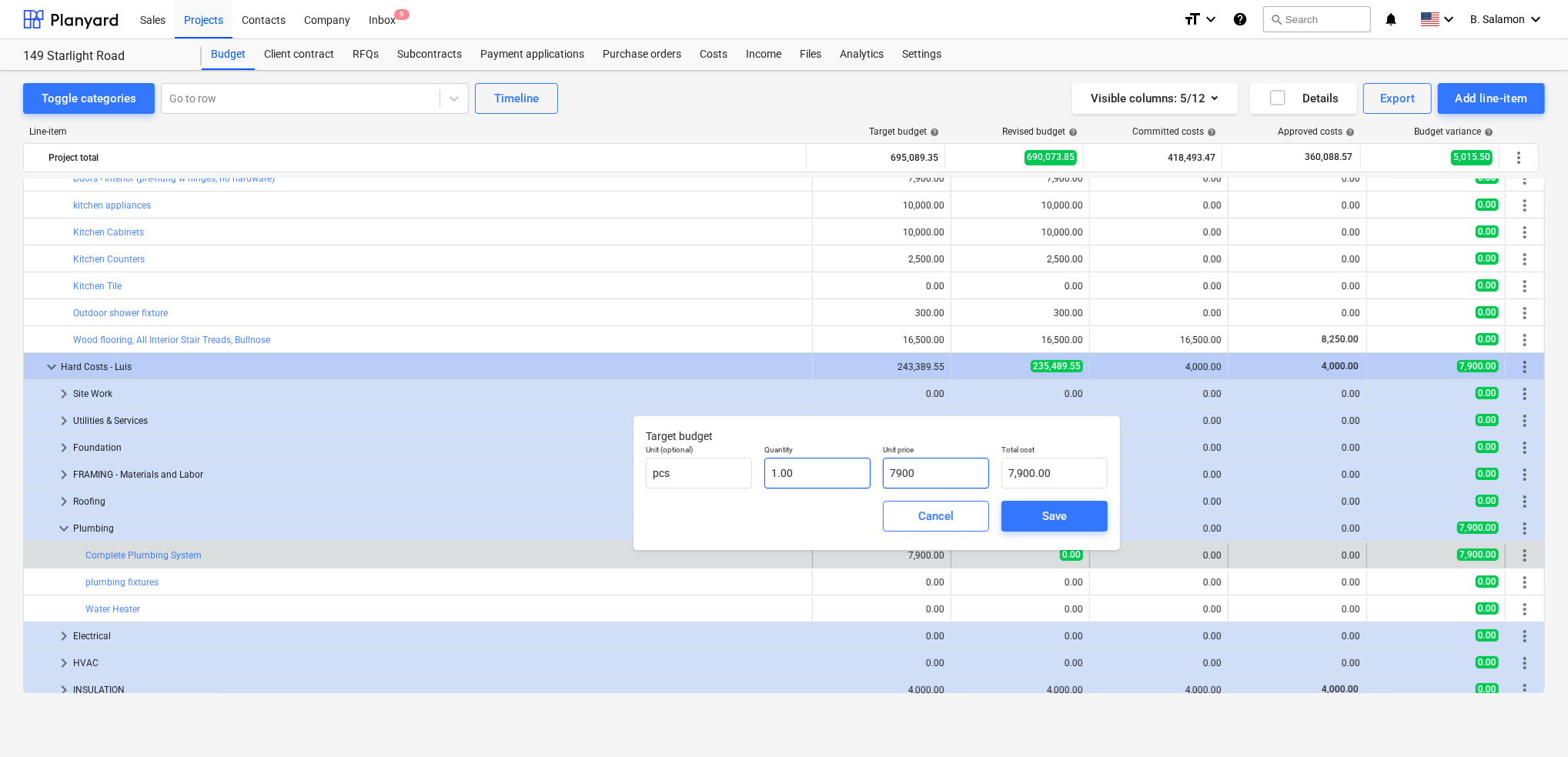 drag, startPoint x: 927, startPoint y: 477, endPoint x: 868, endPoint y: 479, distance: 59.03389 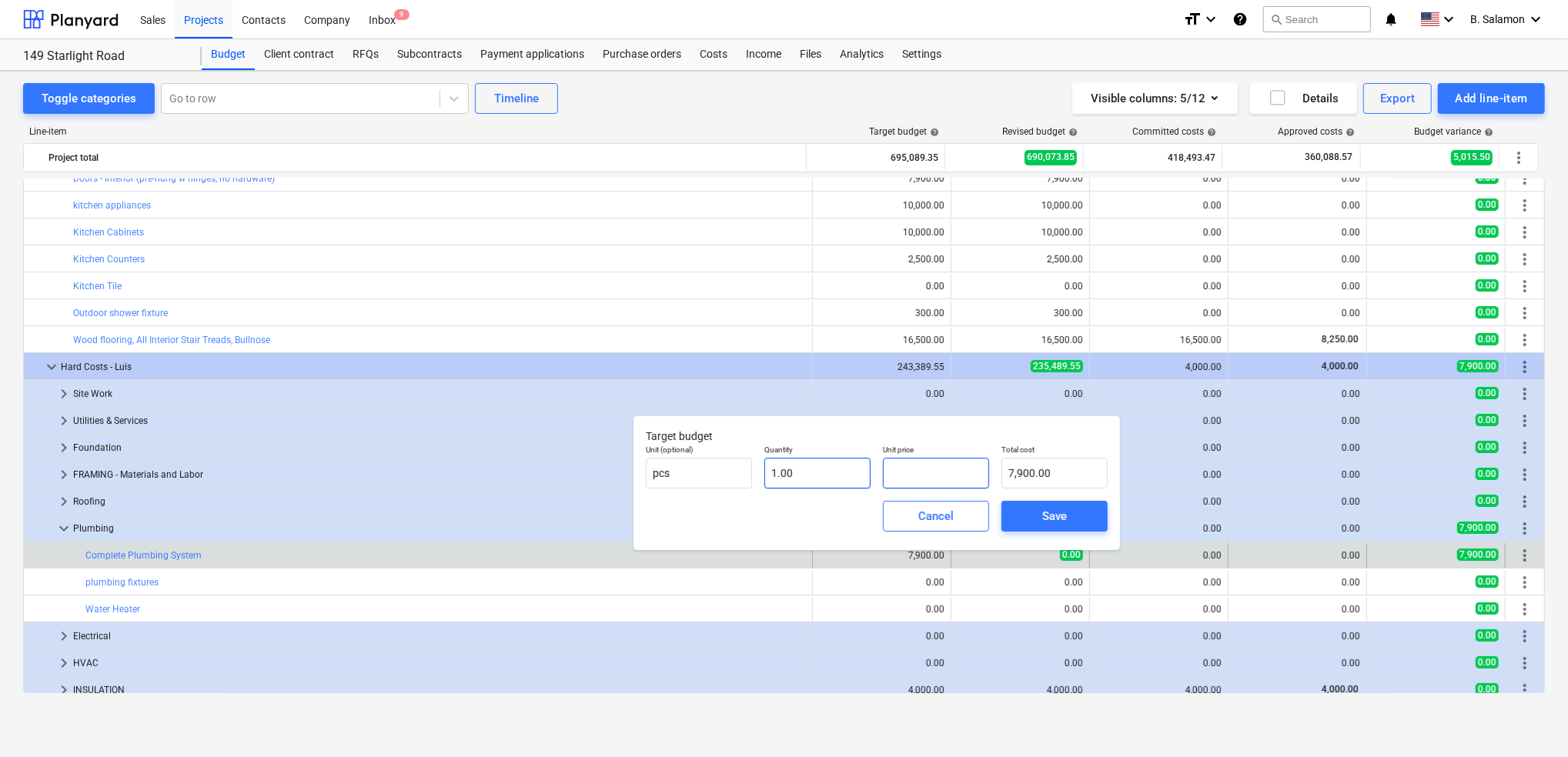 type on "0.00" 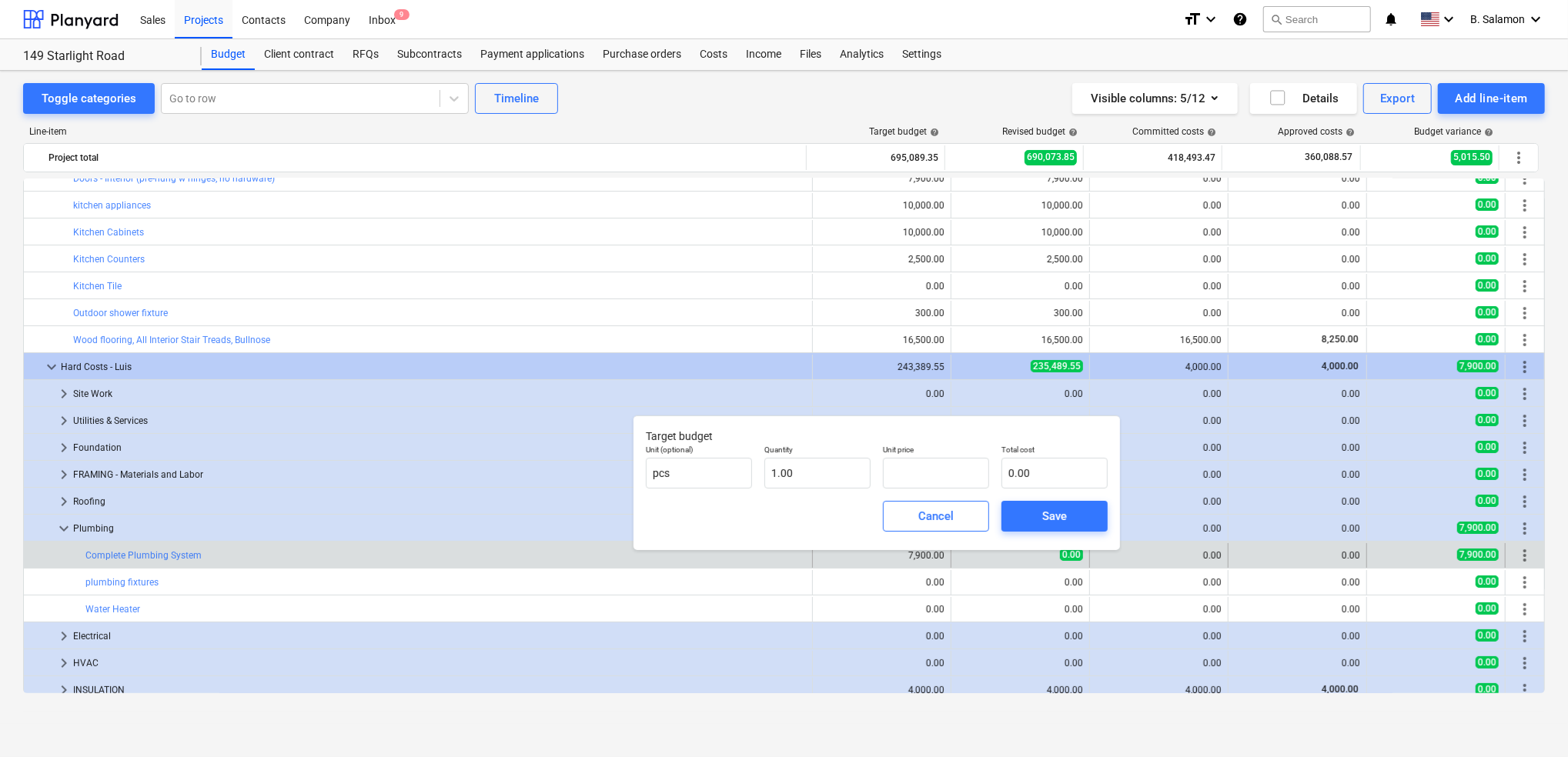 type on "0.00" 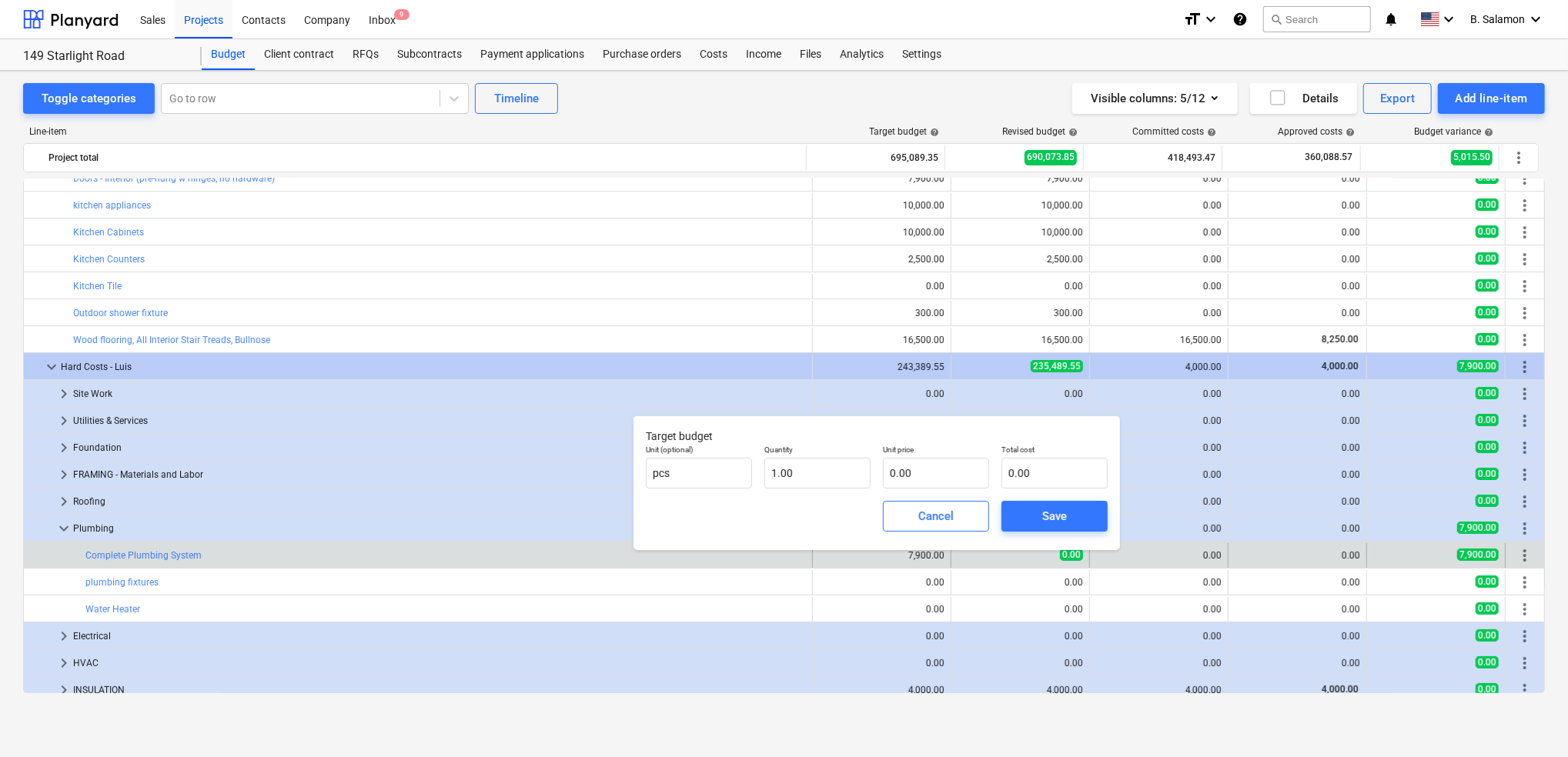click on "Save" at bounding box center (1055, 516) 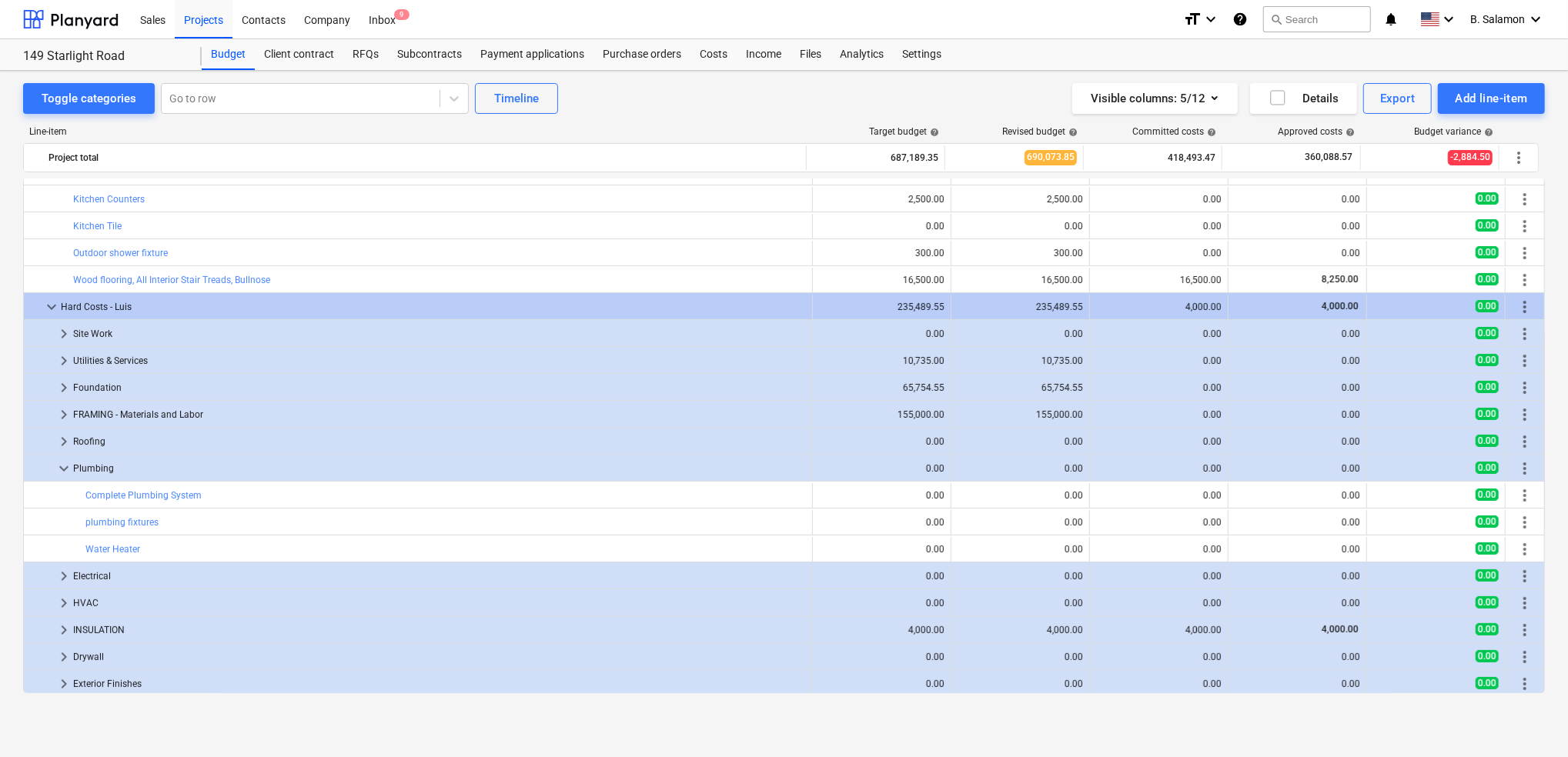 scroll, scrollTop: 320, scrollLeft: 0, axis: vertical 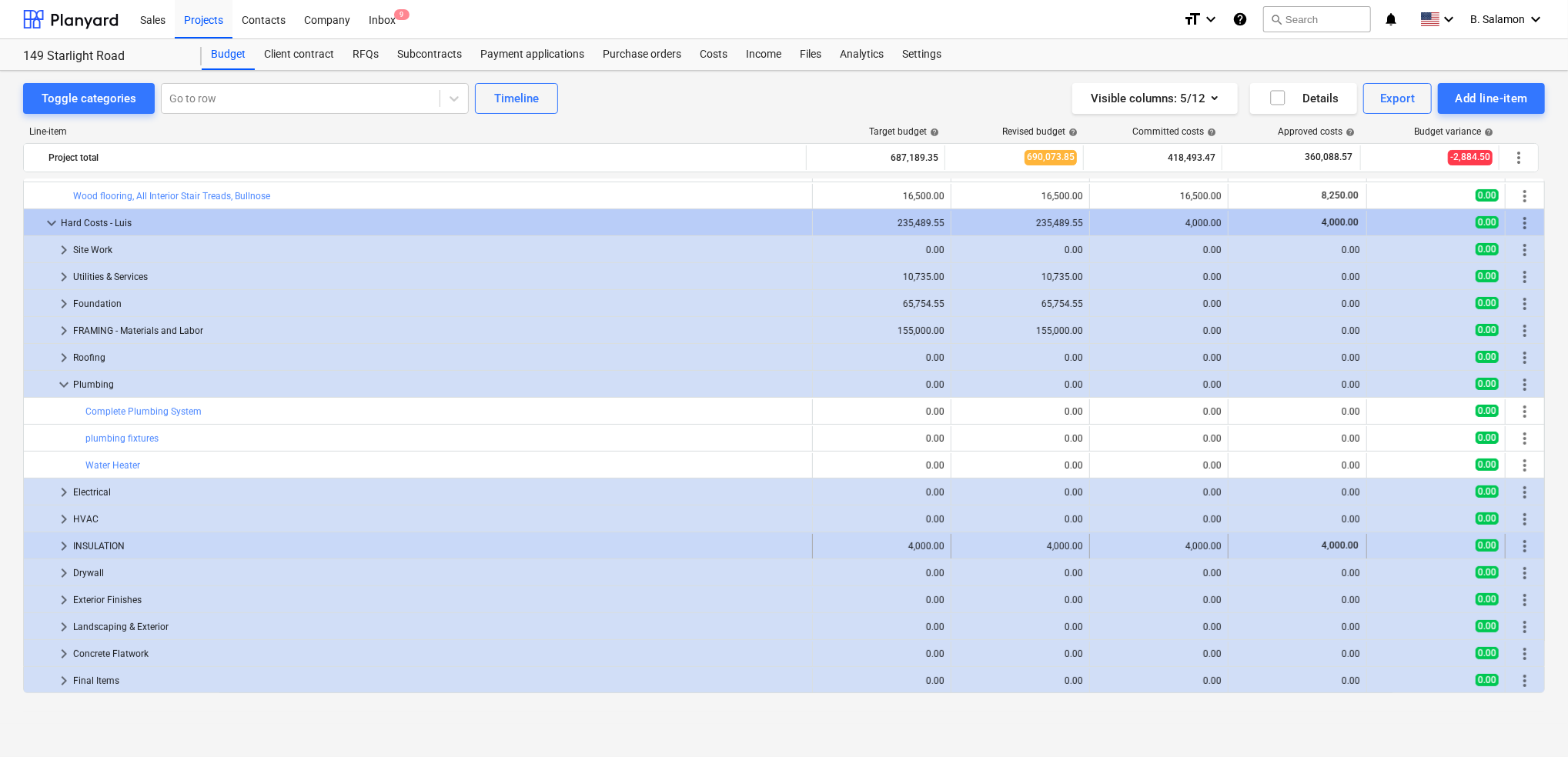 click on "keyboard_arrow_right" at bounding box center (64, 546) 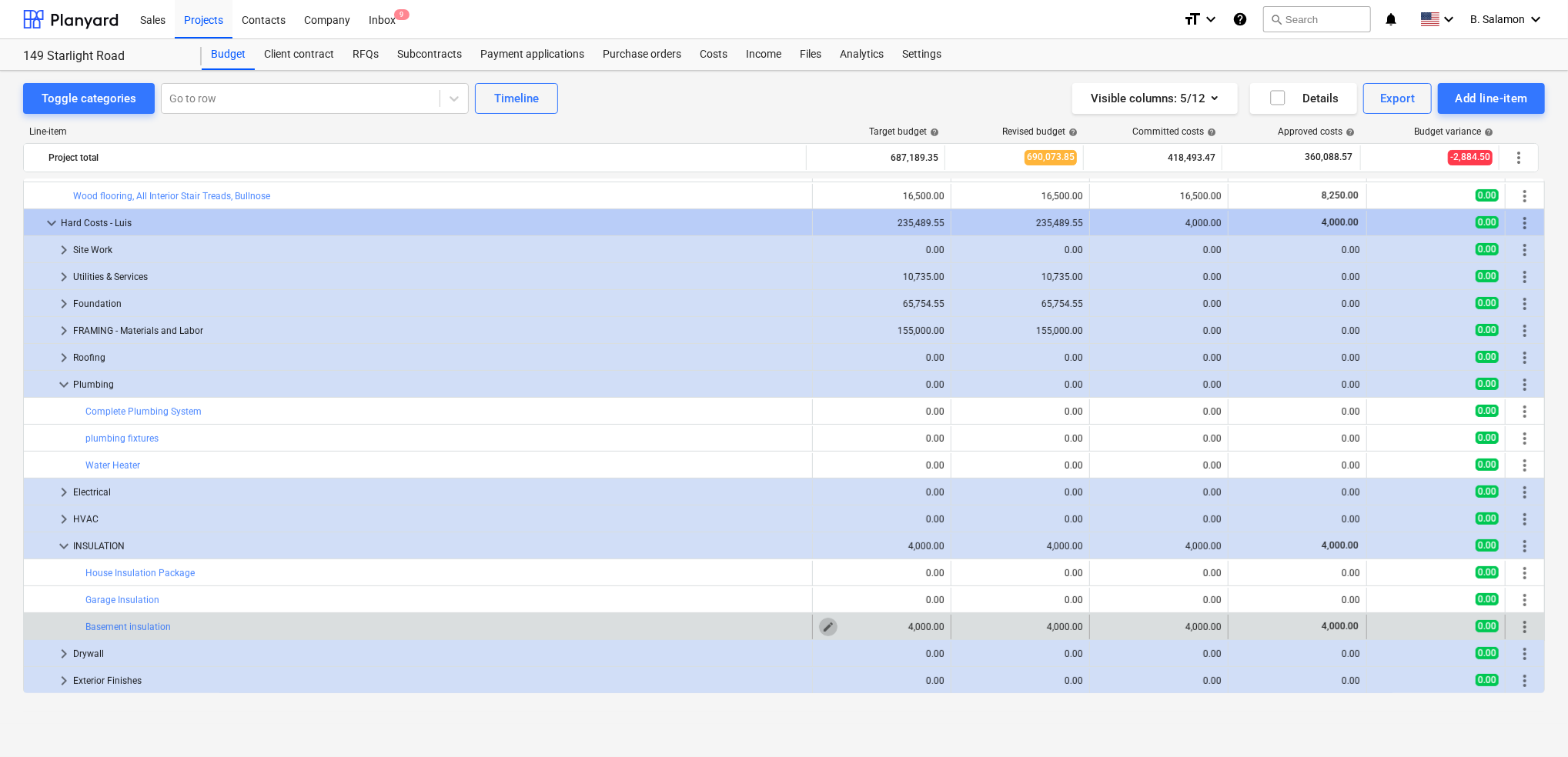 click on "edit" at bounding box center (828, 627) 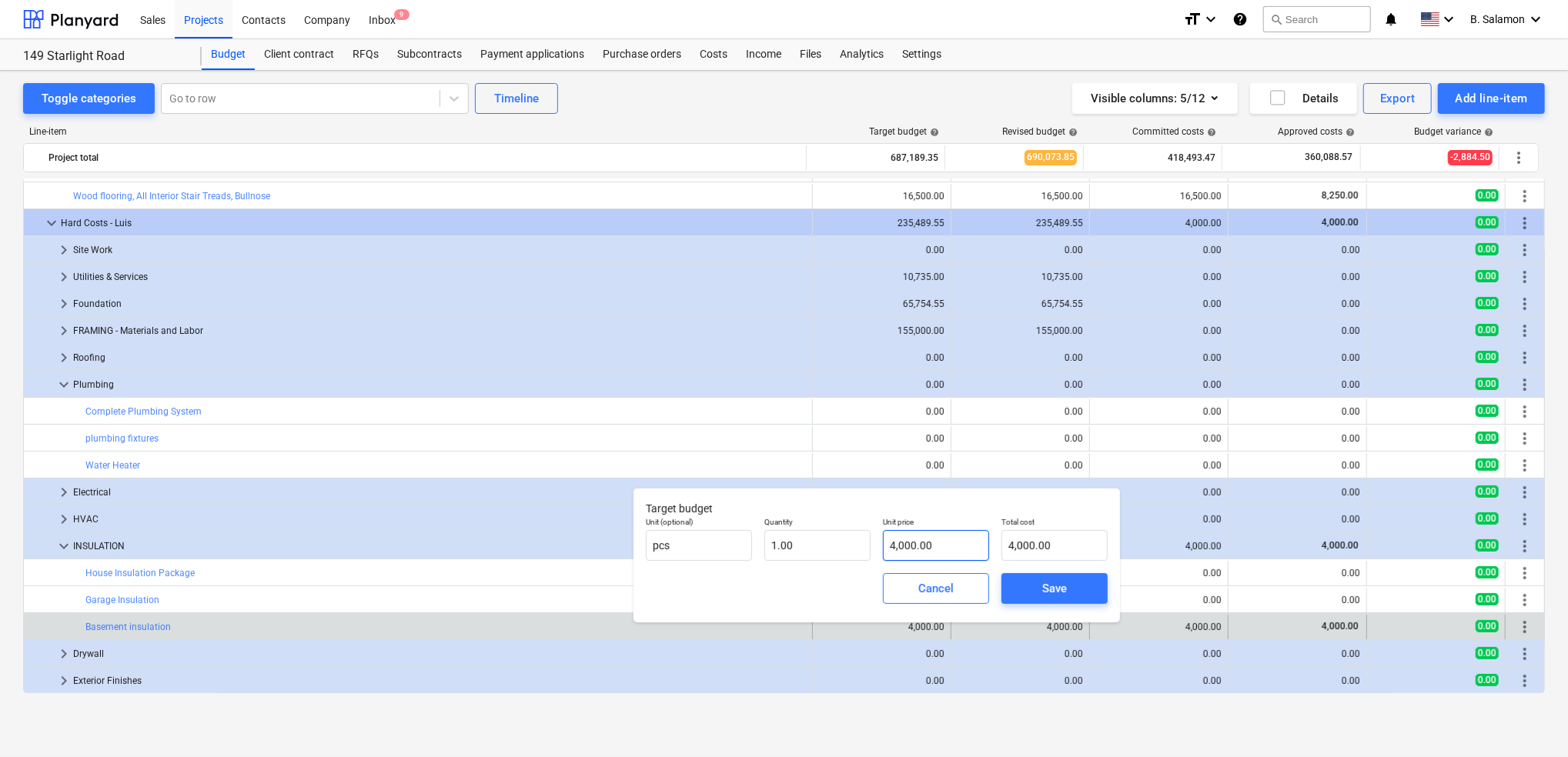 type on "4000" 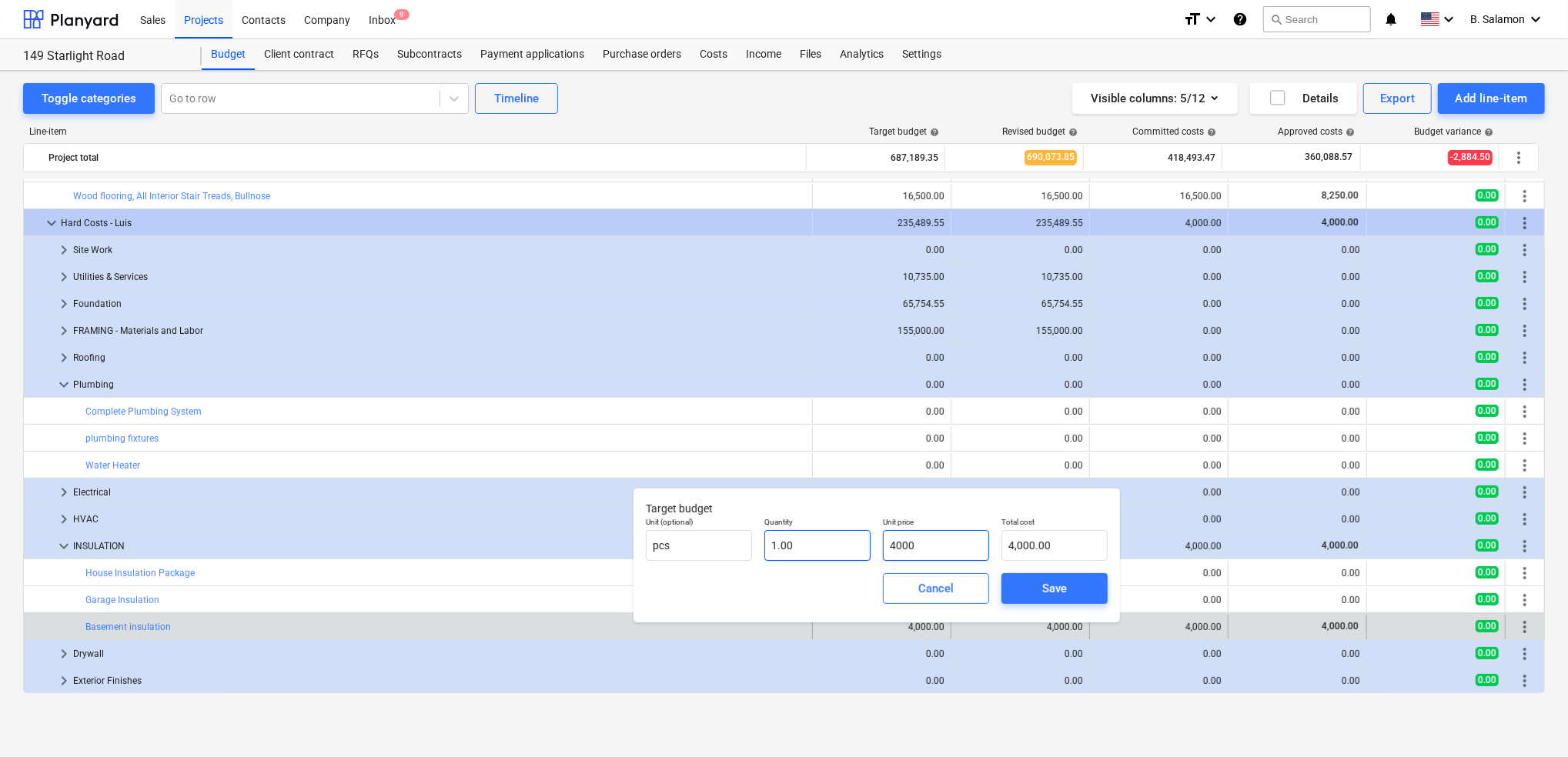 drag, startPoint x: 942, startPoint y: 548, endPoint x: 827, endPoint y: 549, distance: 115.00435 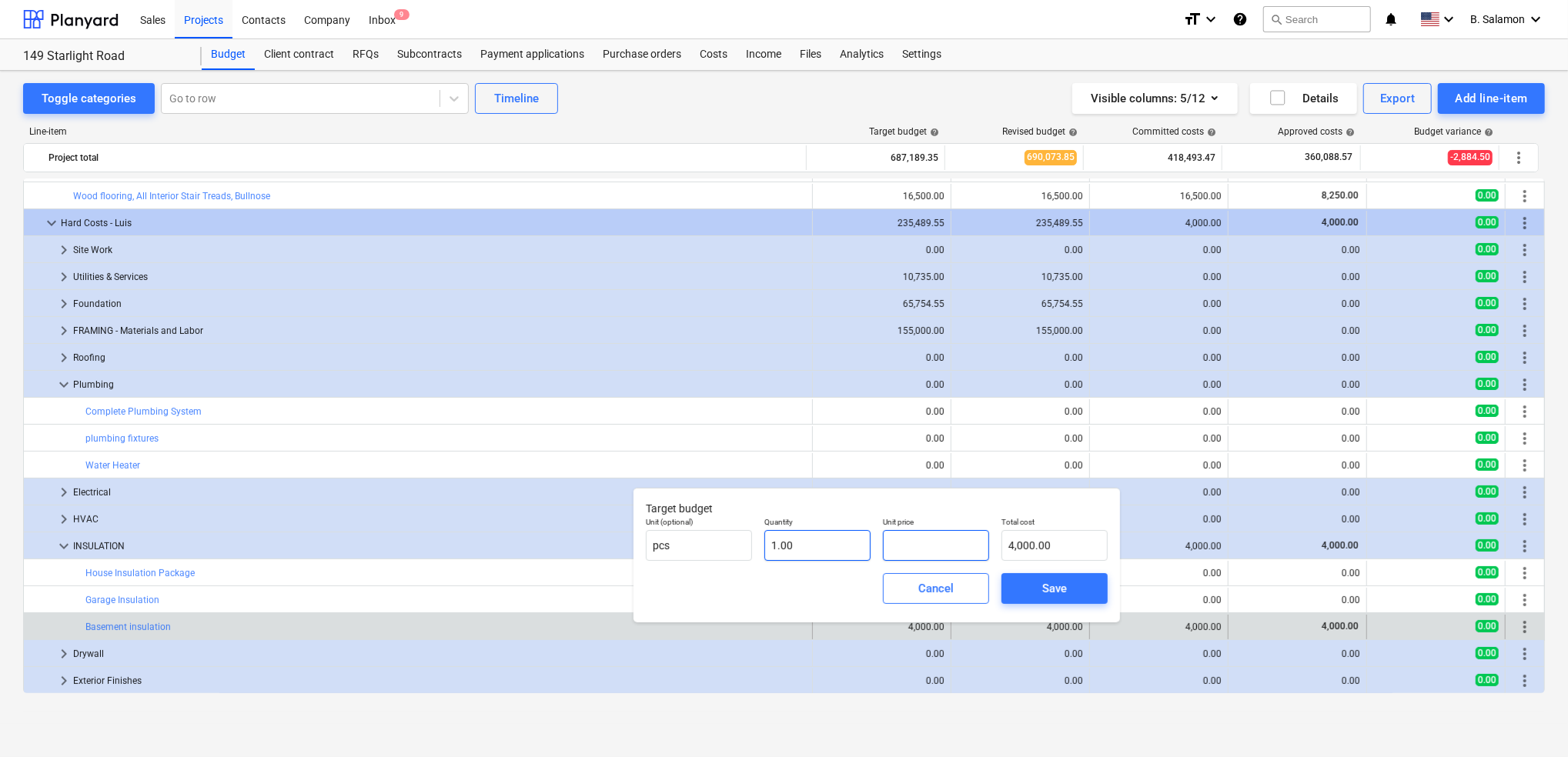 type on "0.00" 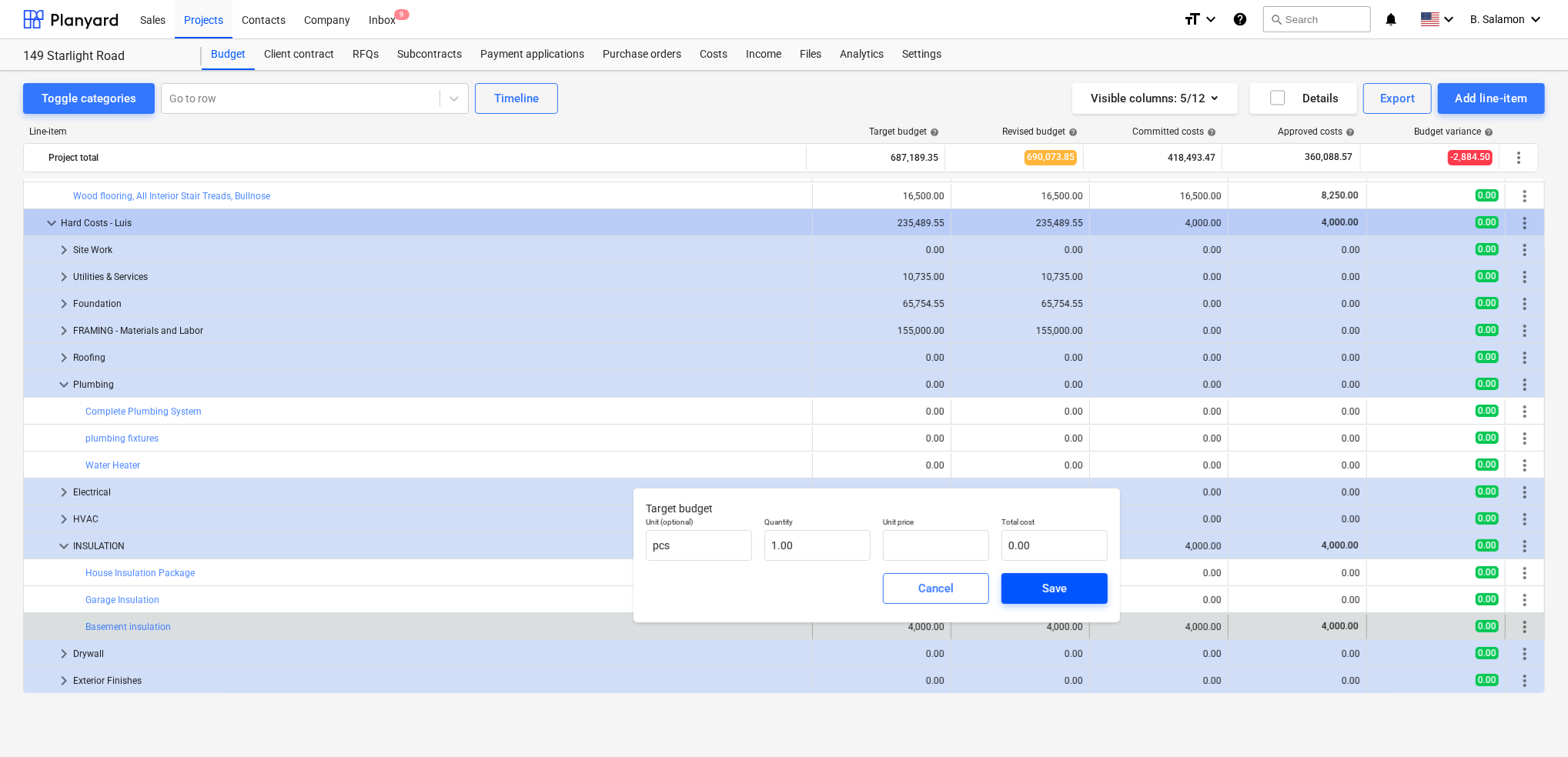 type on "0.00" 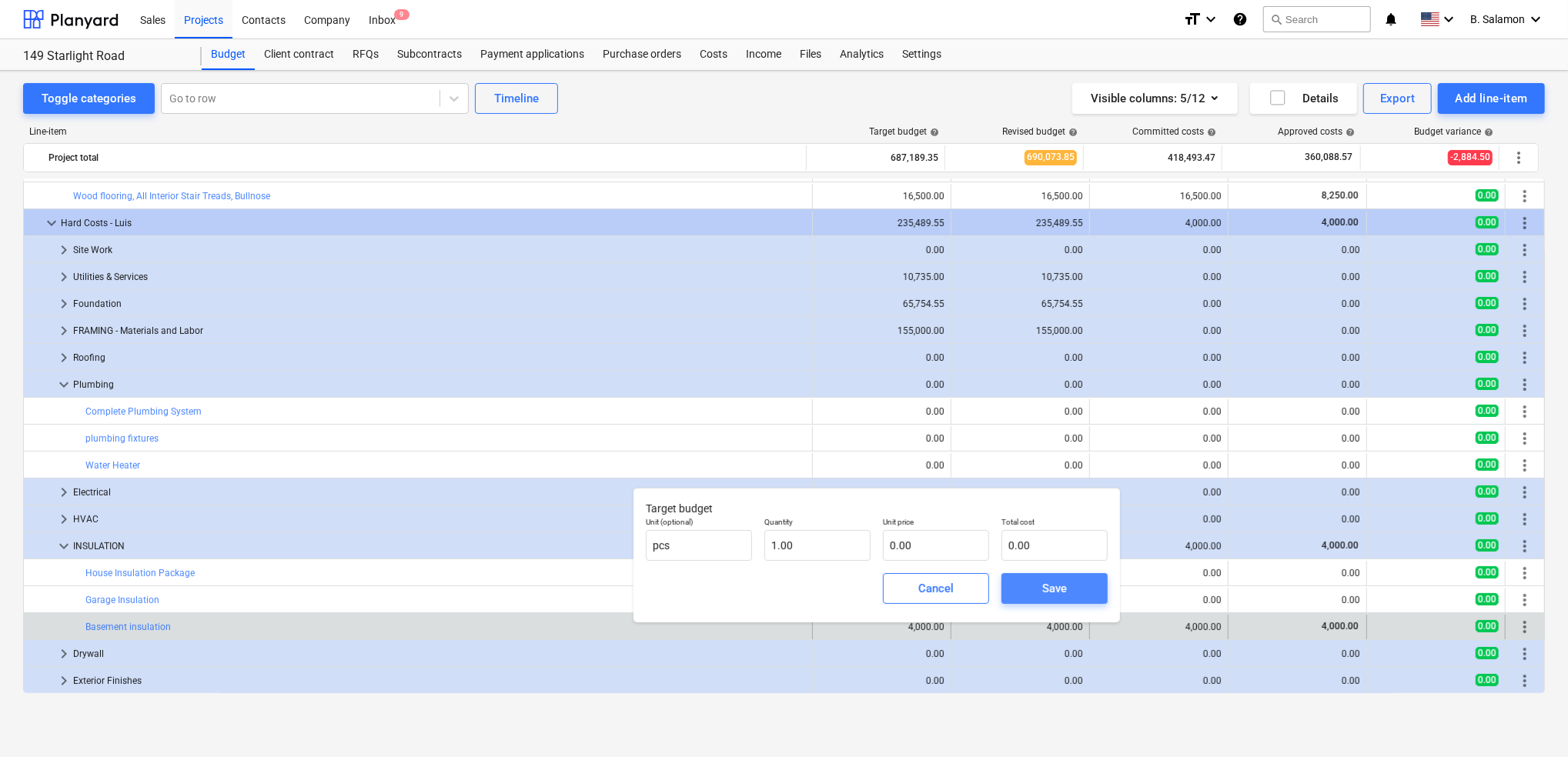 click on "Save" at bounding box center (1055, 589) 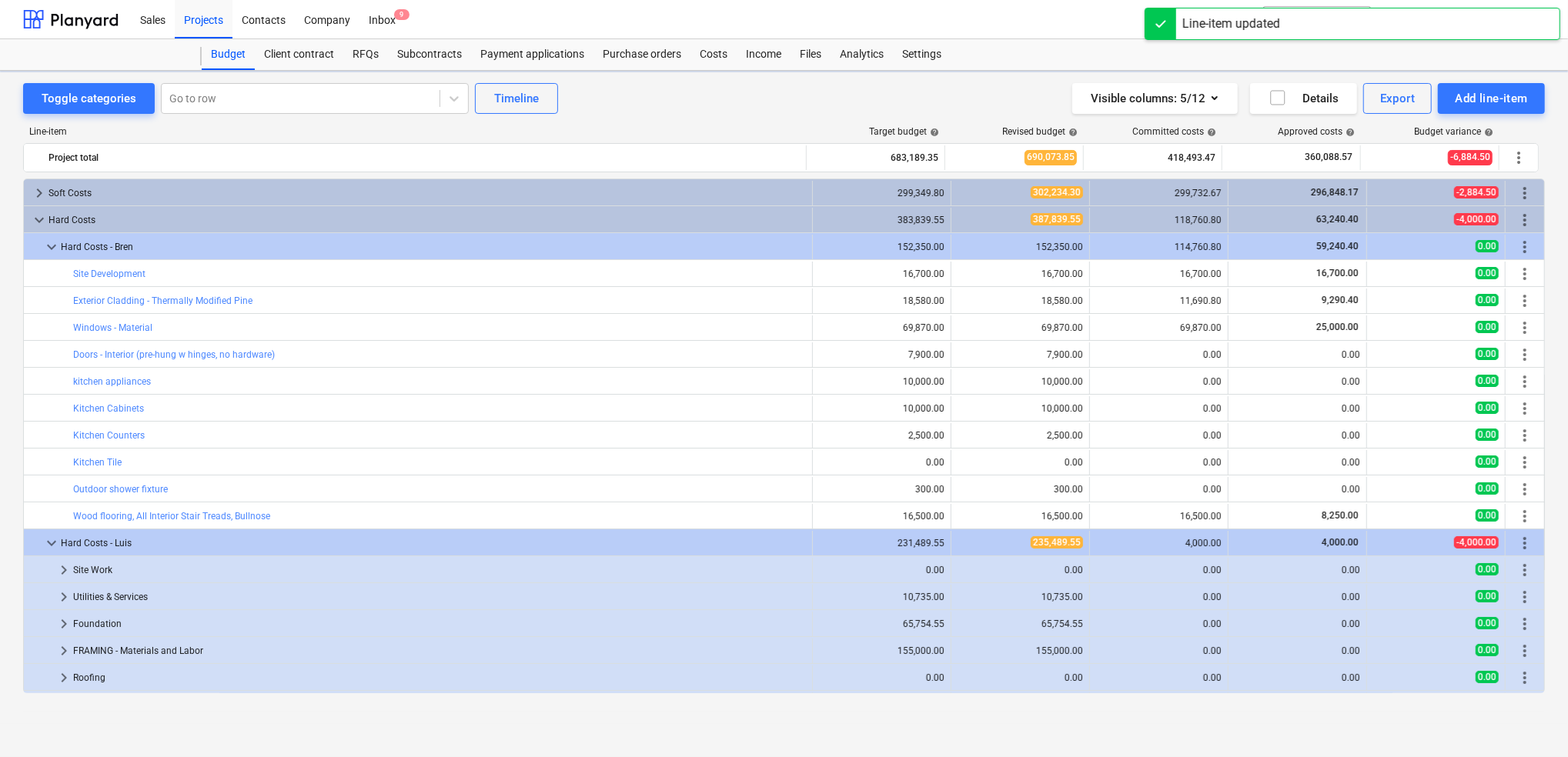 scroll, scrollTop: 320, scrollLeft: 0, axis: vertical 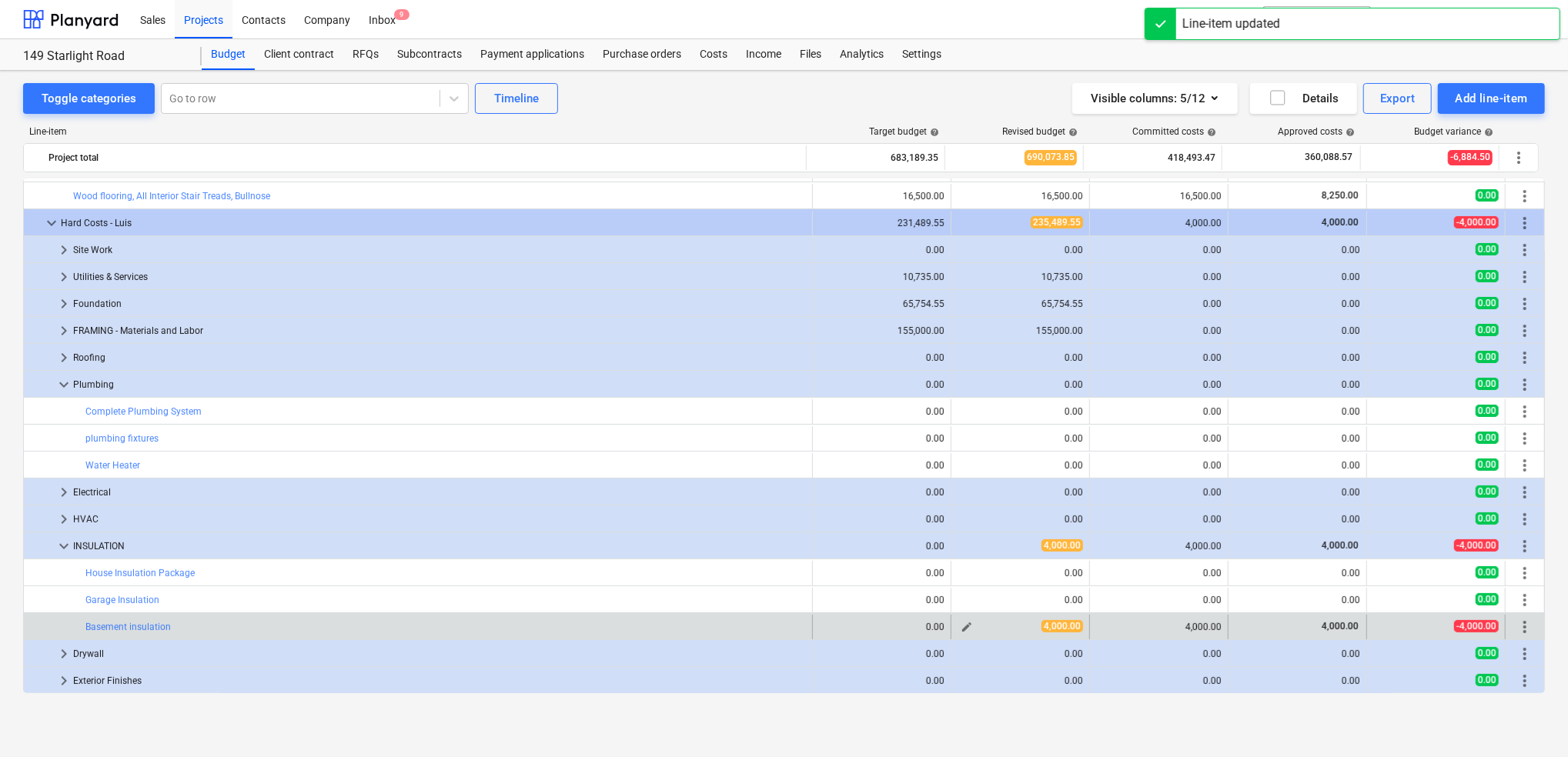 click on "edit" at bounding box center (967, 627) 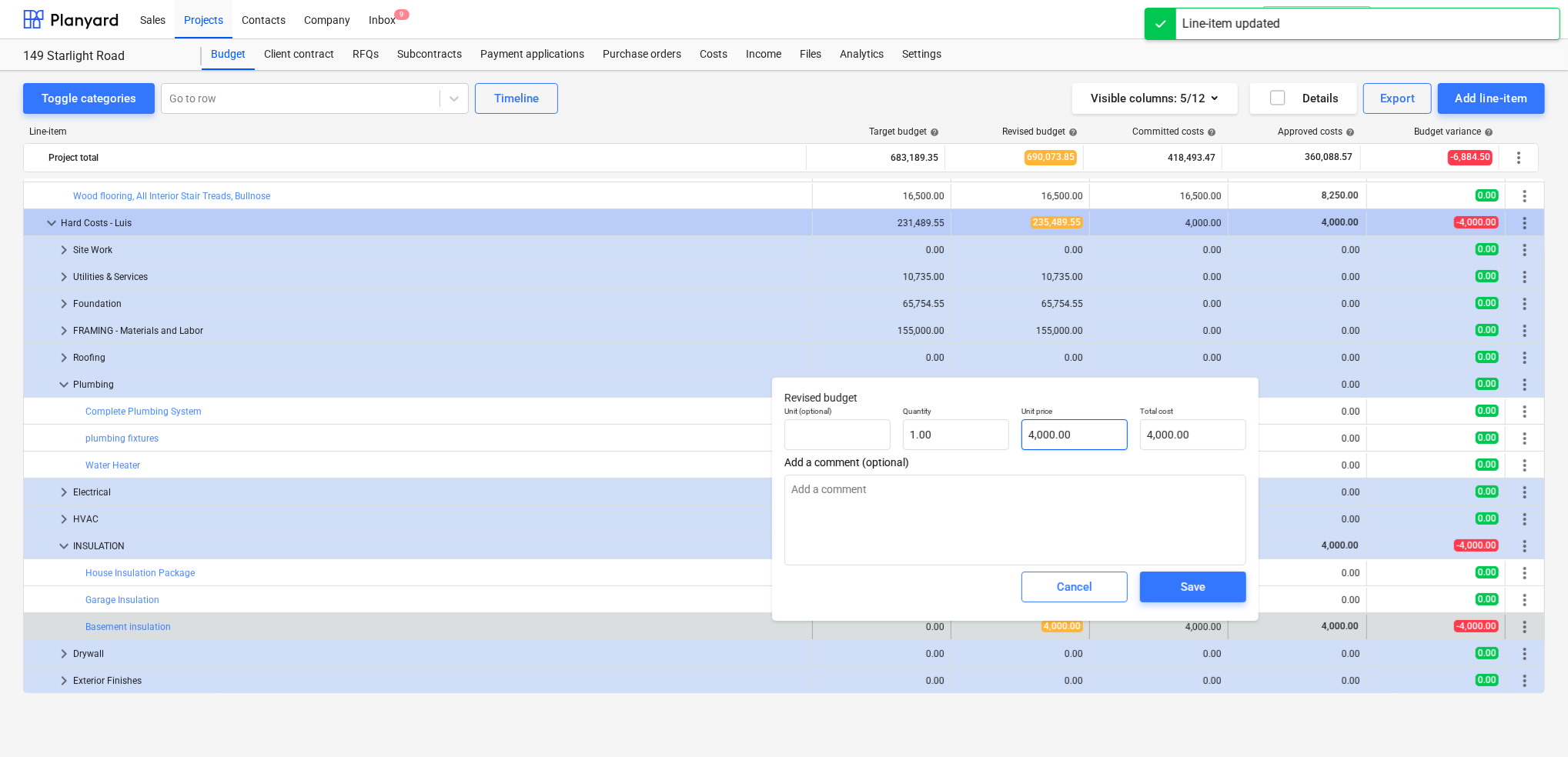 type on "4000" 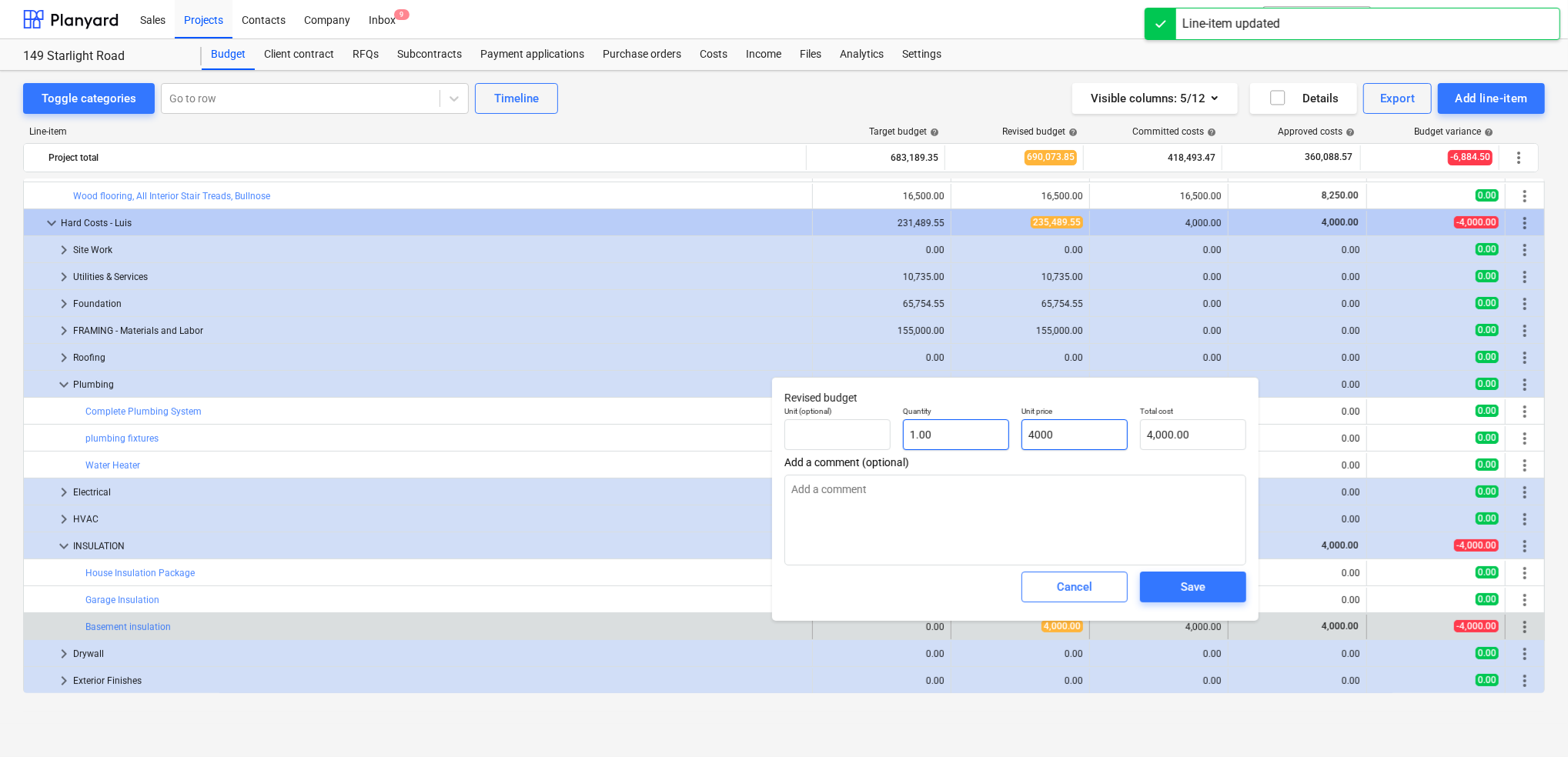 drag, startPoint x: 1074, startPoint y: 435, endPoint x: 922, endPoint y: 434, distance: 152.00329 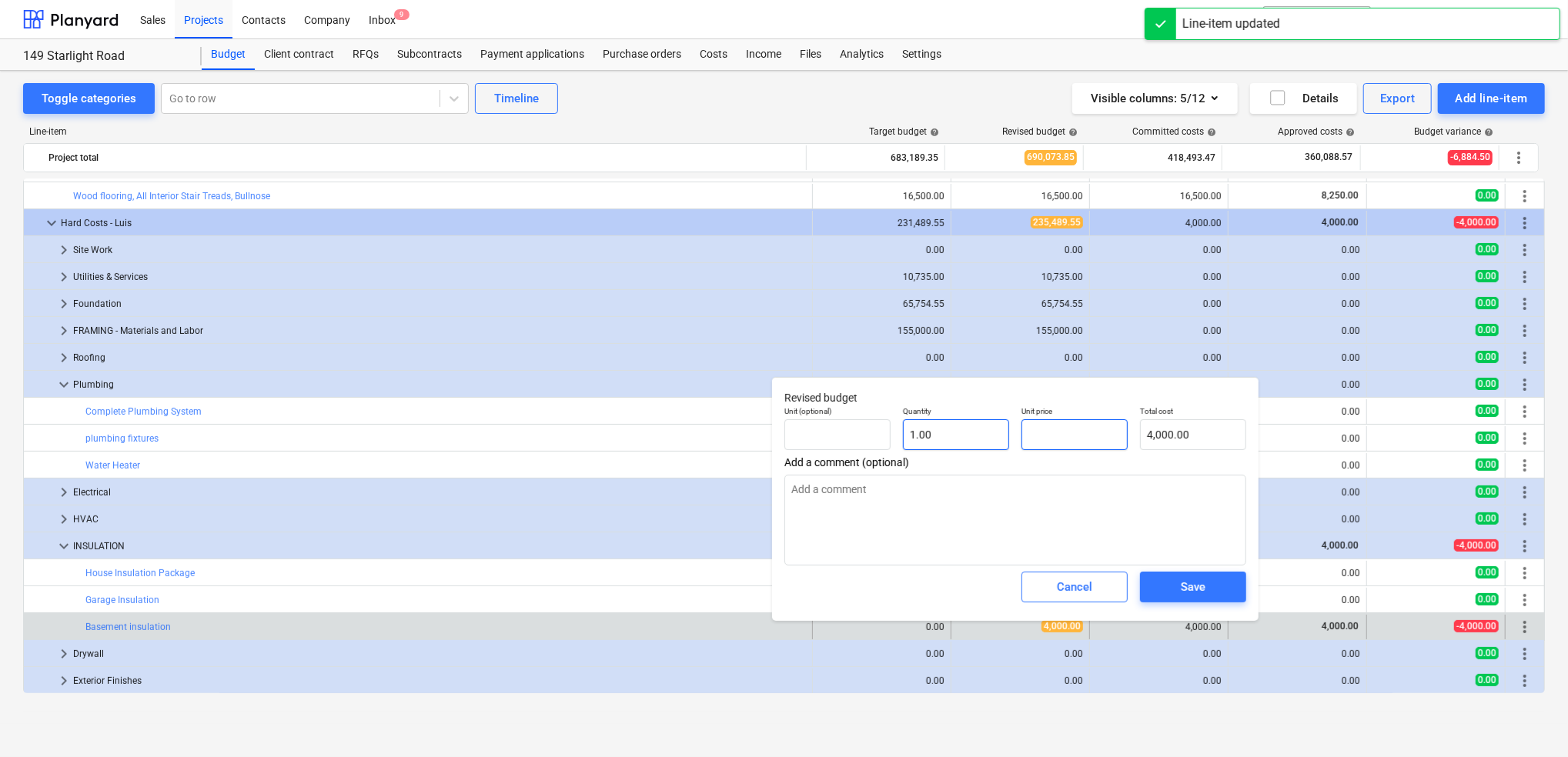 type on "0.00" 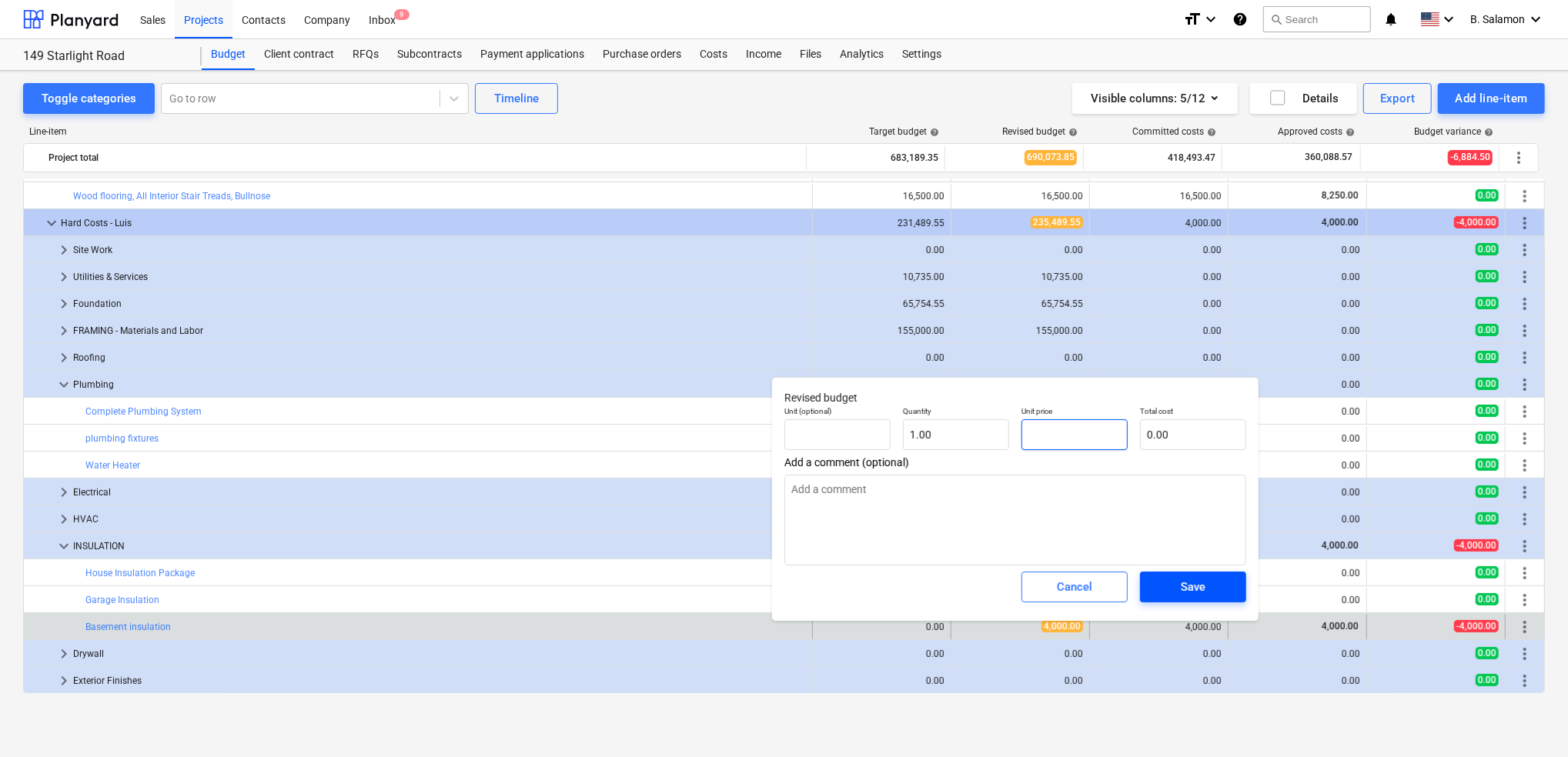 type 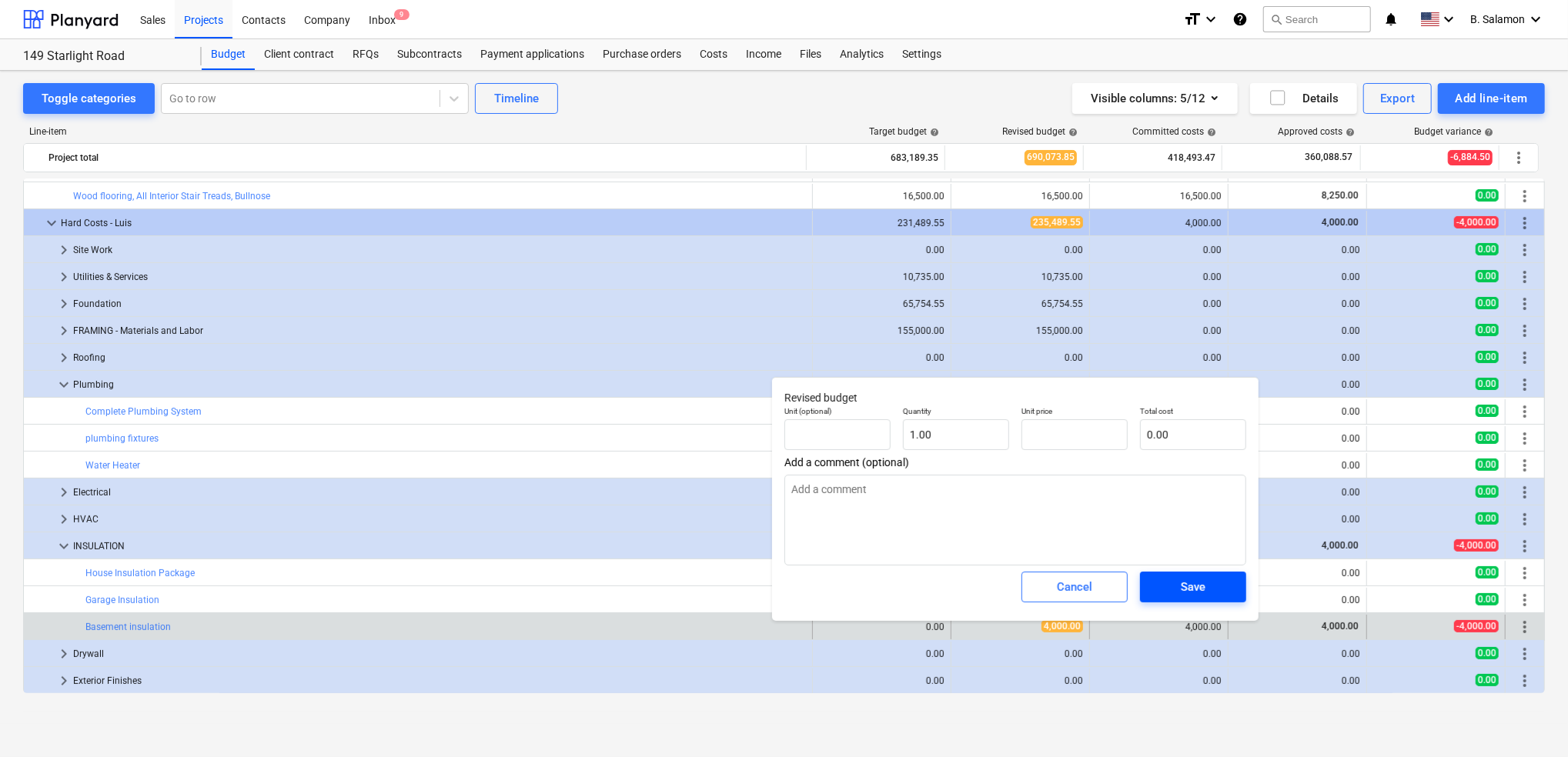 type on "x" 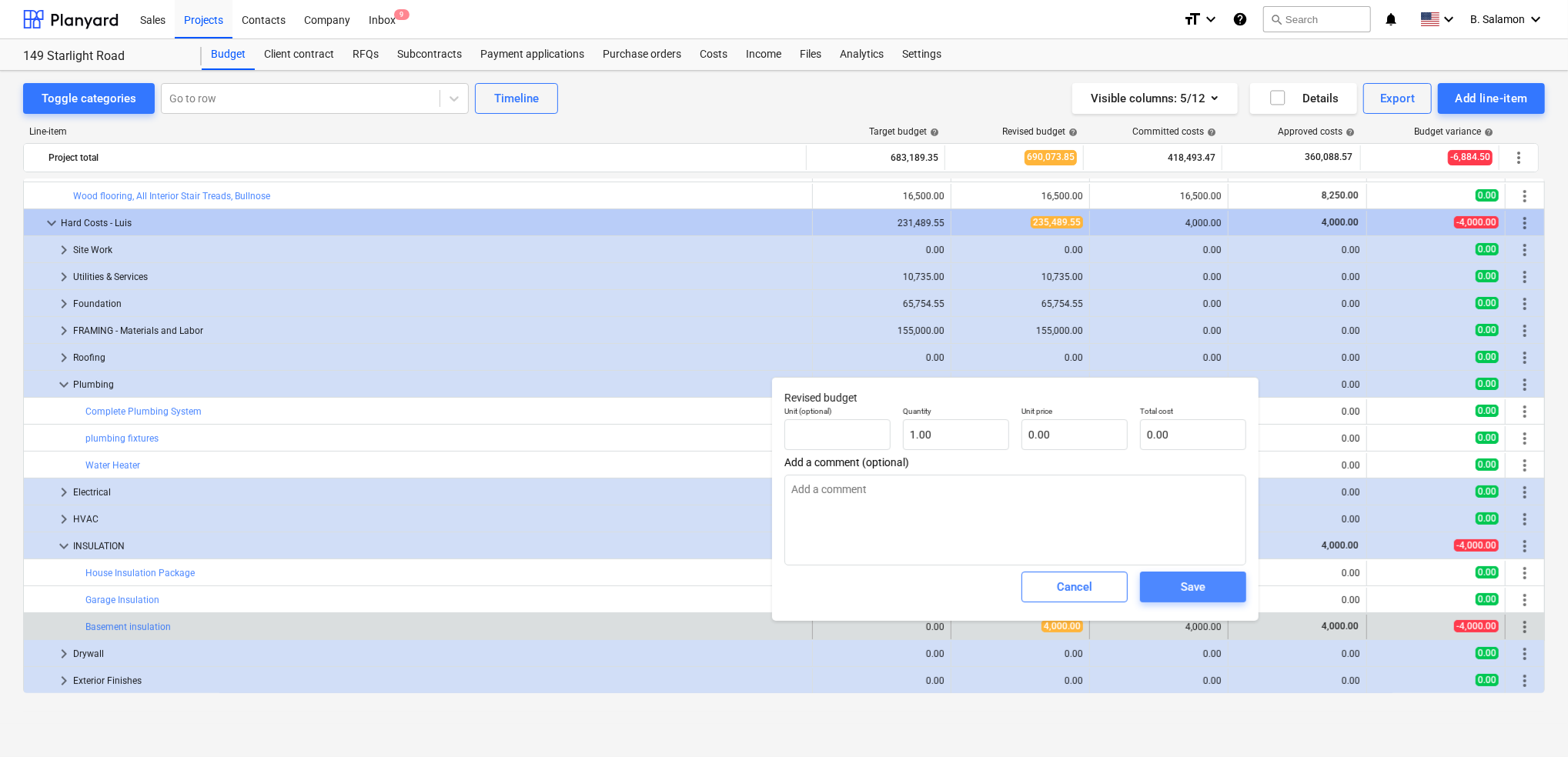 click on "Save" at bounding box center [1193, 587] 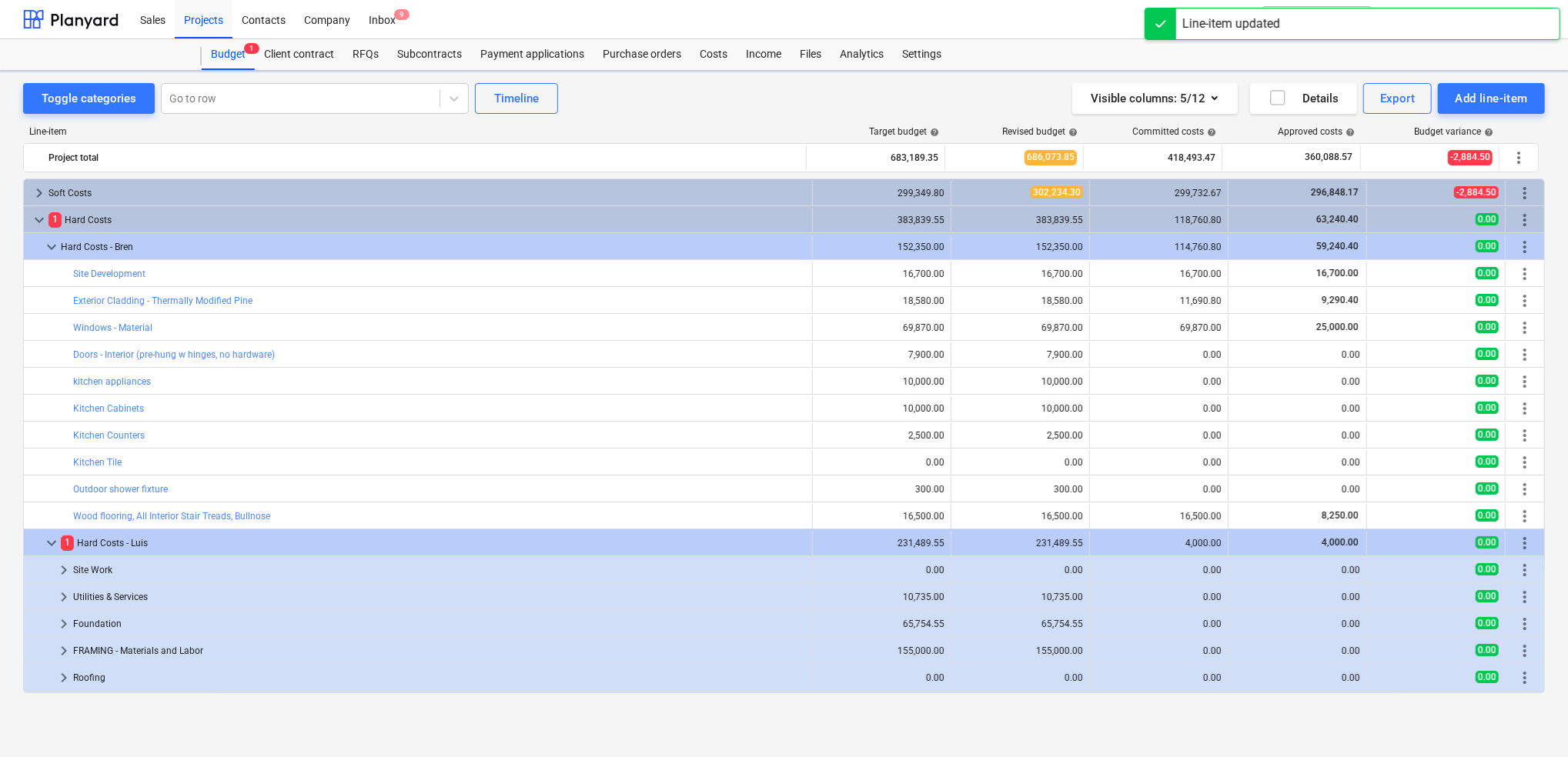 scroll, scrollTop: 320, scrollLeft: 0, axis: vertical 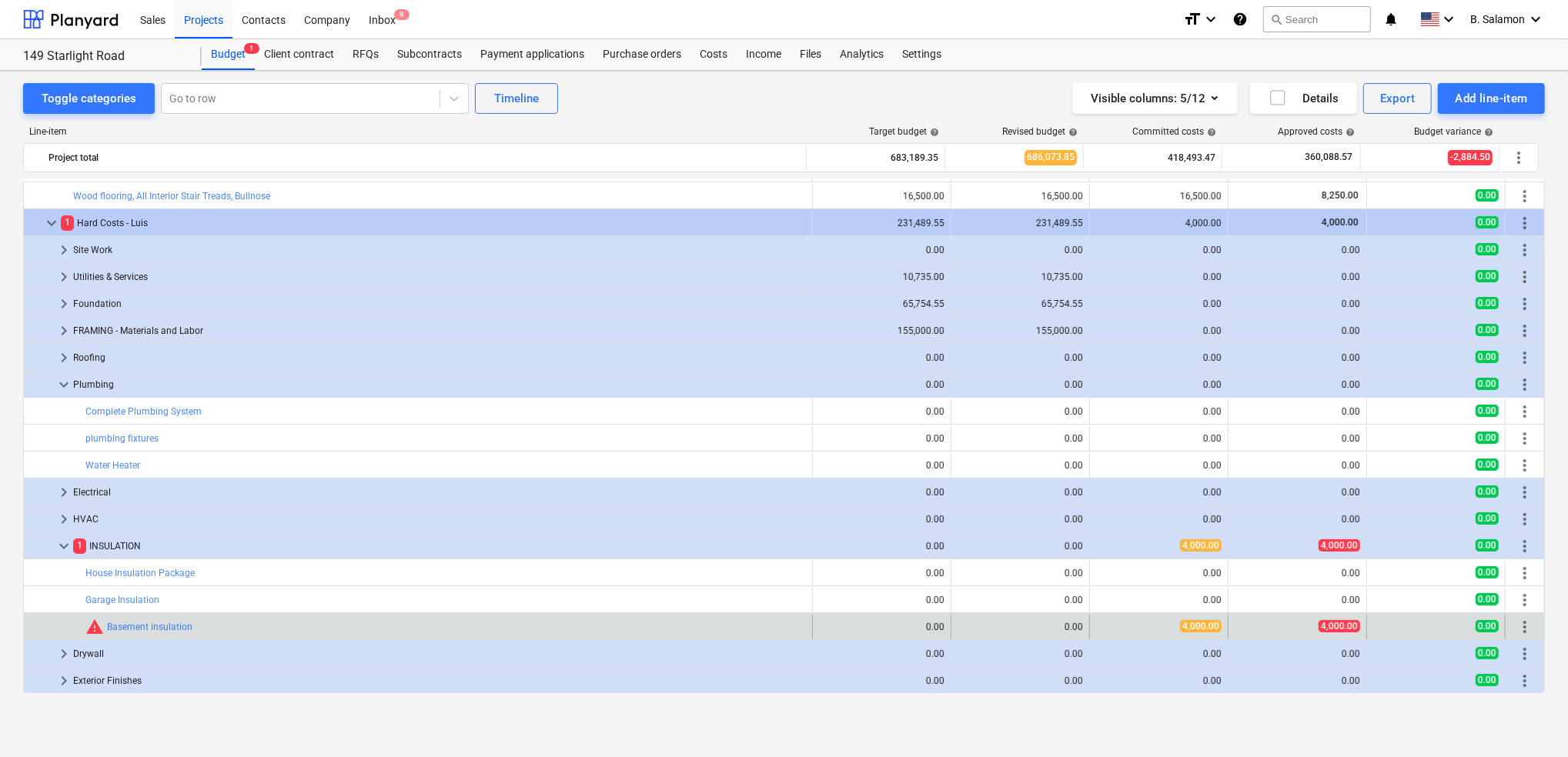 click on "4,000.00" at bounding box center [1201, 626] 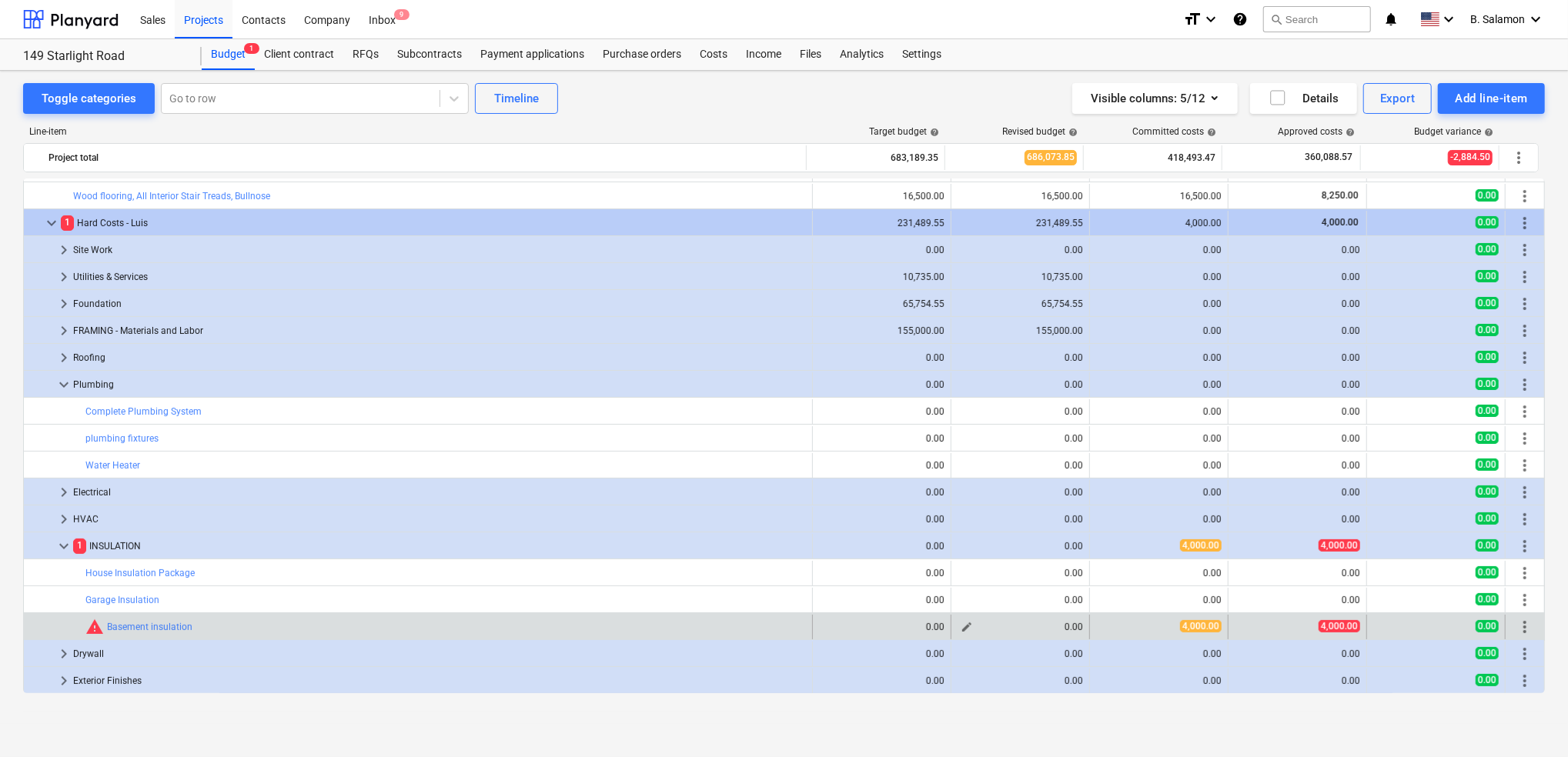 click on "edit" at bounding box center [967, 627] 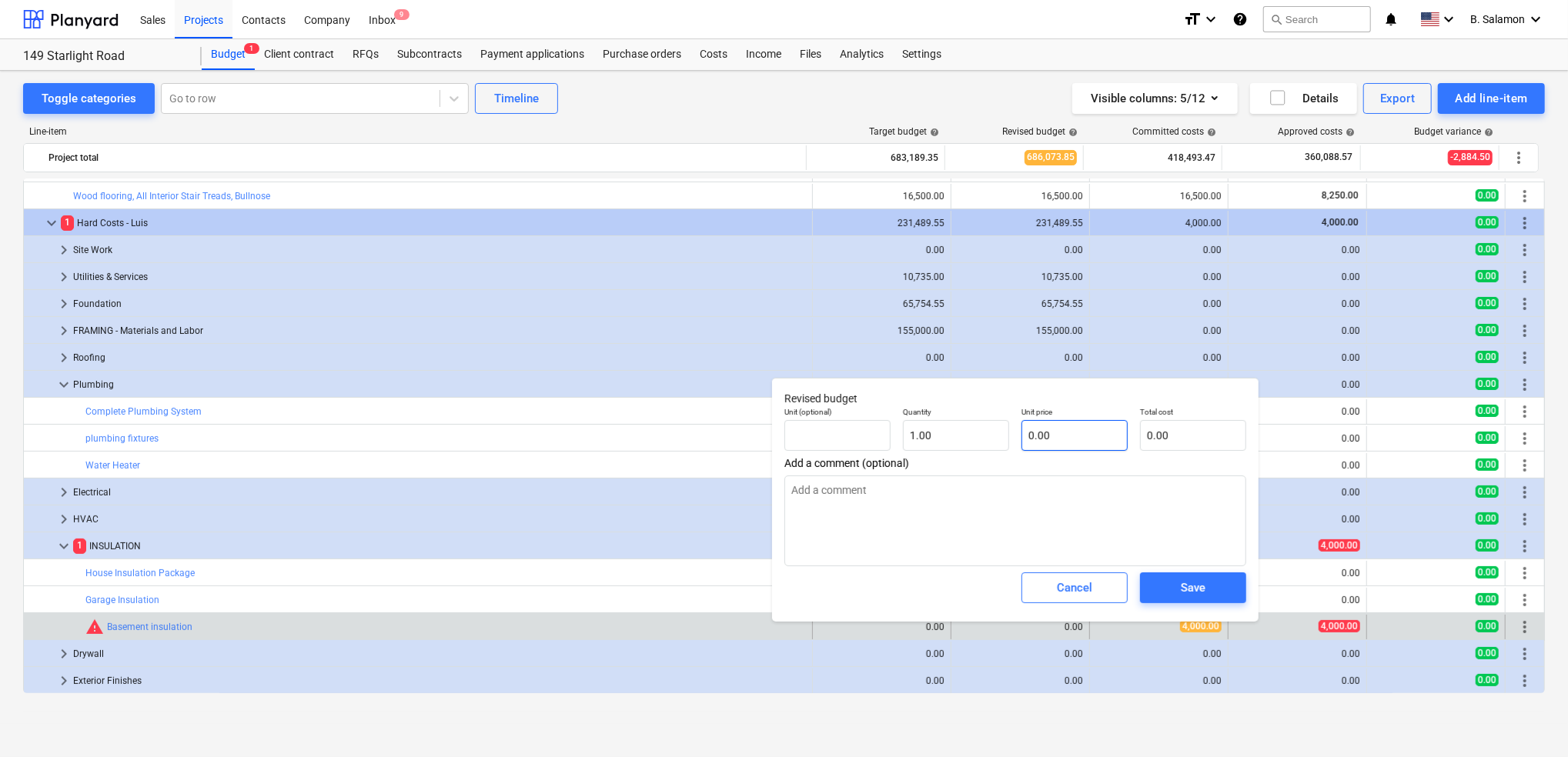 type 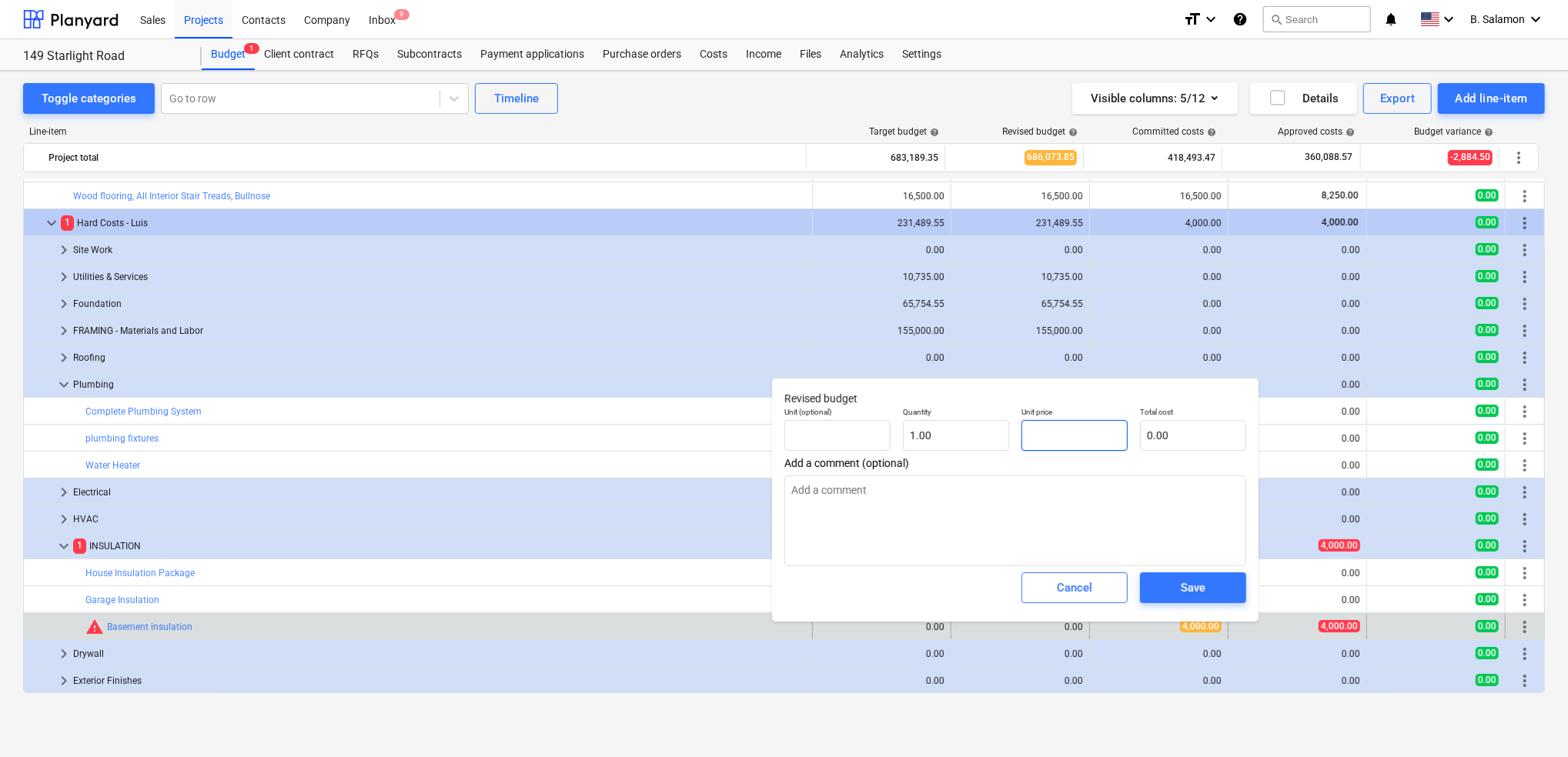 click at bounding box center (1075, 435) 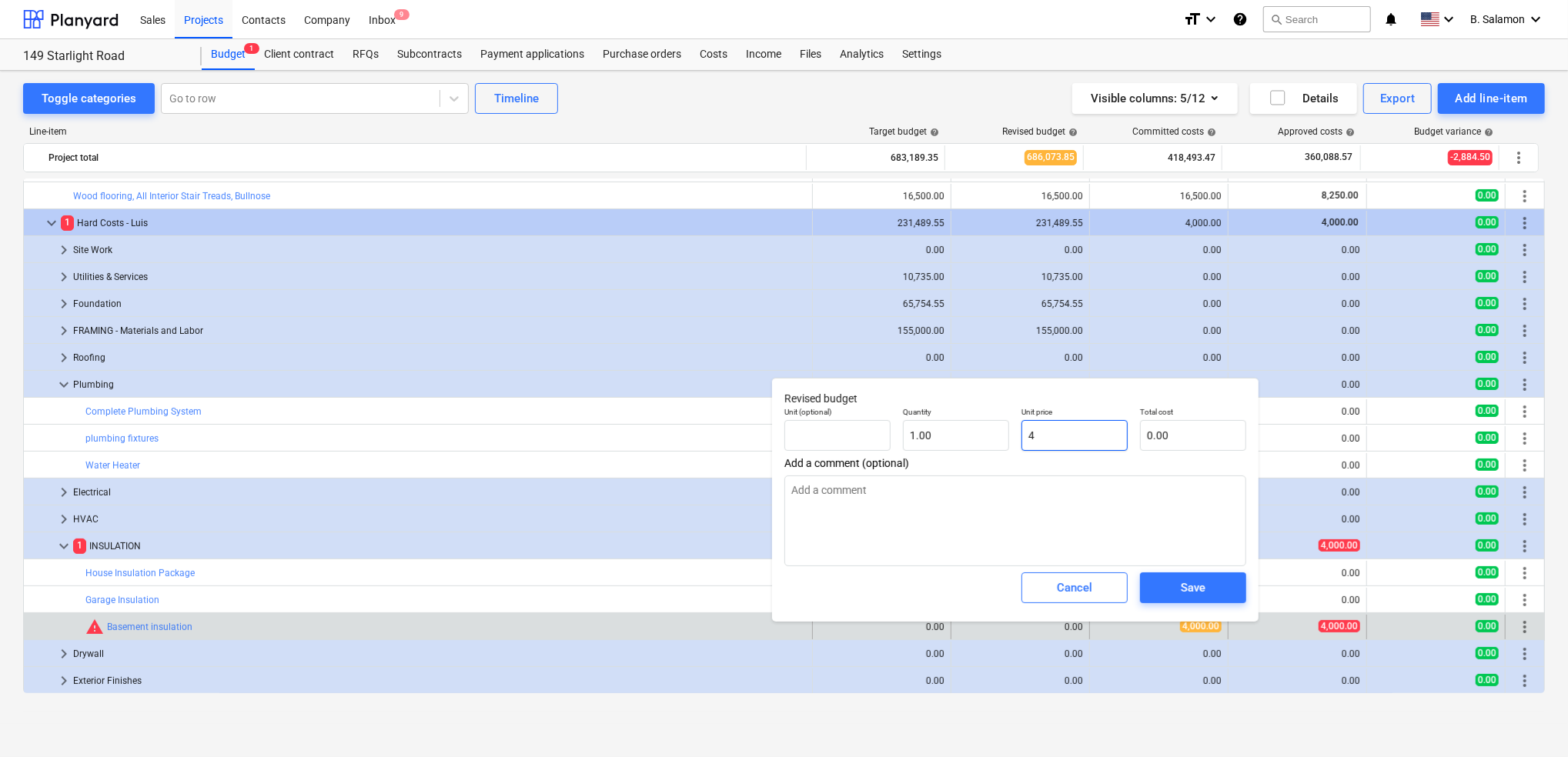 type on "4.00" 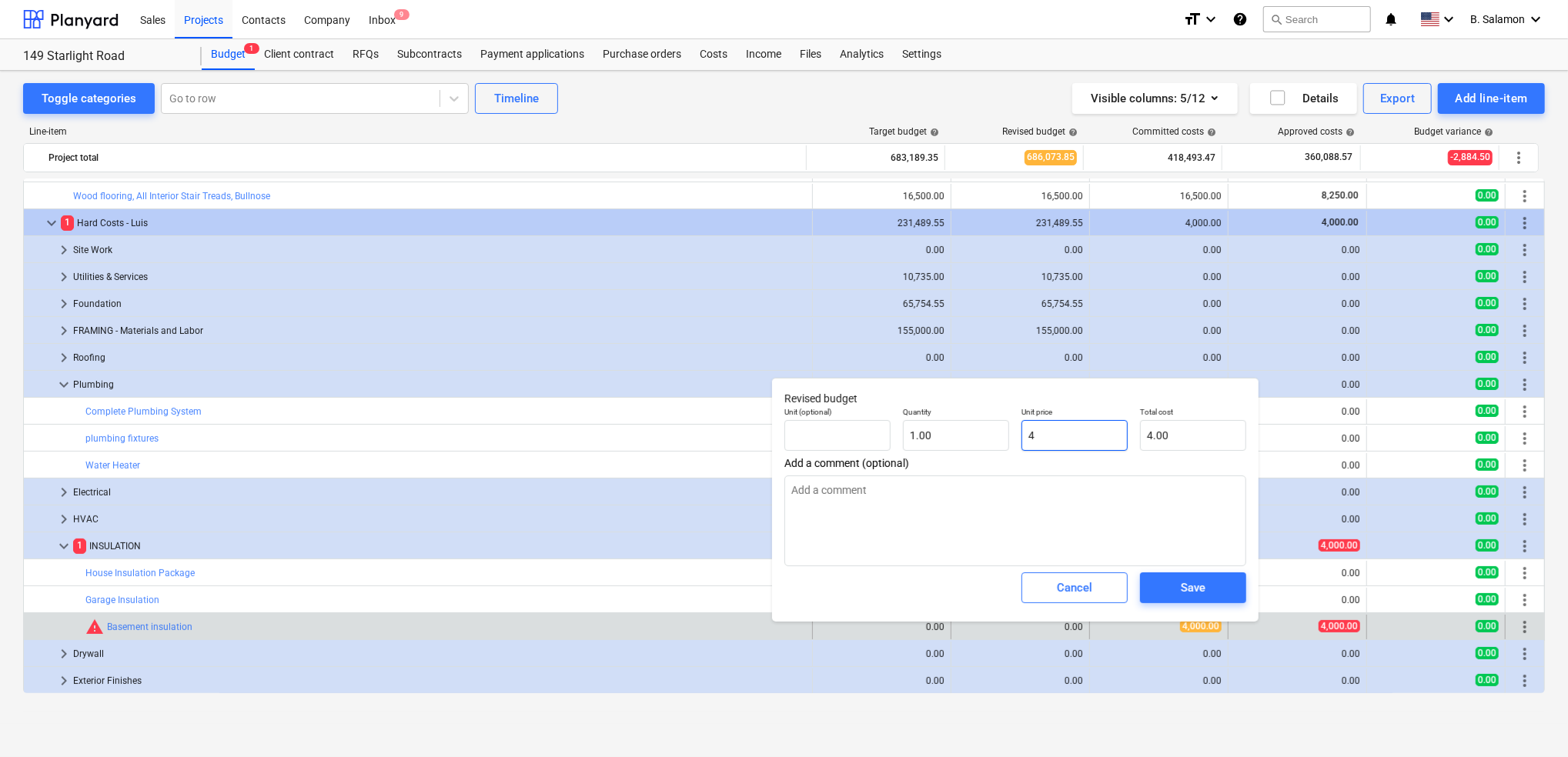type on "x" 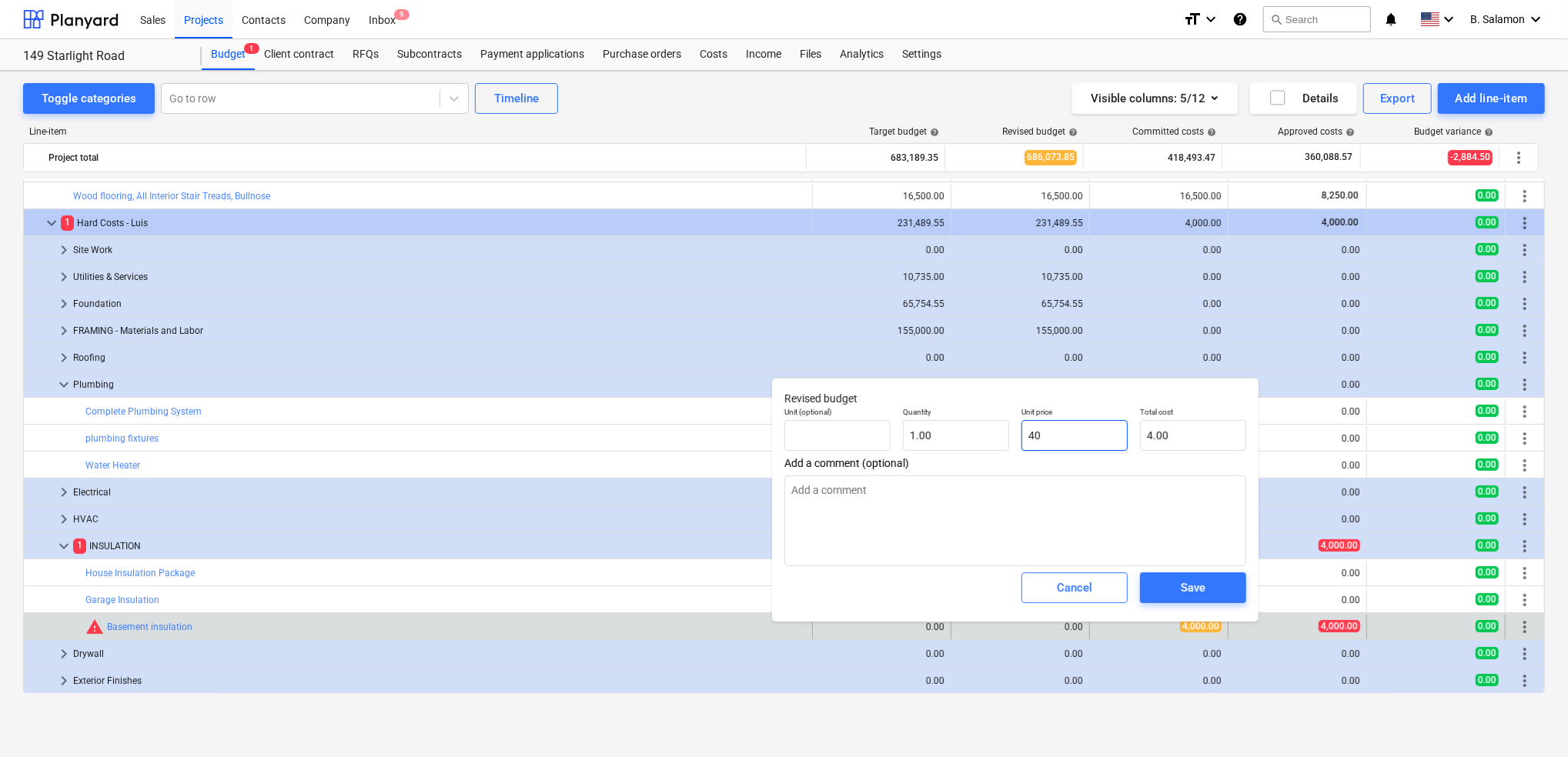 type on "40.00" 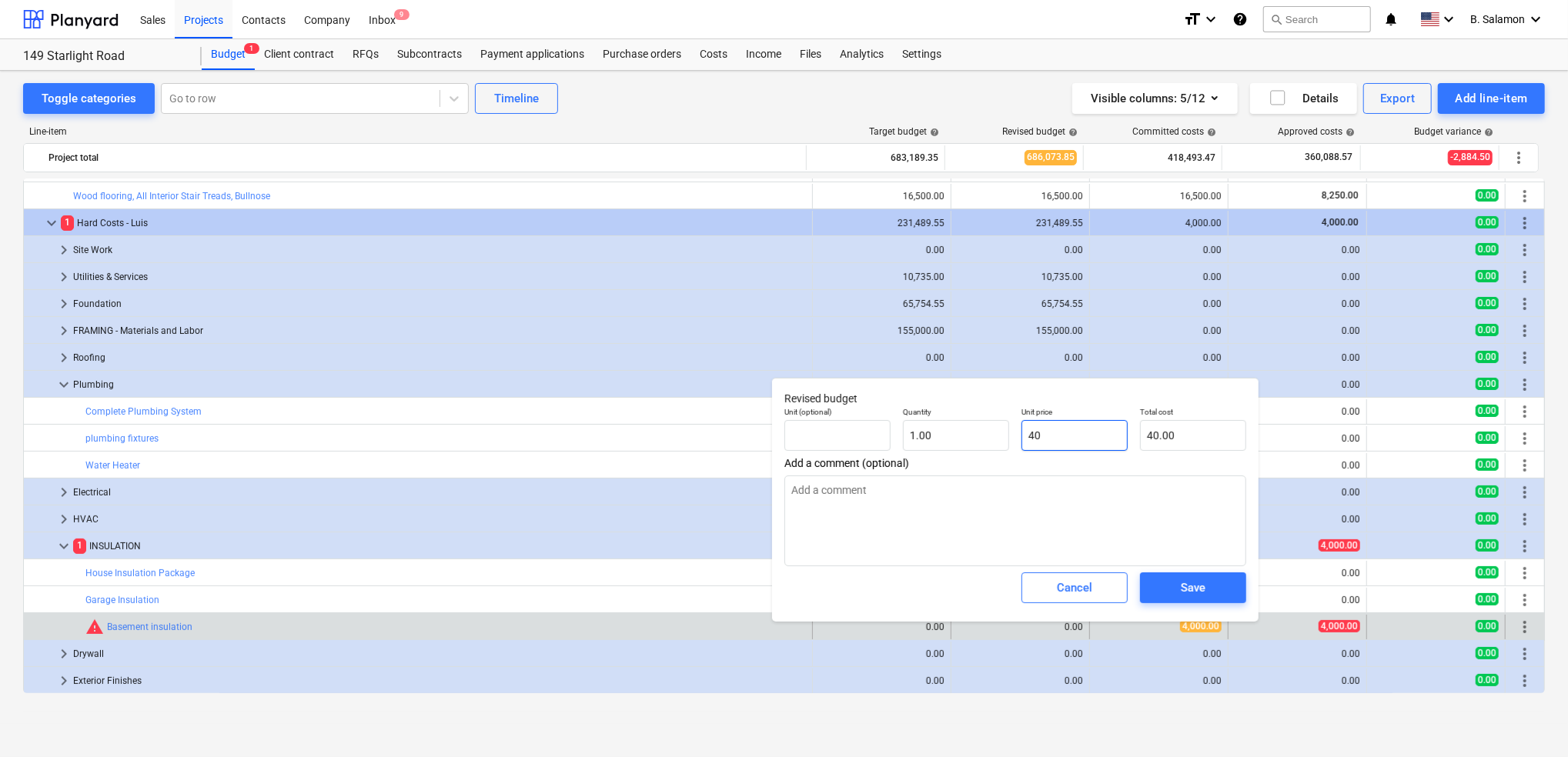 type on "x" 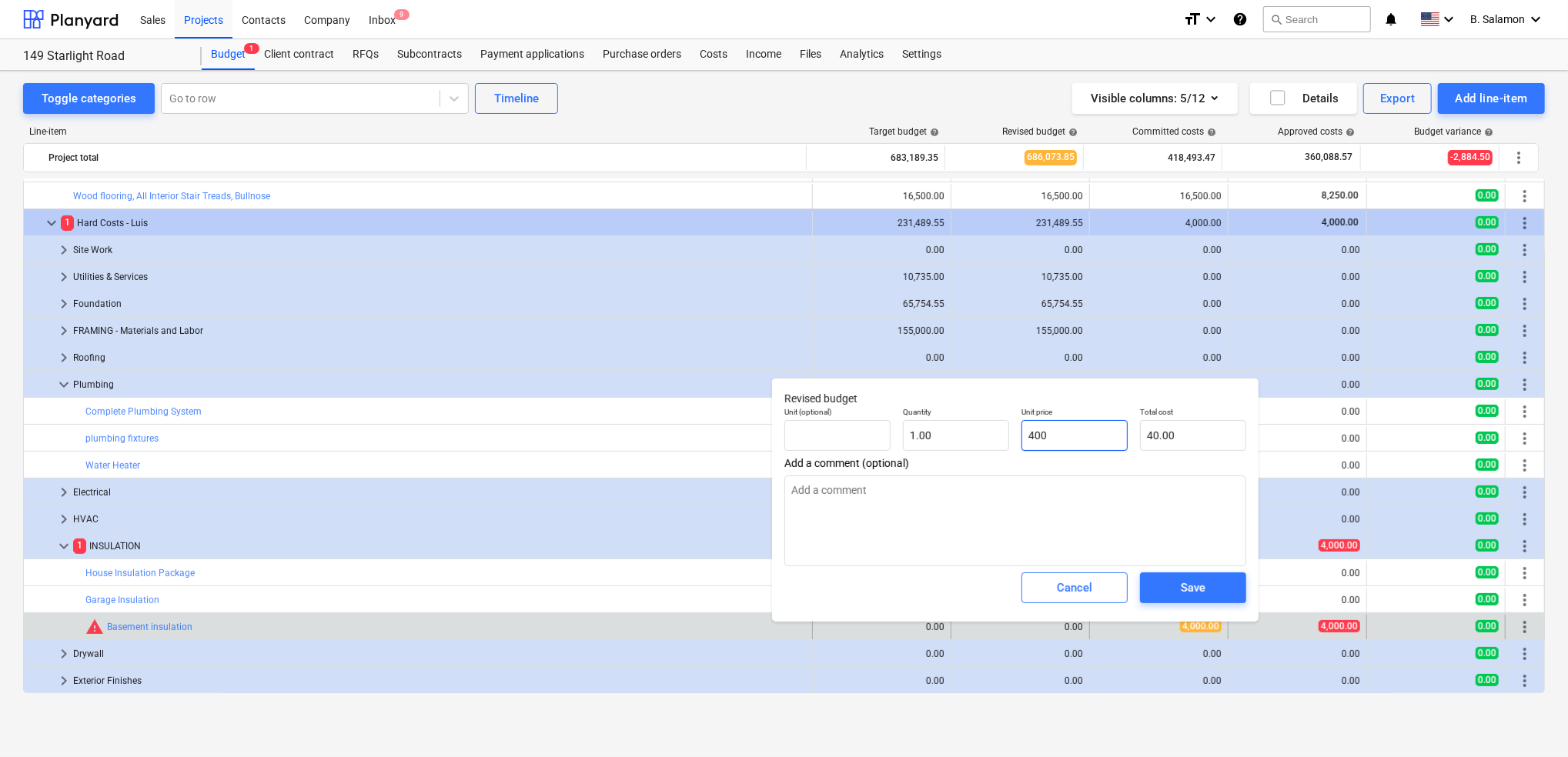 type on "400.00" 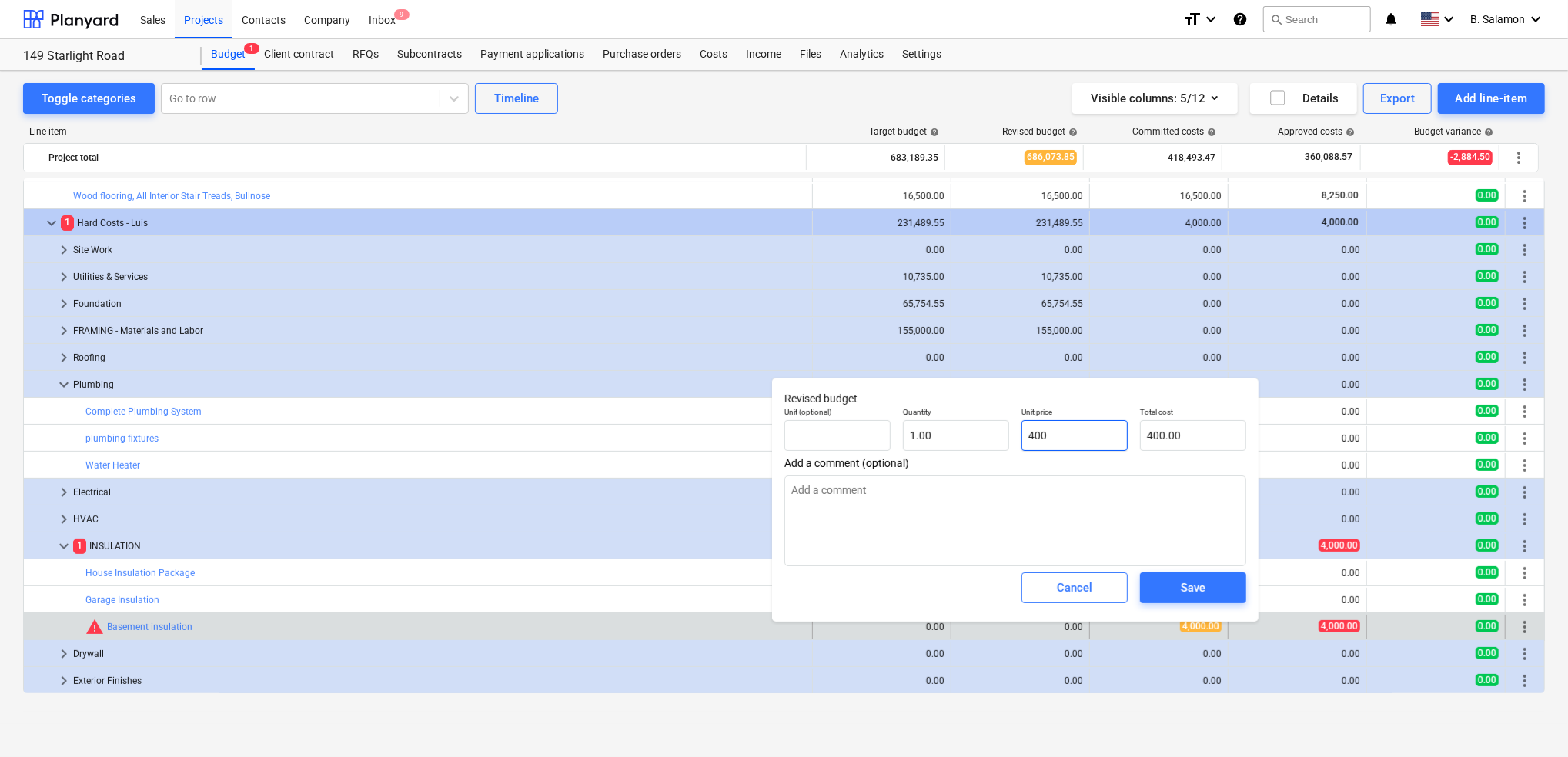 type on "x" 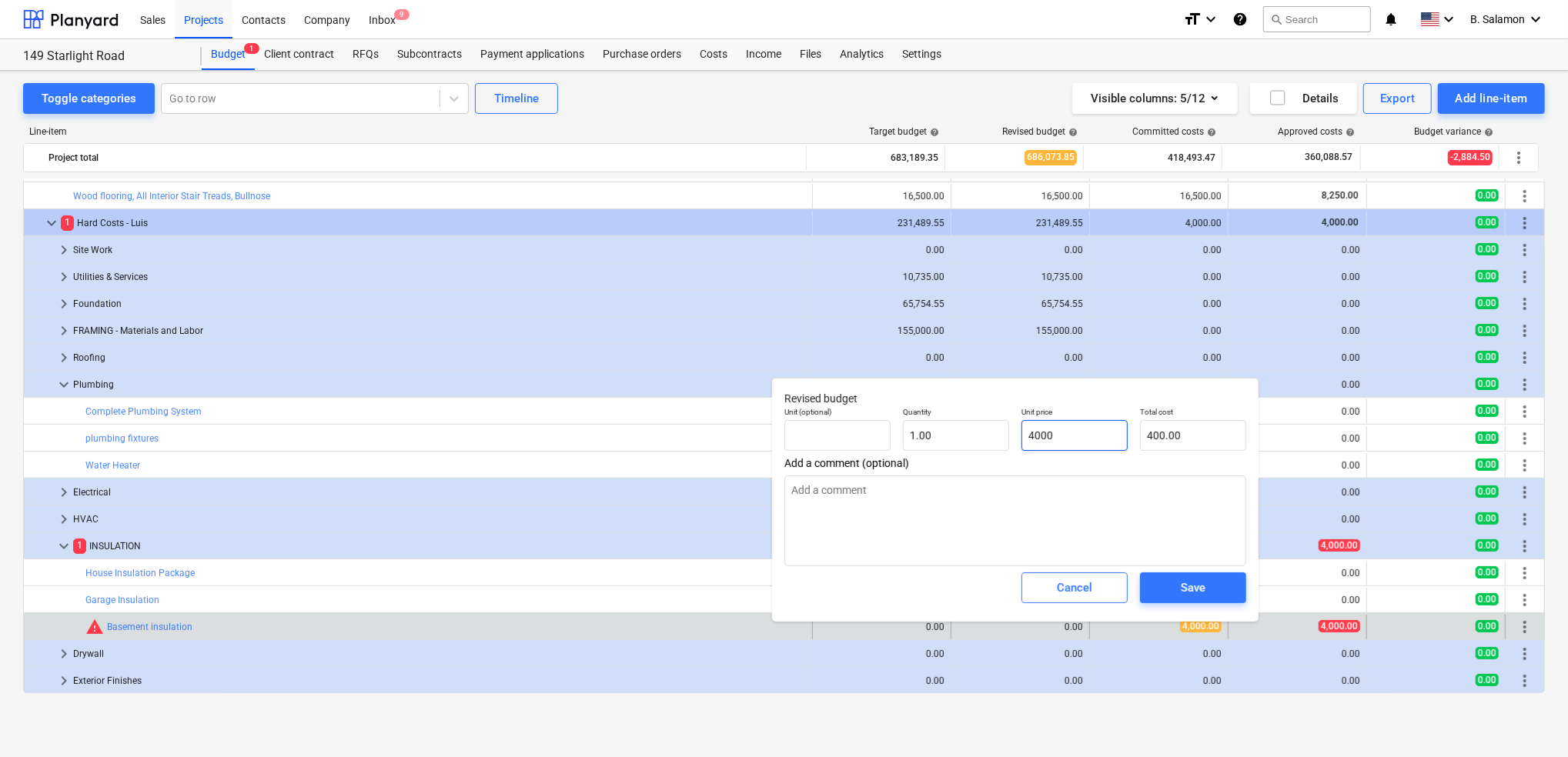 type on "4,000.00" 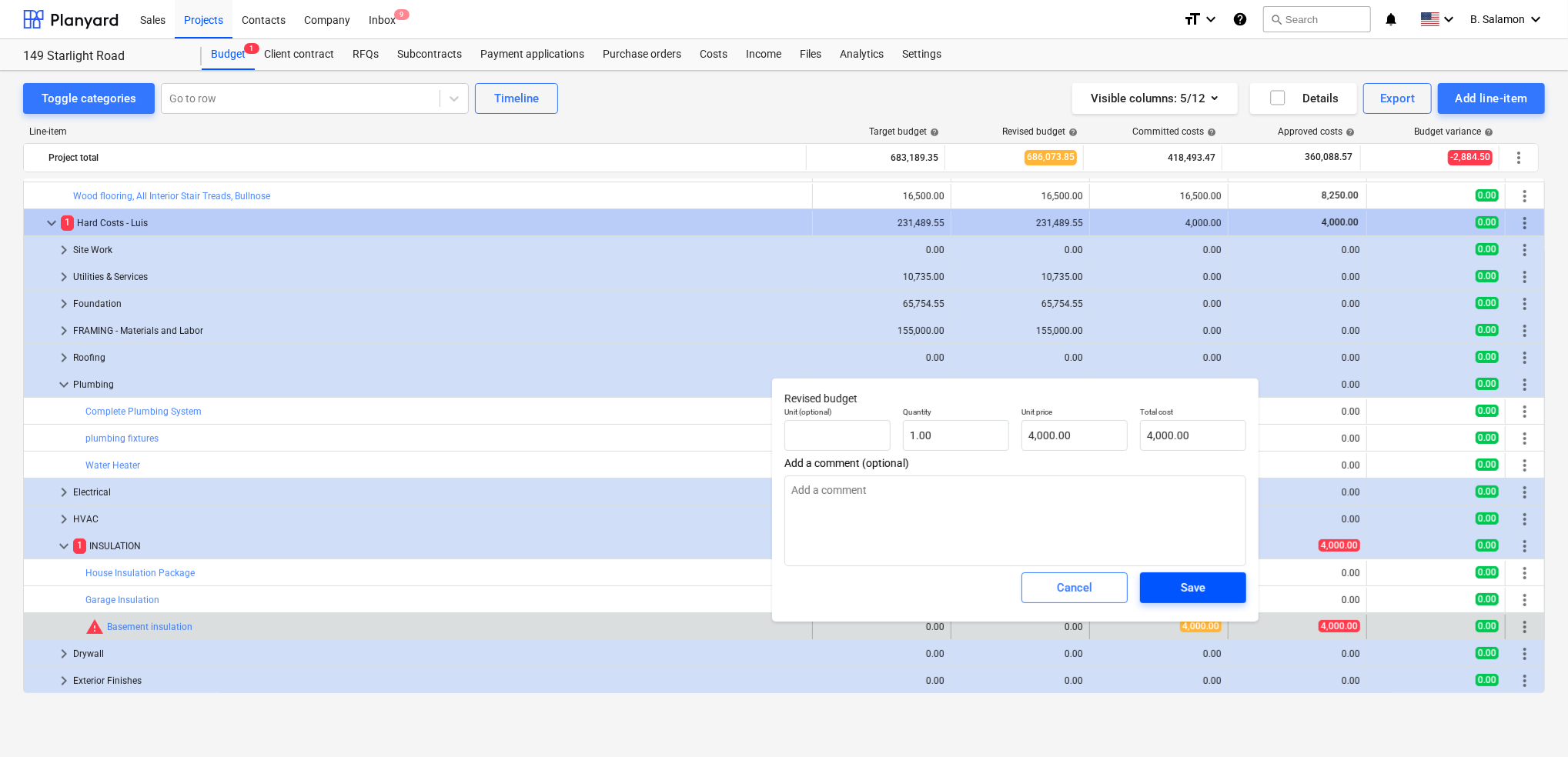click on "Save" at bounding box center [1193, 588] 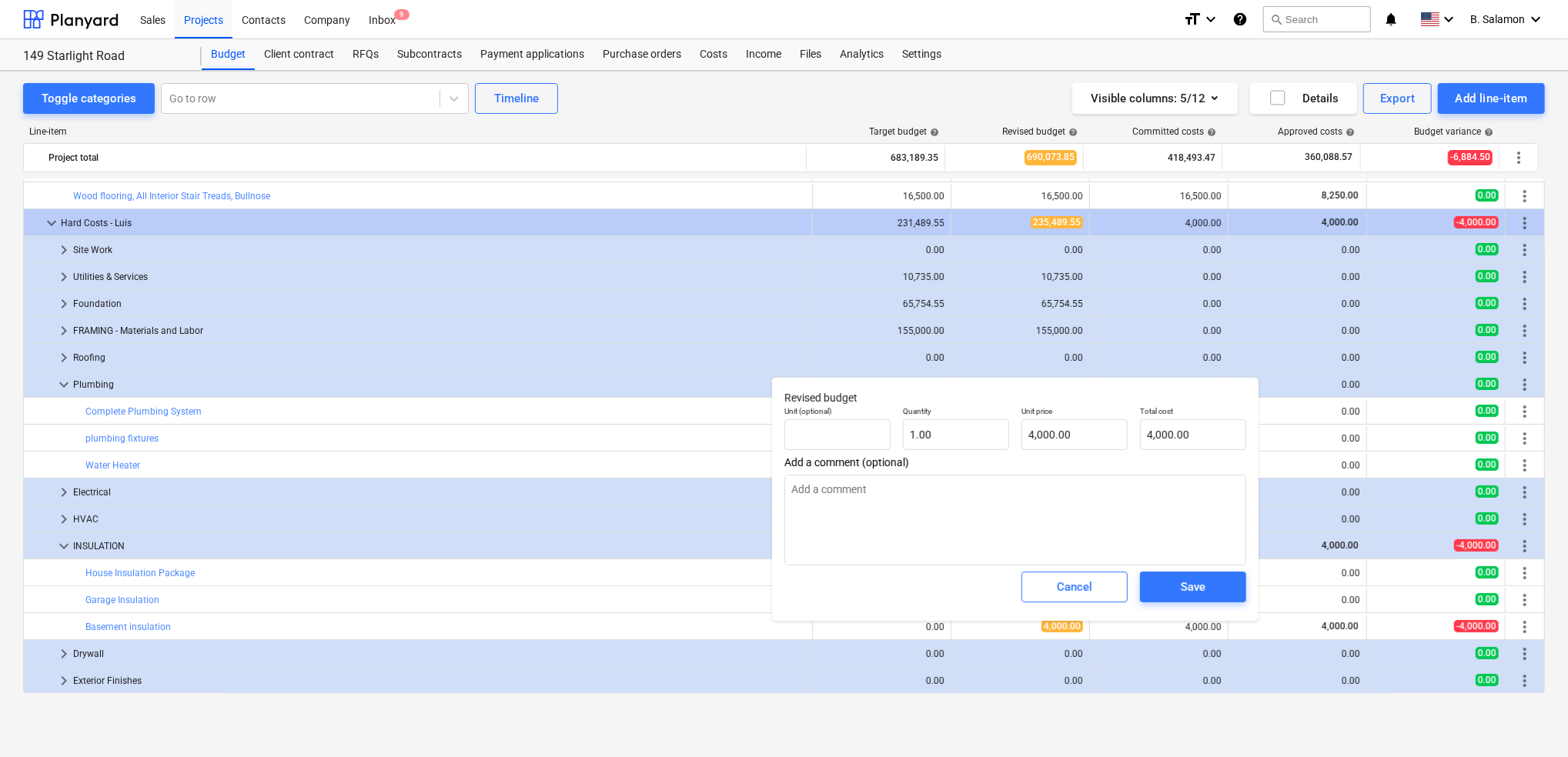 type on "x" 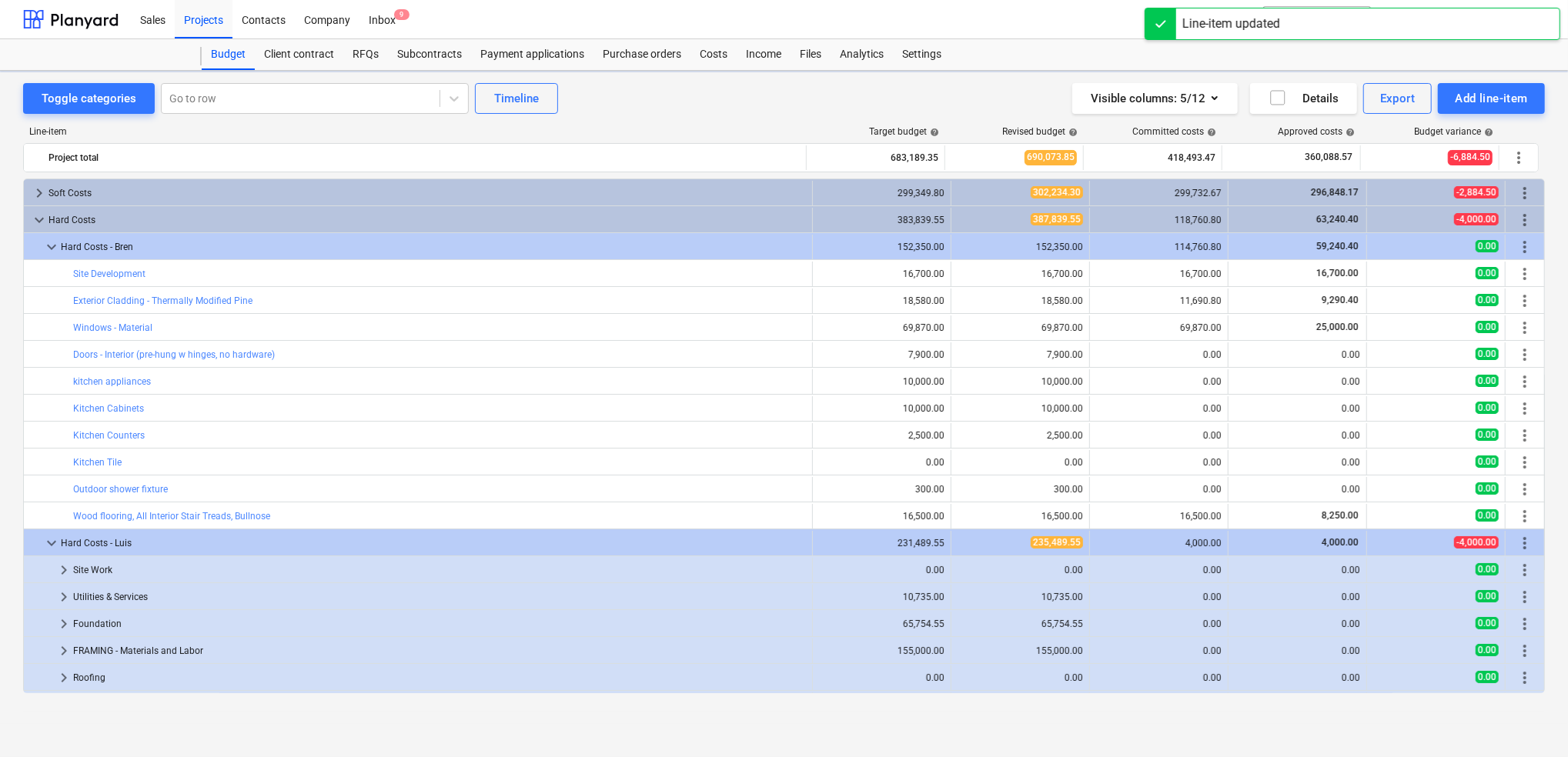 scroll, scrollTop: 320, scrollLeft: 0, axis: vertical 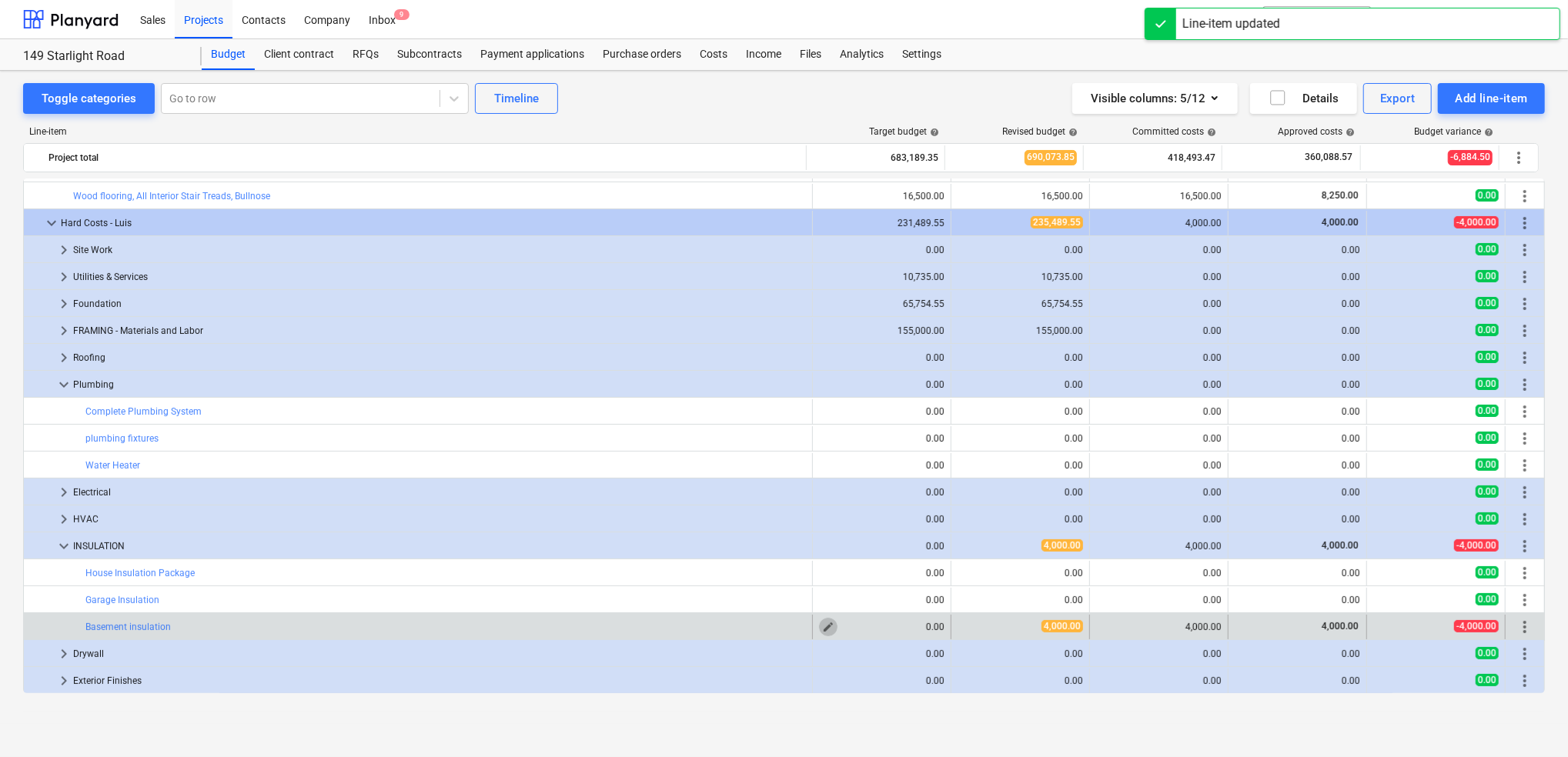 click on "edit" at bounding box center [828, 627] 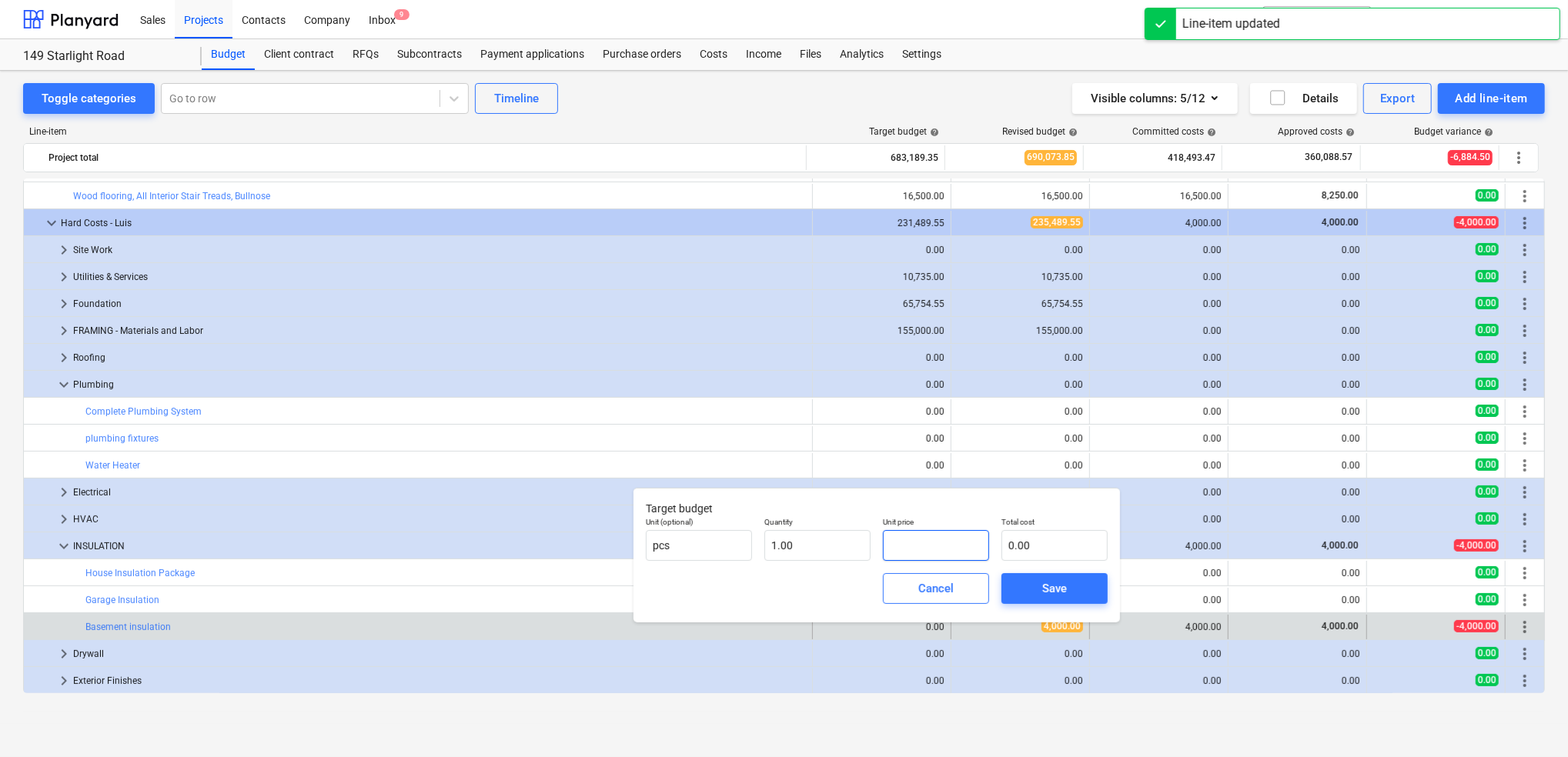 click at bounding box center (936, 545) 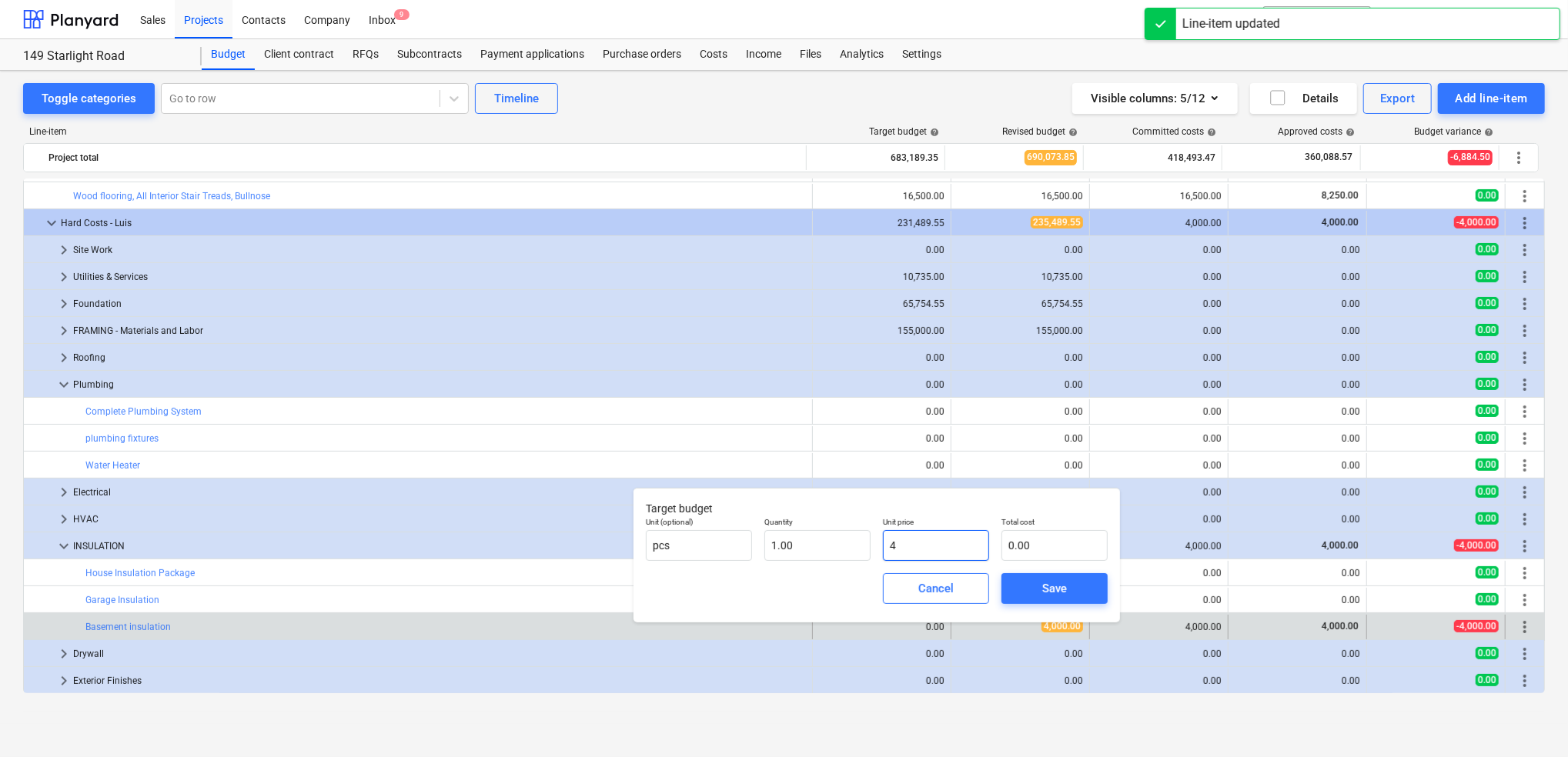 type on "4.00" 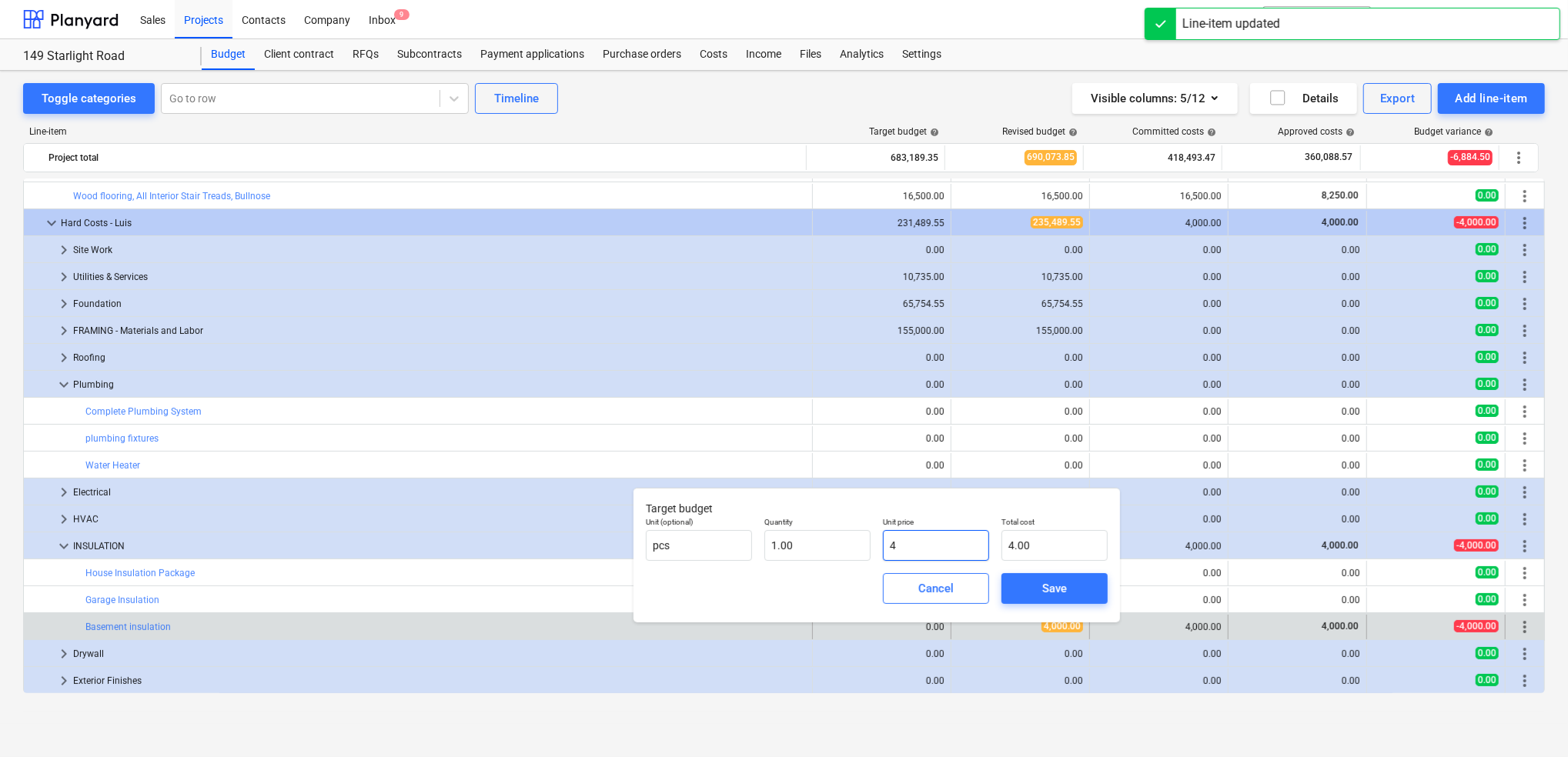 type on "40" 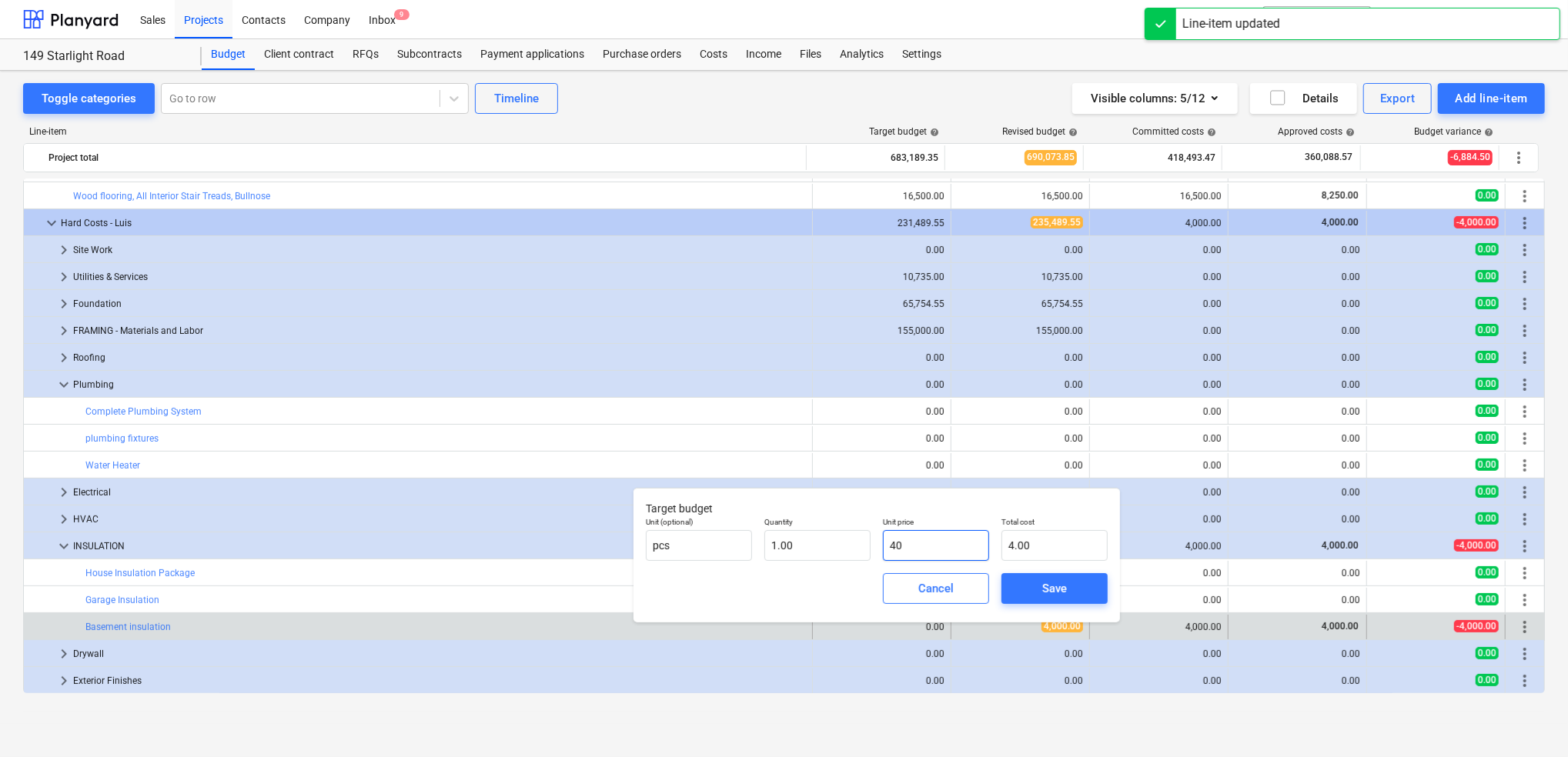 type on "40.00" 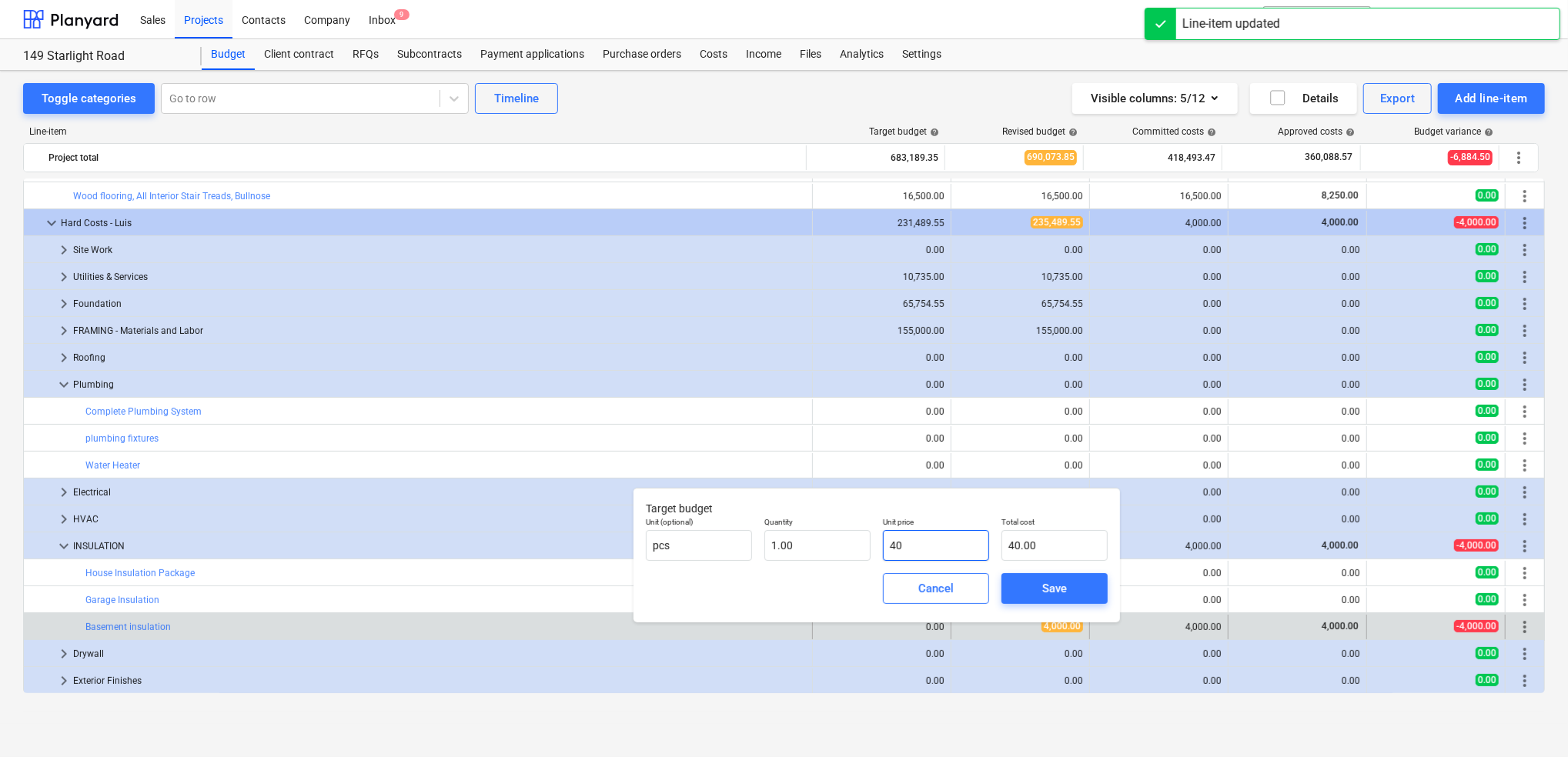 type on "400" 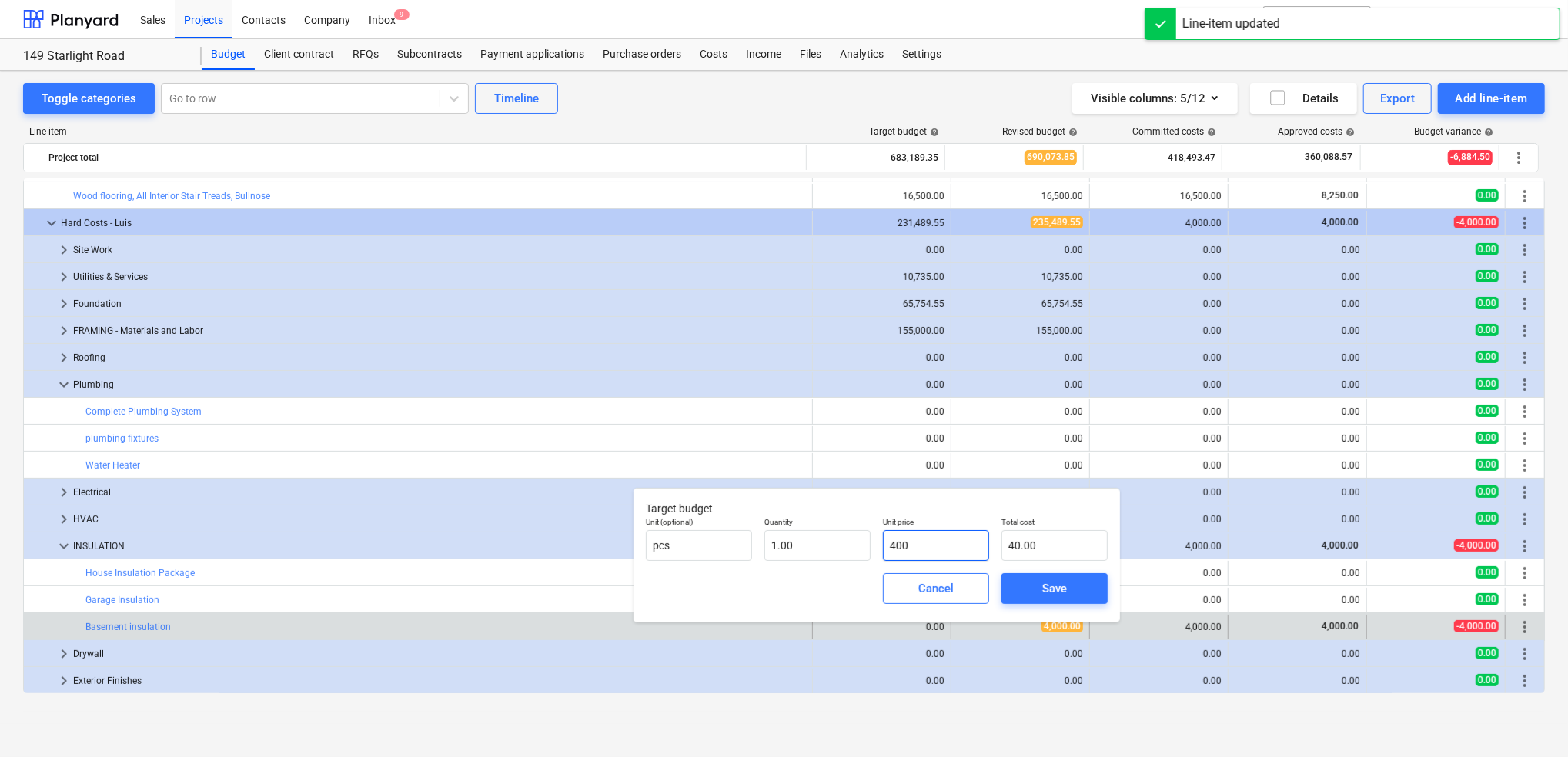 type on "400.00" 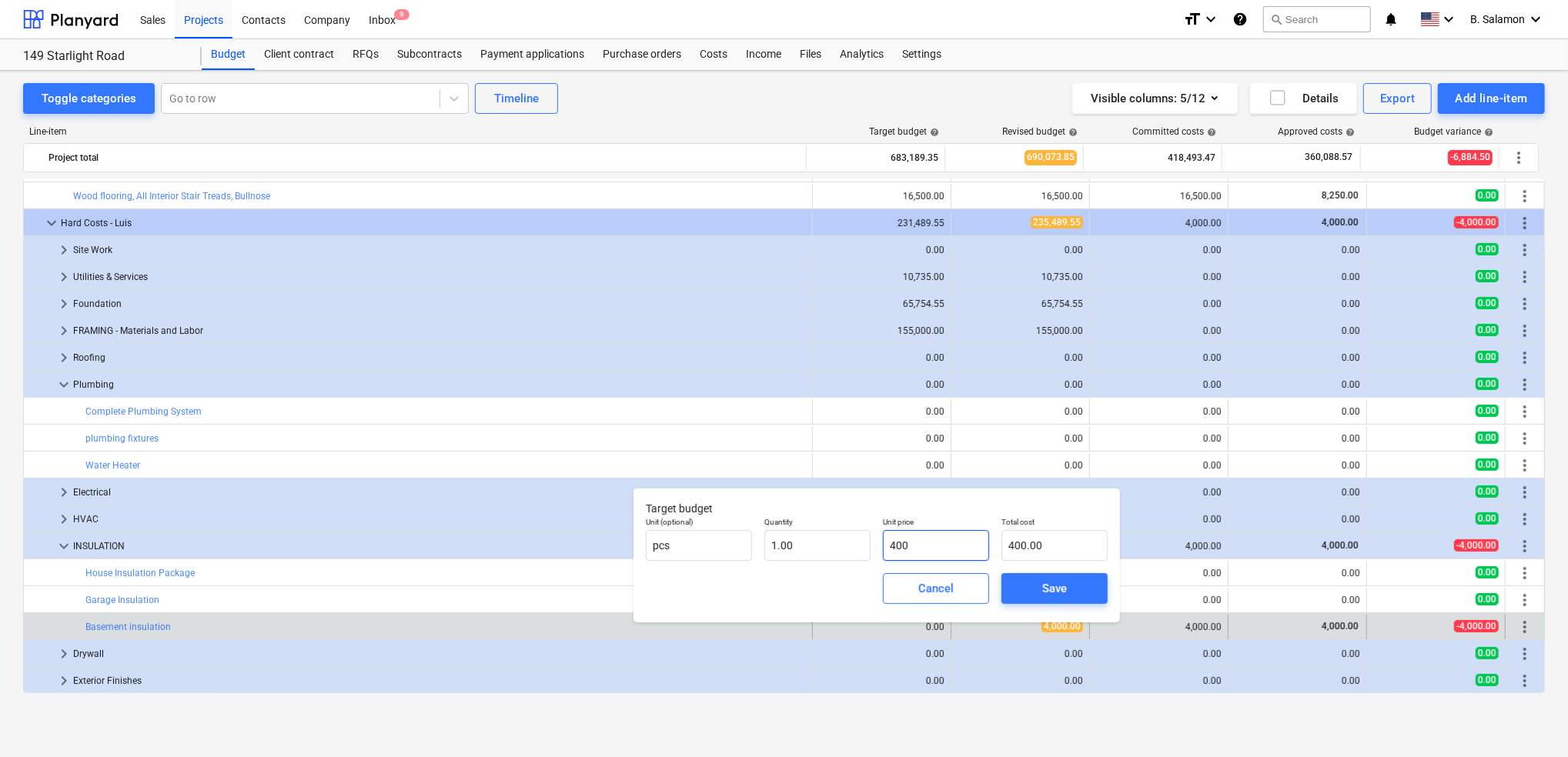 type on "4000" 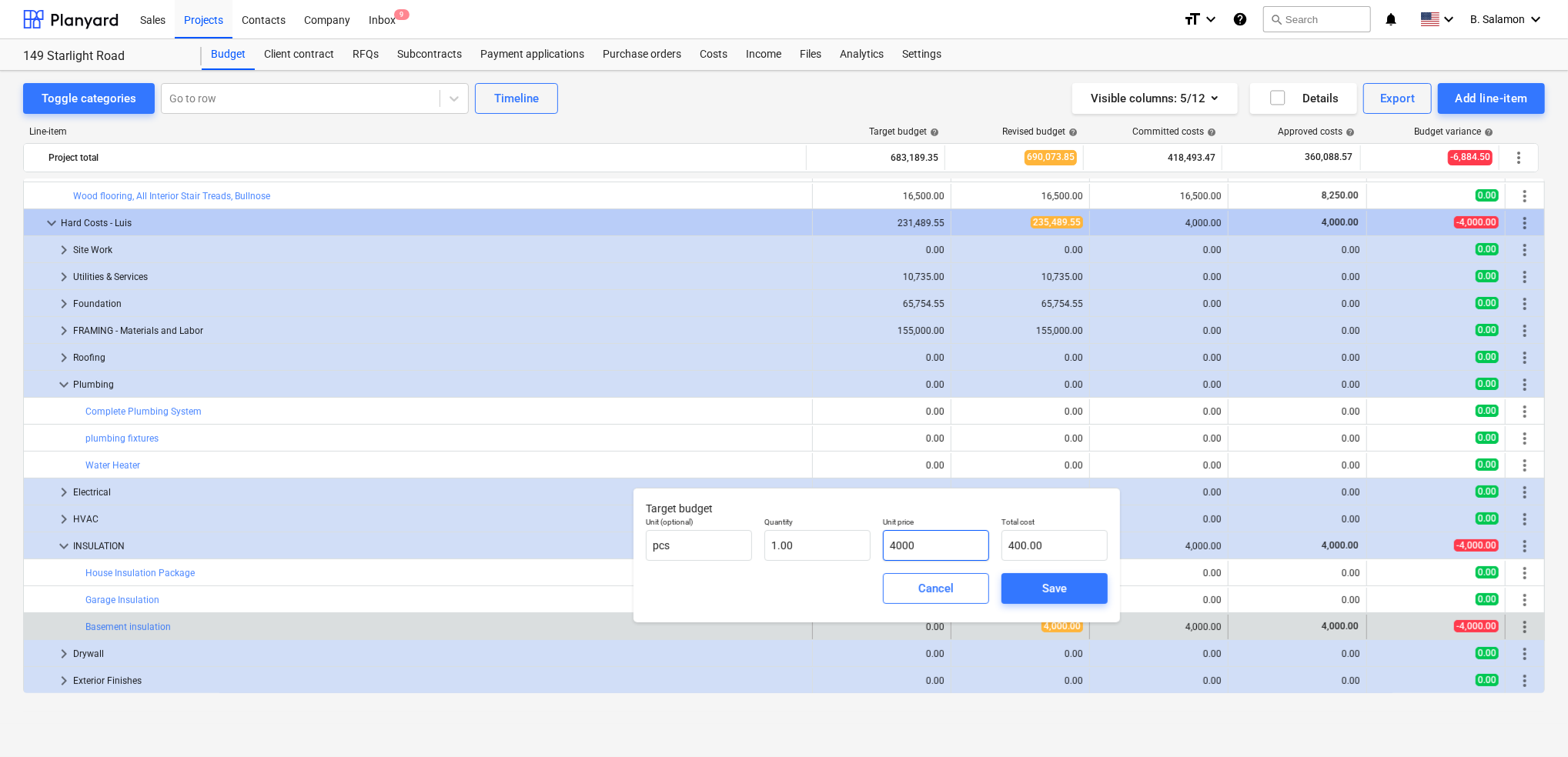 type on "4,000.00" 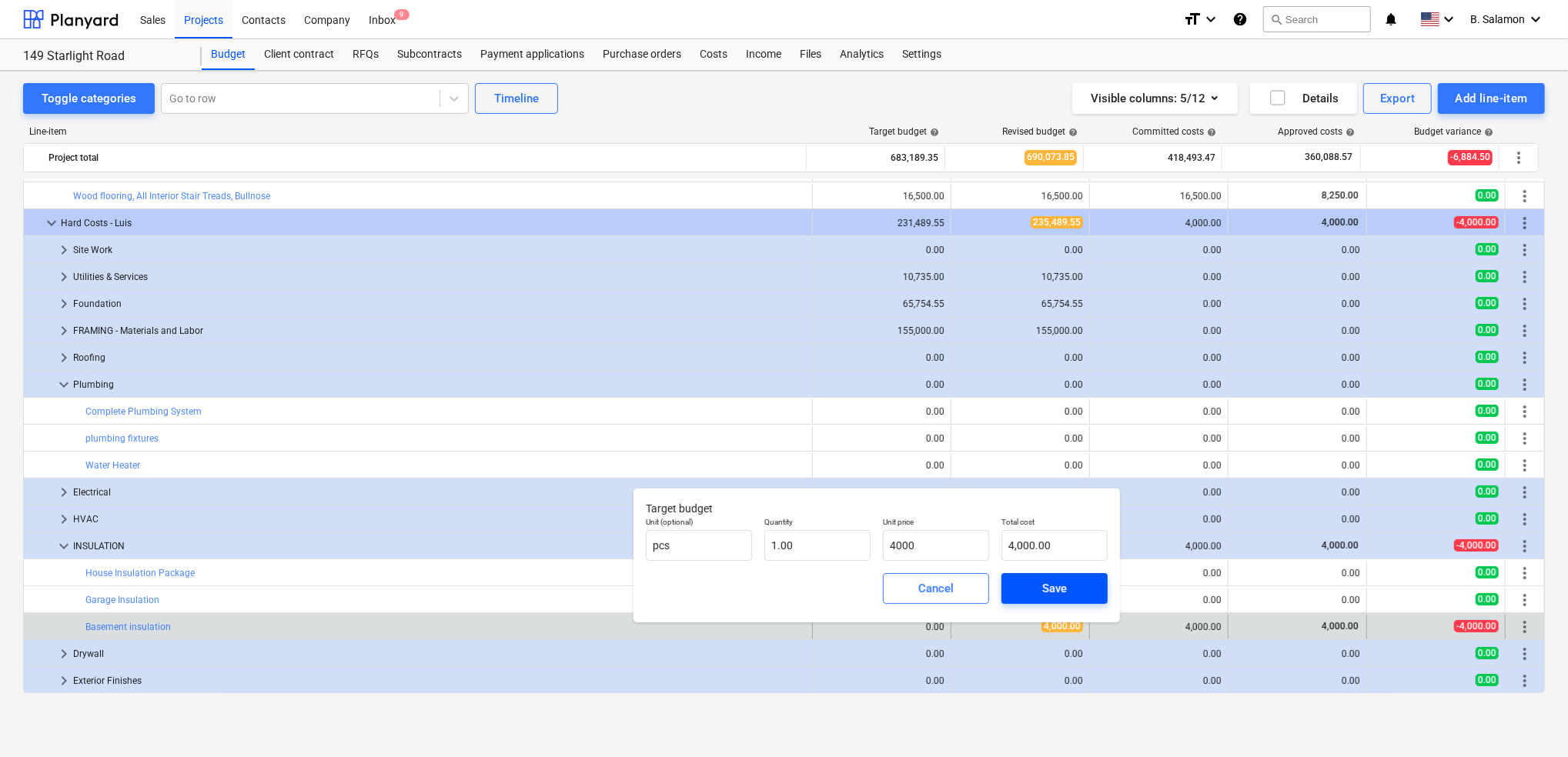 type on "4,000.00" 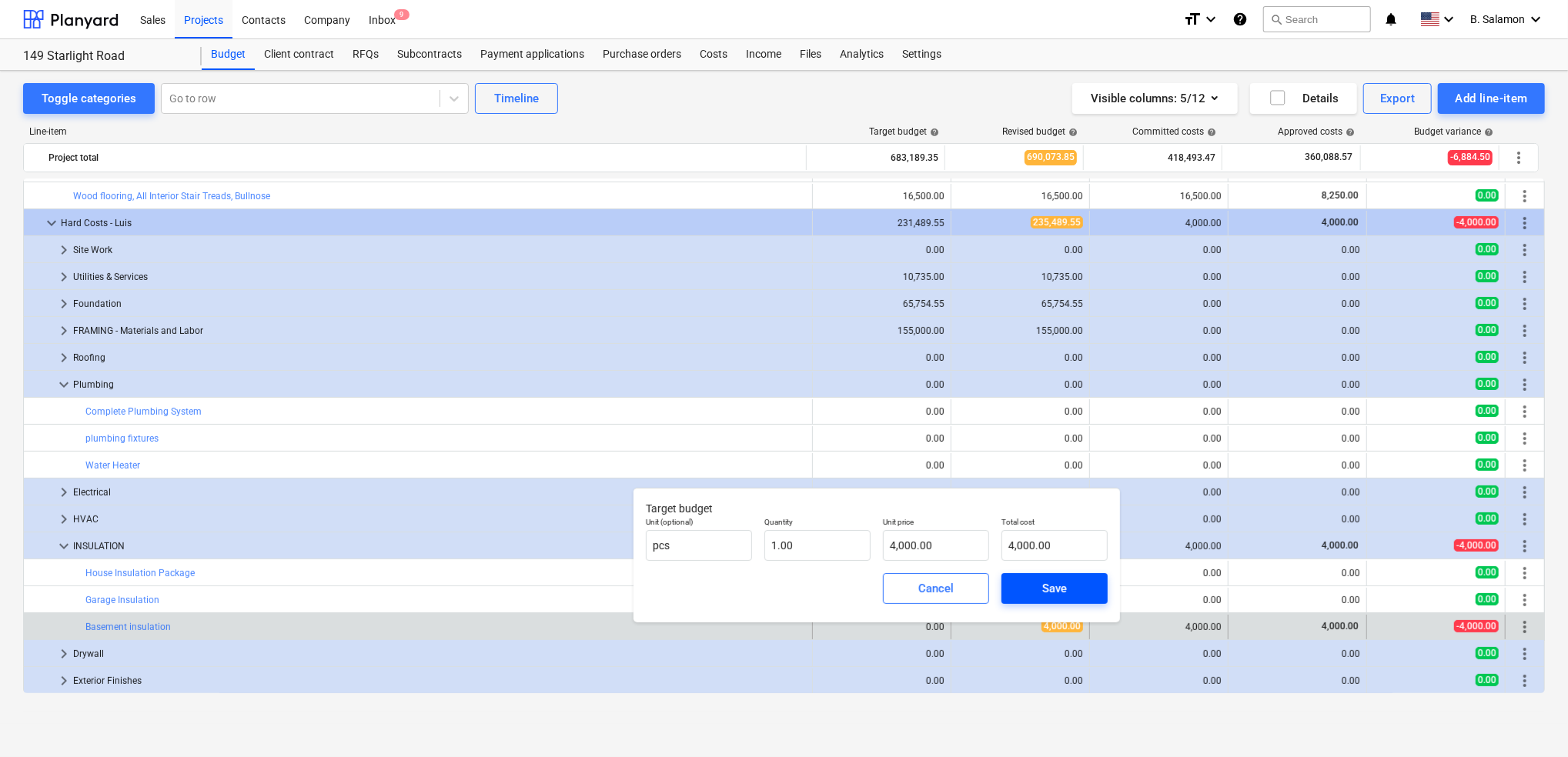 click on "Save" at bounding box center (1055, 589) 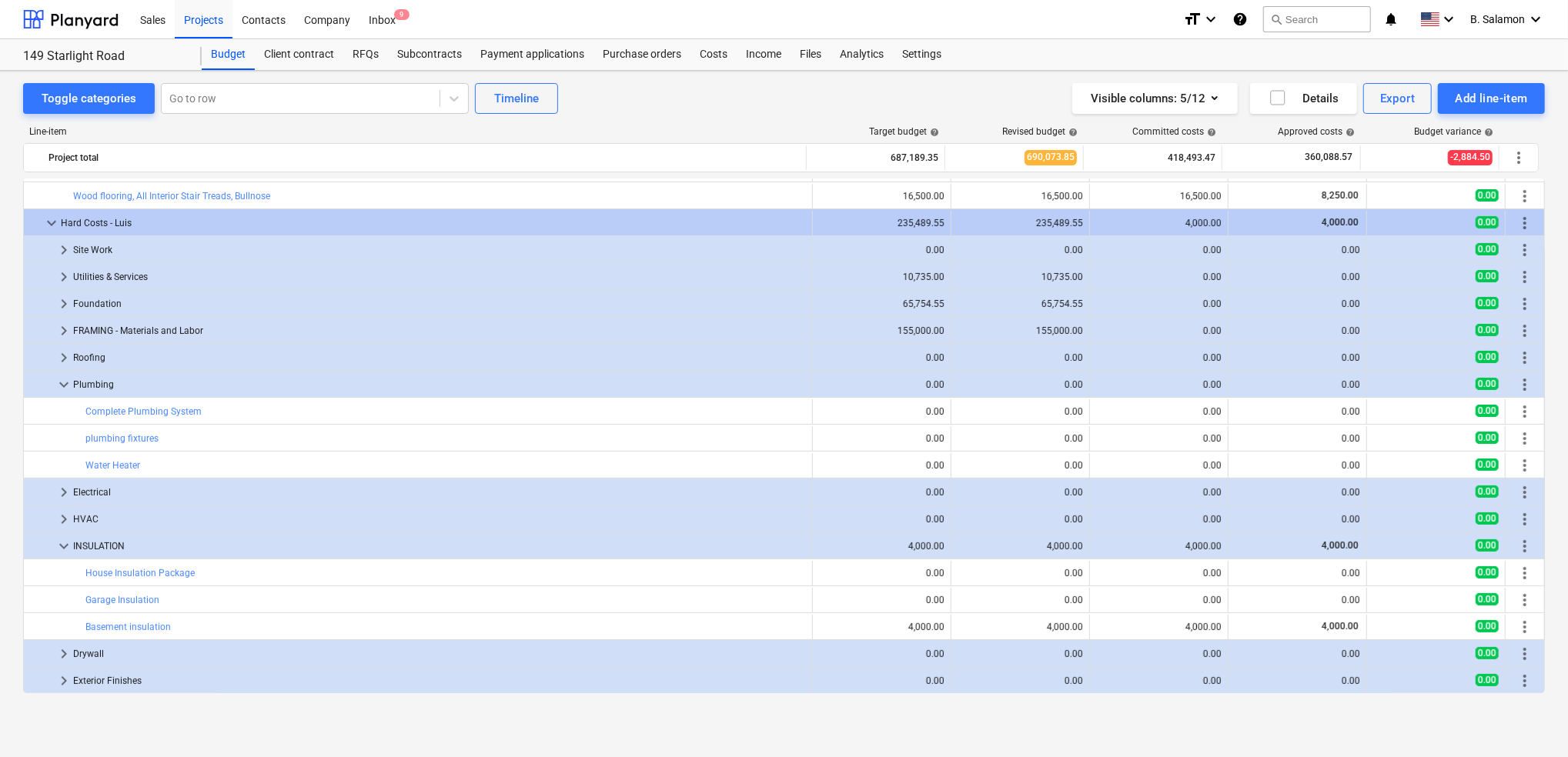 type on "1.00" 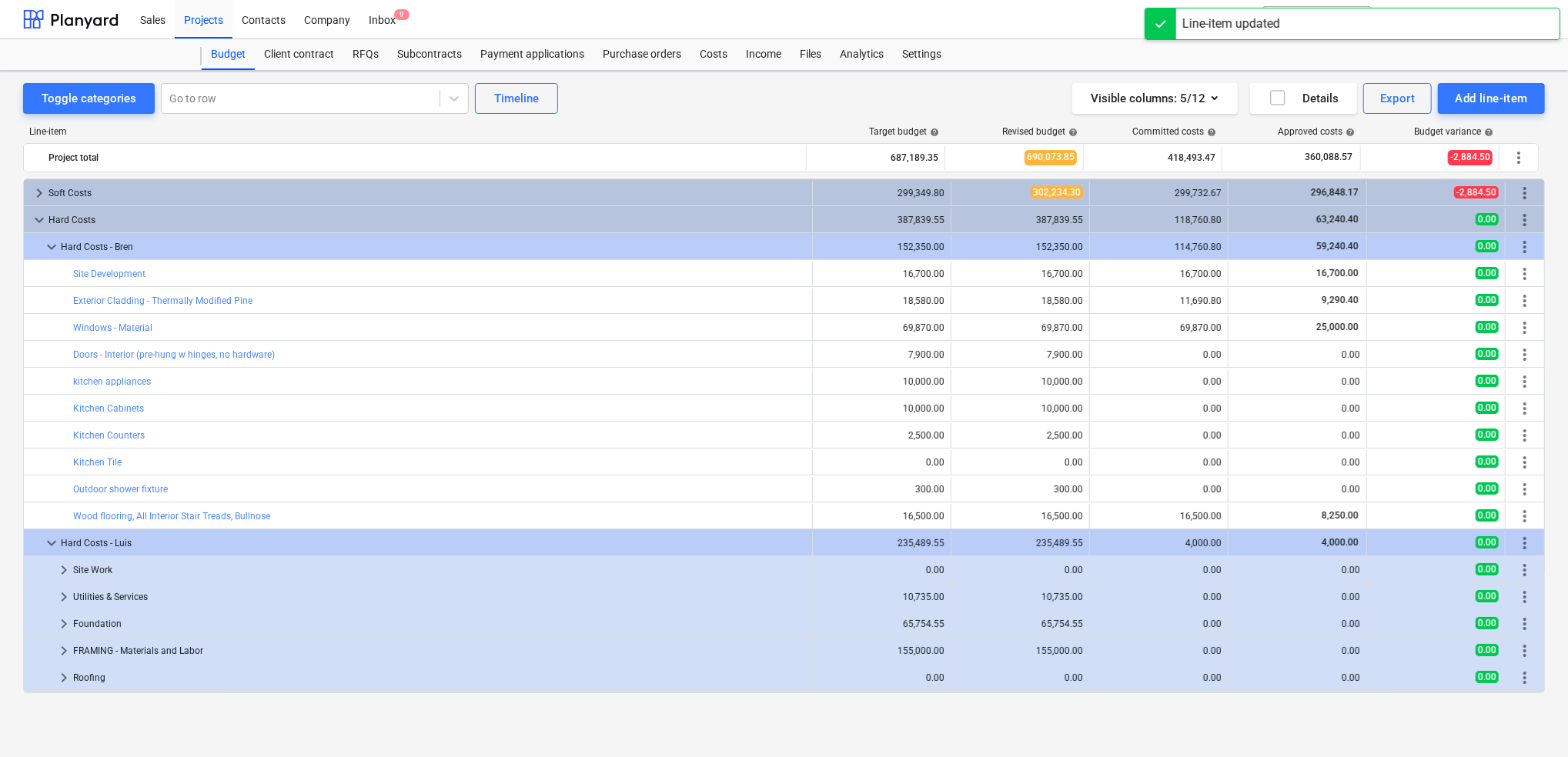 scroll, scrollTop: 320, scrollLeft: 0, axis: vertical 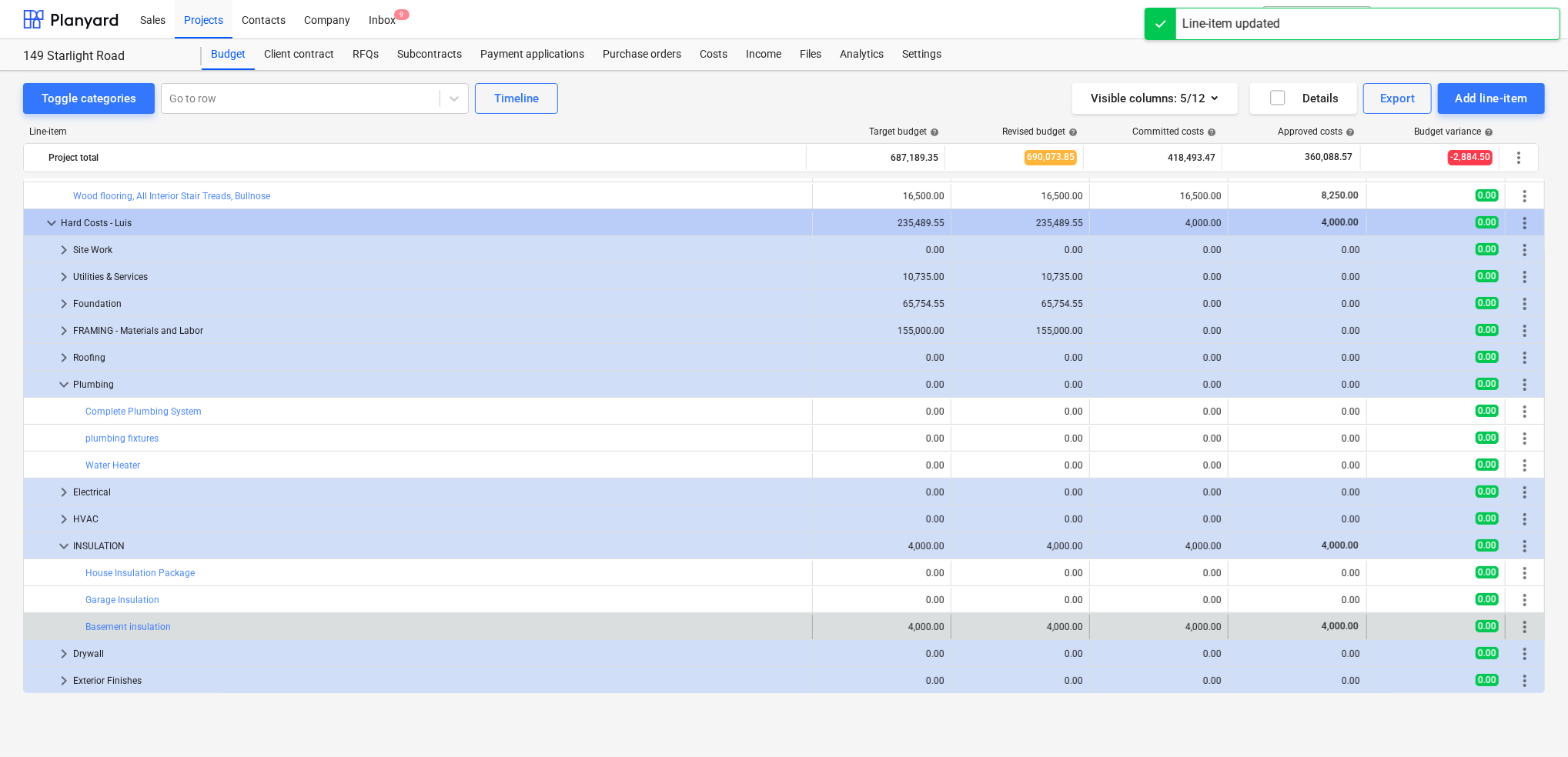 click on "4,000.00" at bounding box center [1158, 627] 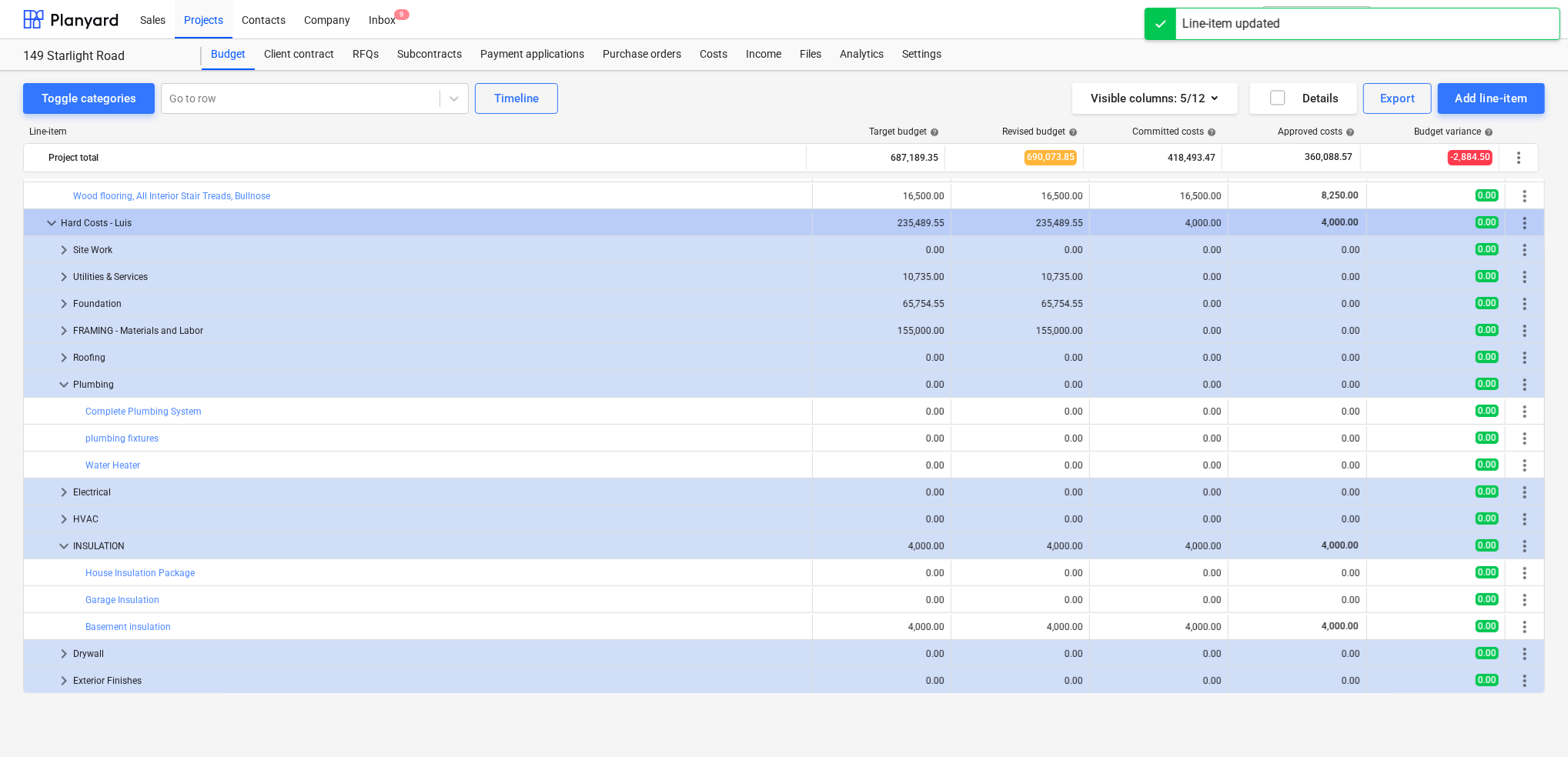 scroll, scrollTop: 349, scrollLeft: 0, axis: vertical 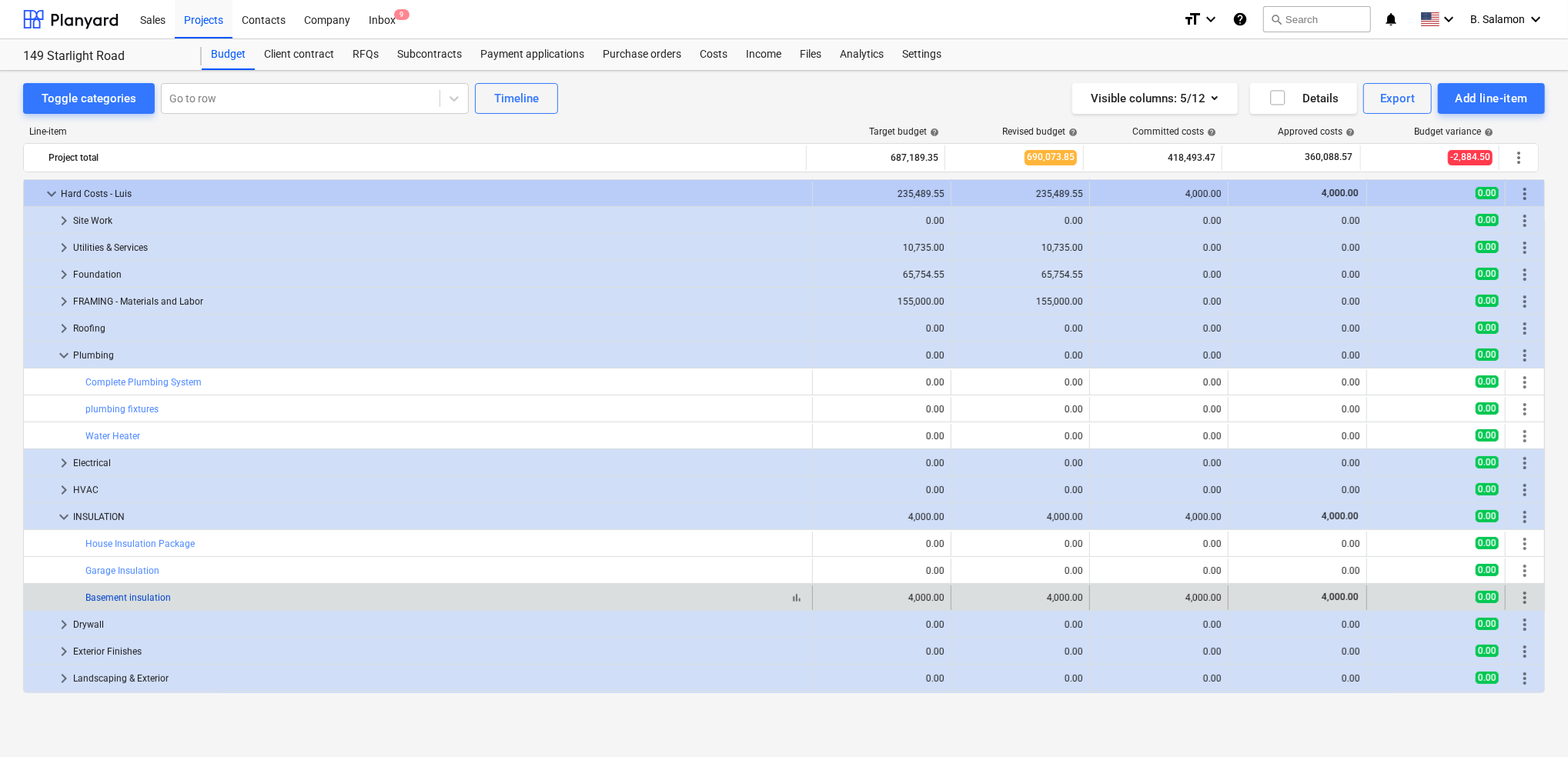 click on "Basement insulation" at bounding box center [128, 598] 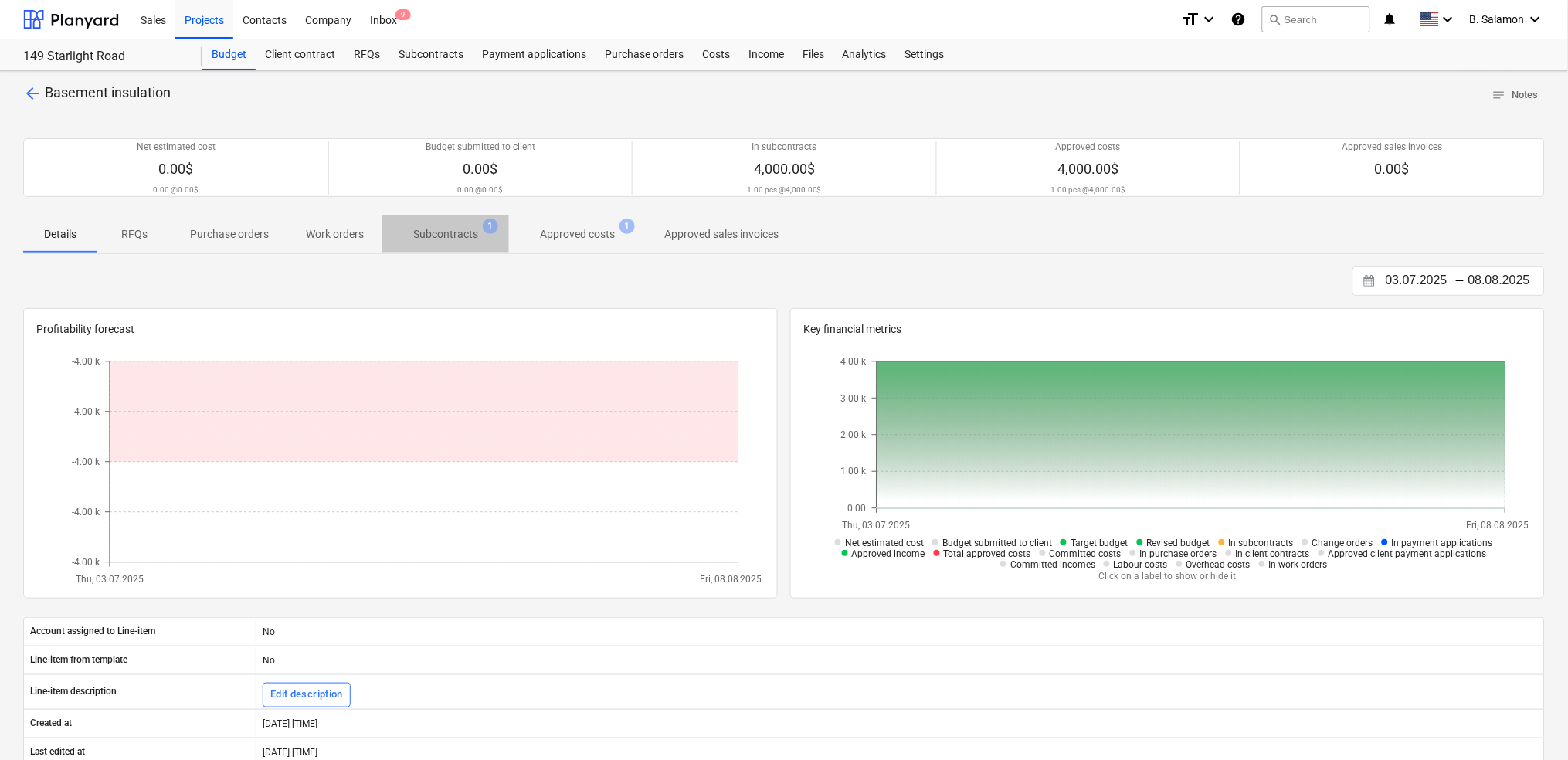 click on "Subcontracts" at bounding box center (446, 234) 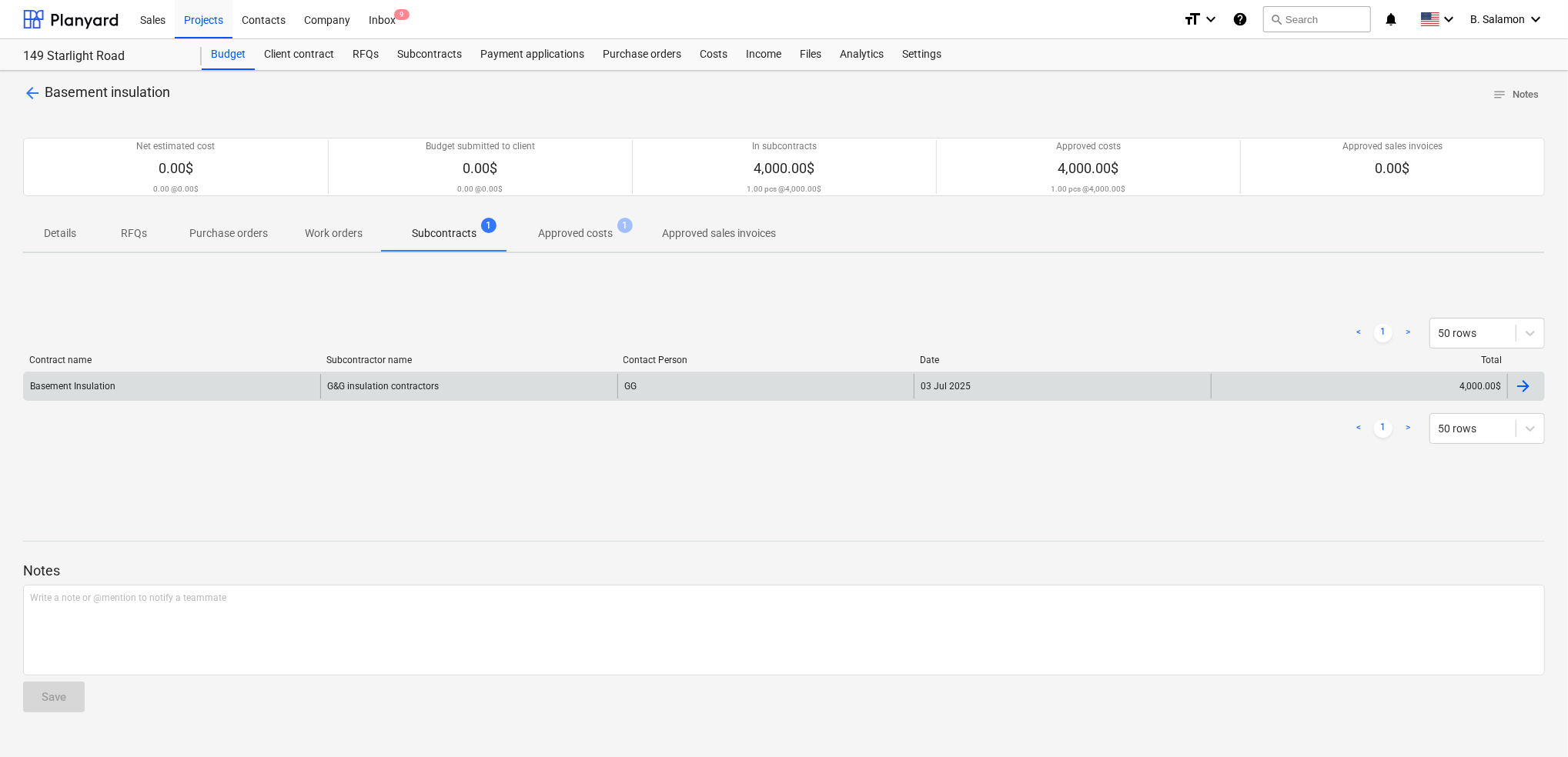 click on "G&G insulation contractors" at bounding box center [468, 386] 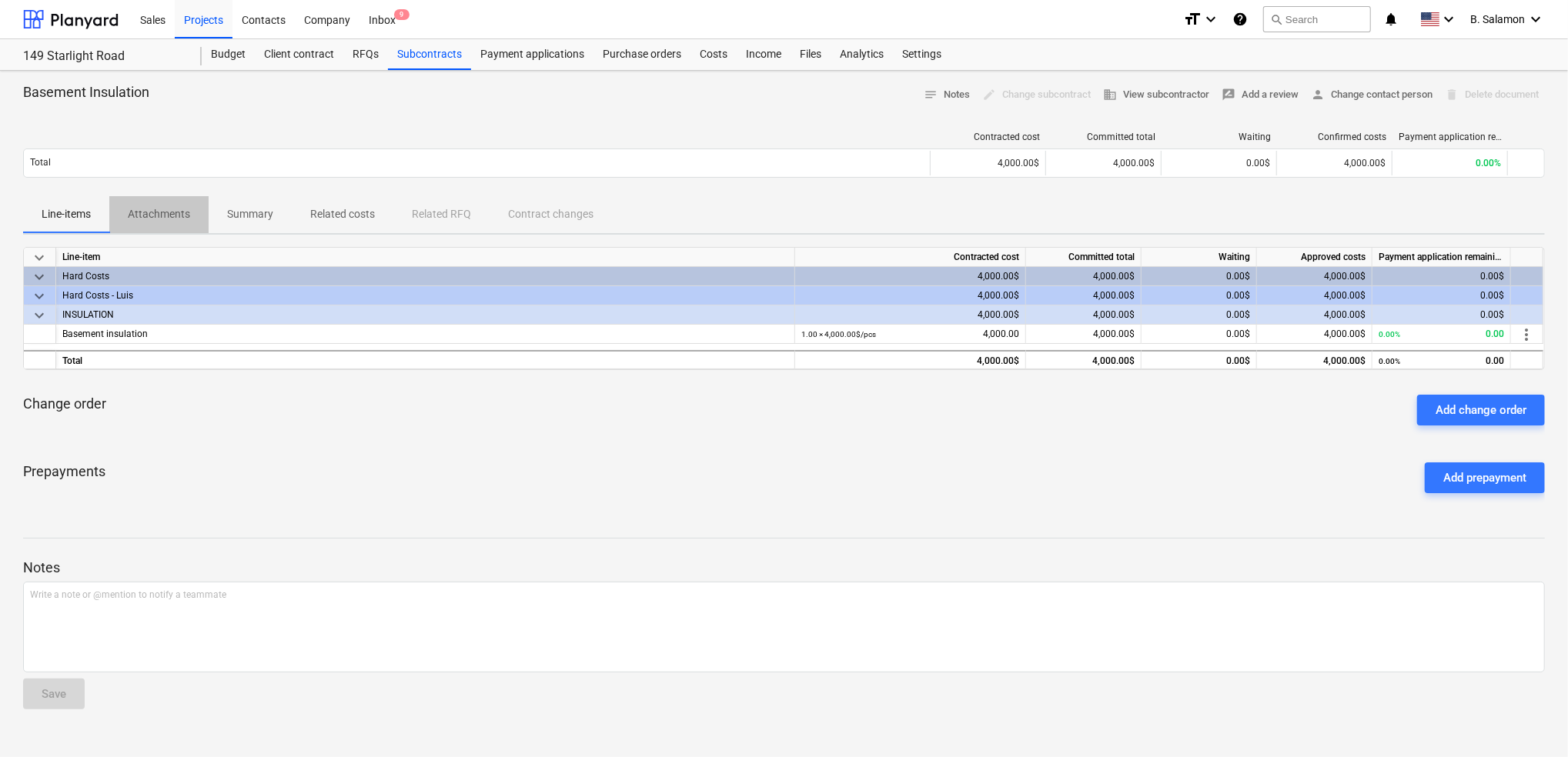 click on "Attachments" at bounding box center [159, 214] 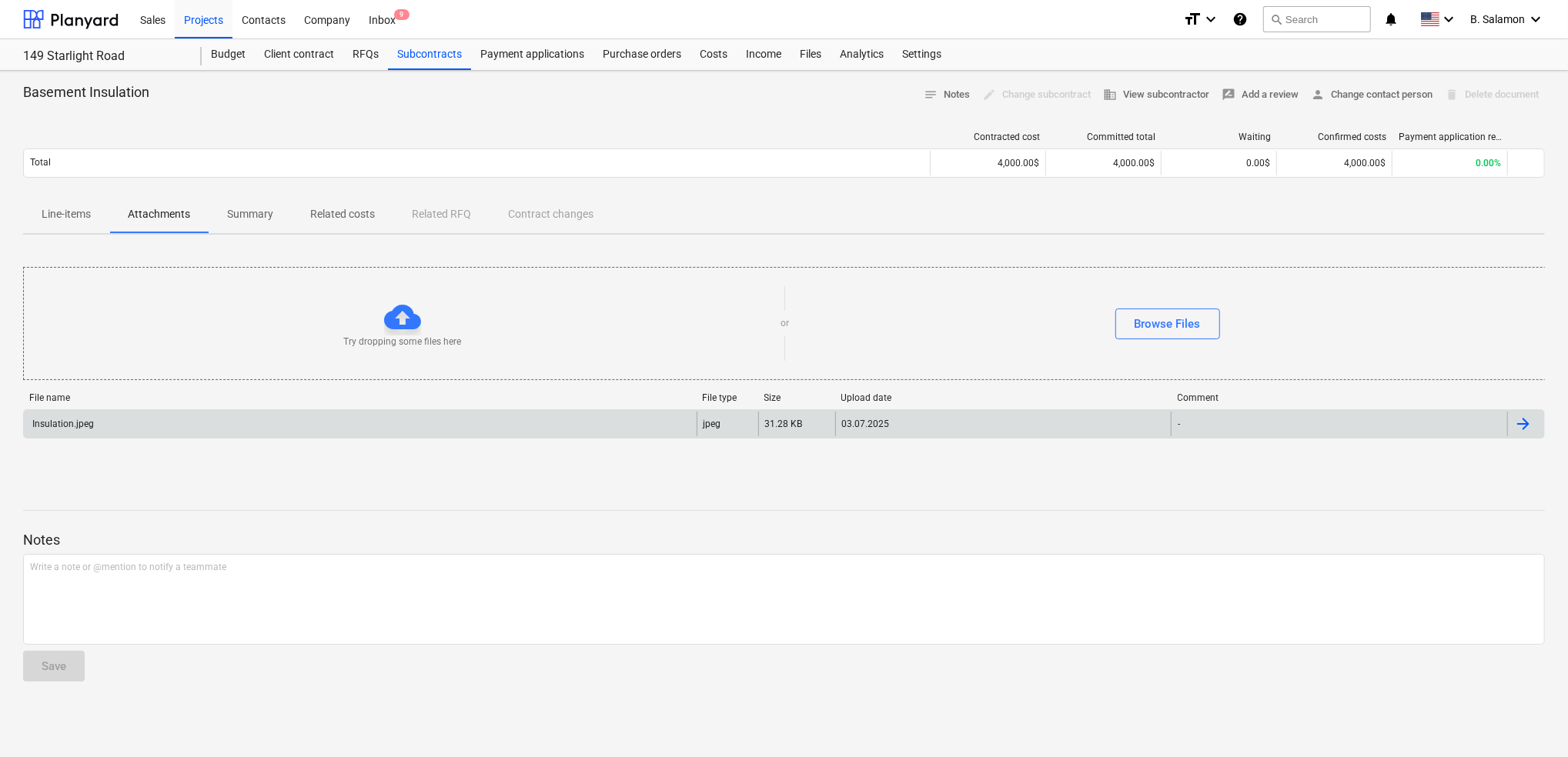 click on "Insulation.jpeg" at bounding box center (360, 424) 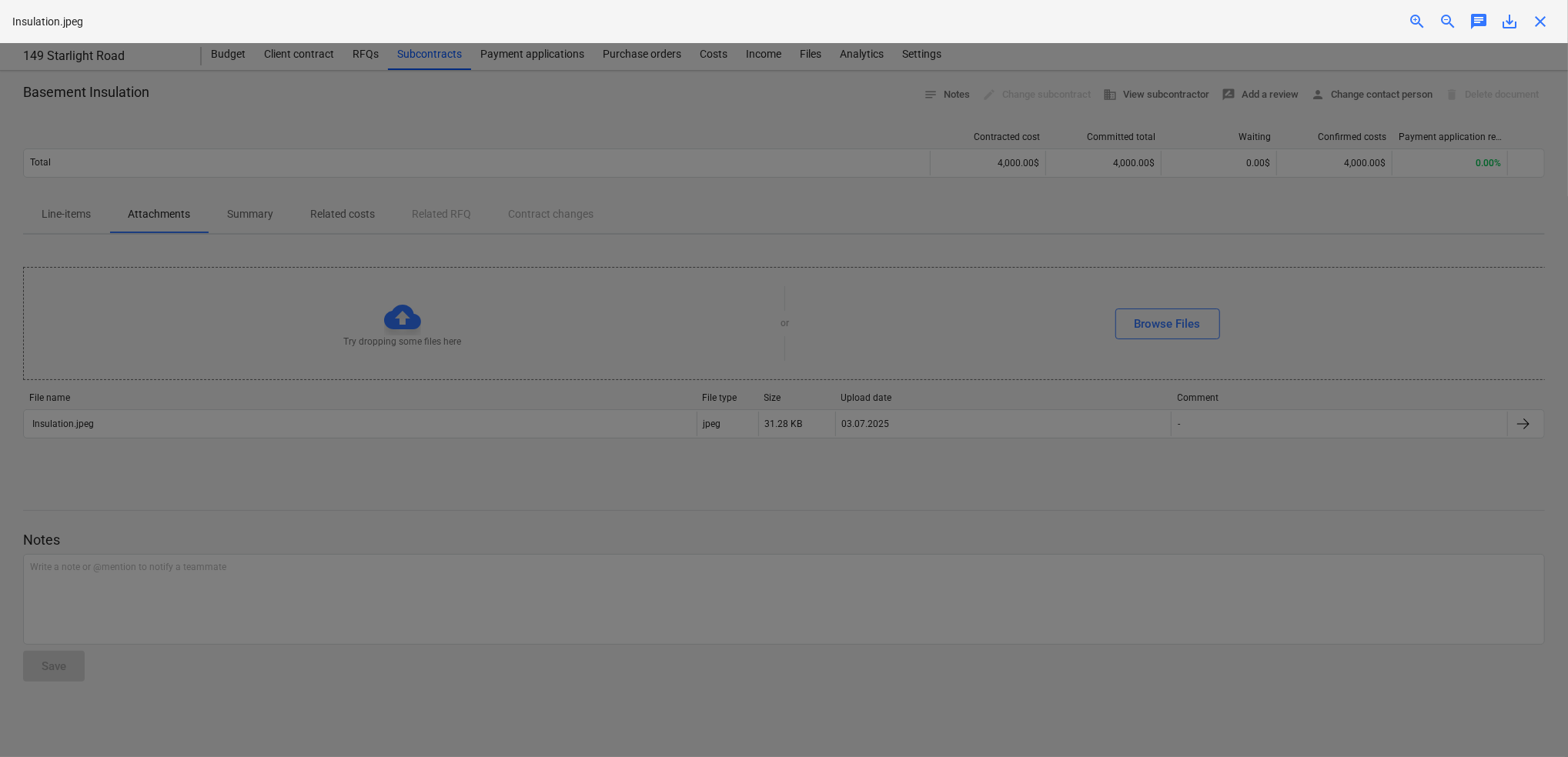 scroll, scrollTop: 0, scrollLeft: 0, axis: both 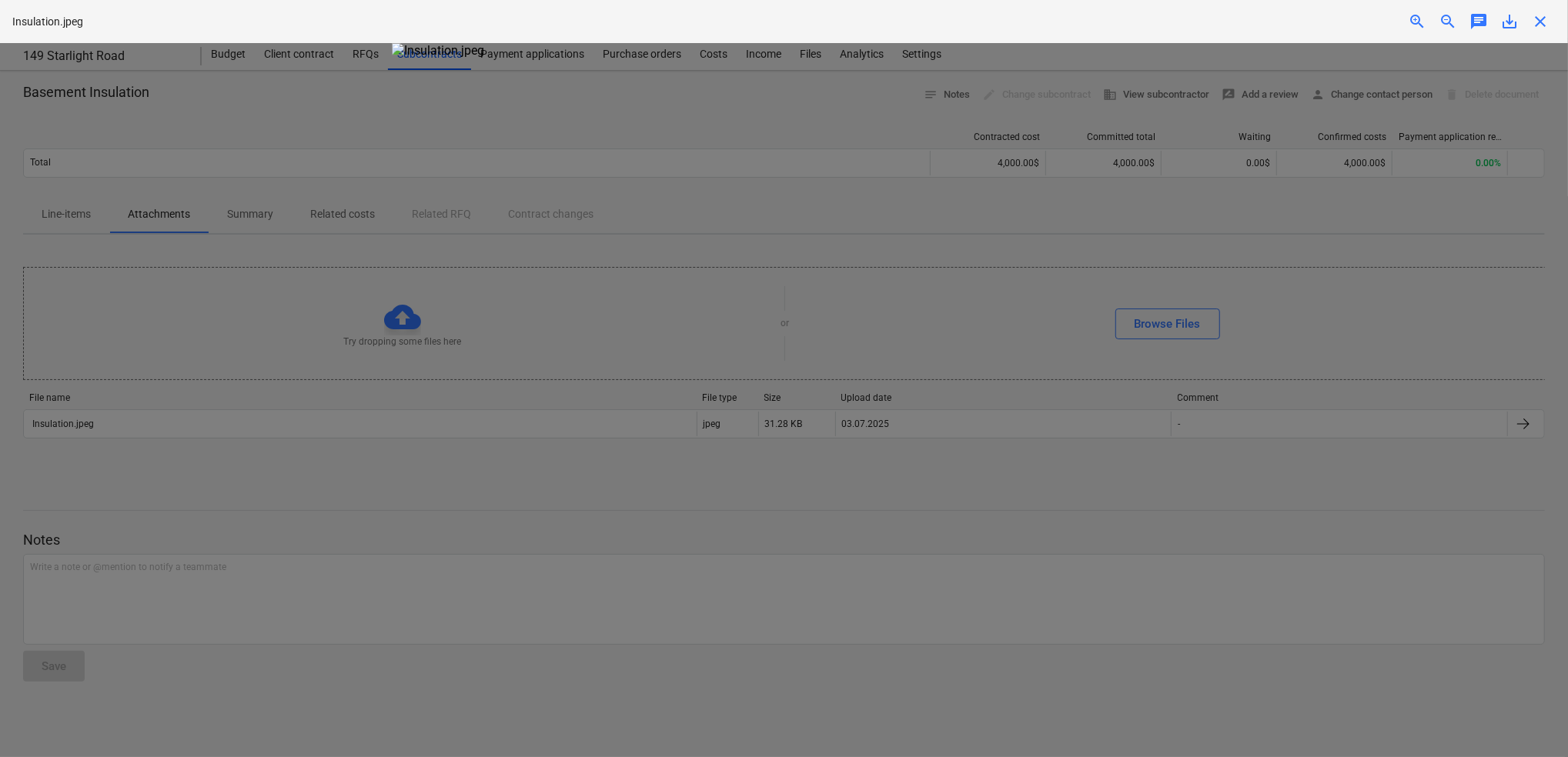 click on "close" at bounding box center [1540, 22] 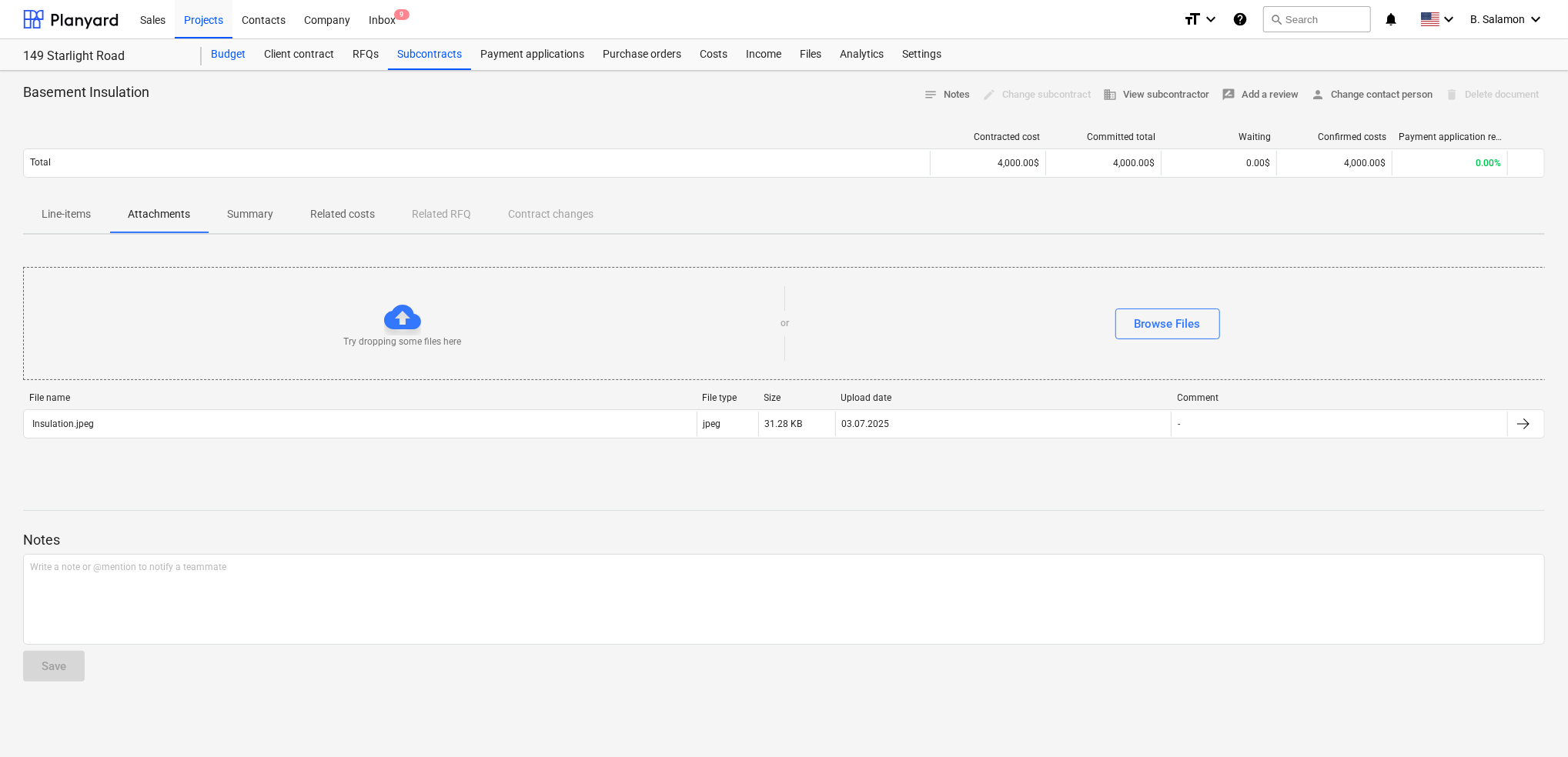 click on "Budget" at bounding box center (228, 55) 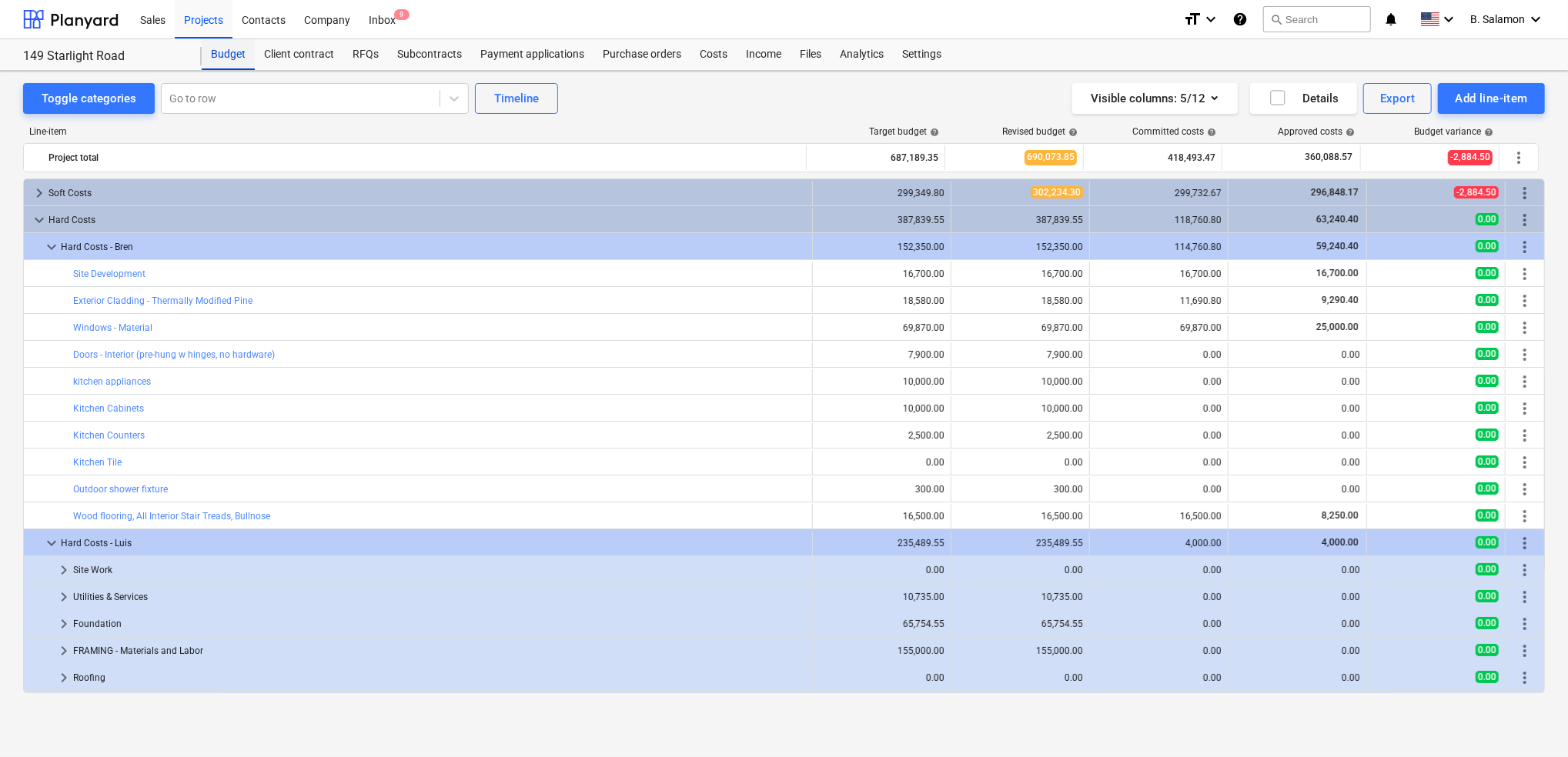 scroll, scrollTop: 349, scrollLeft: 0, axis: vertical 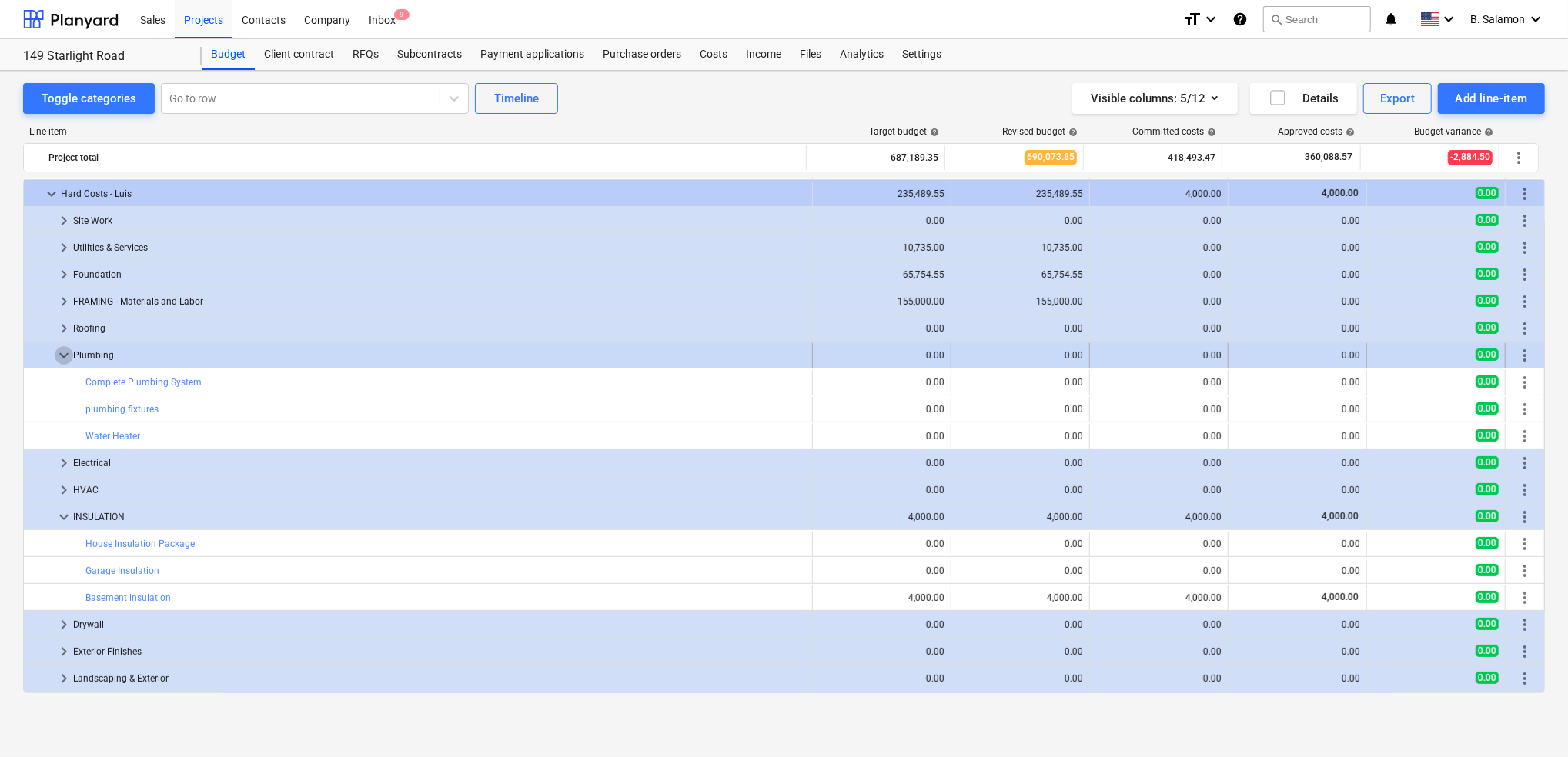 click on "keyboard_arrow_down" at bounding box center [64, 355] 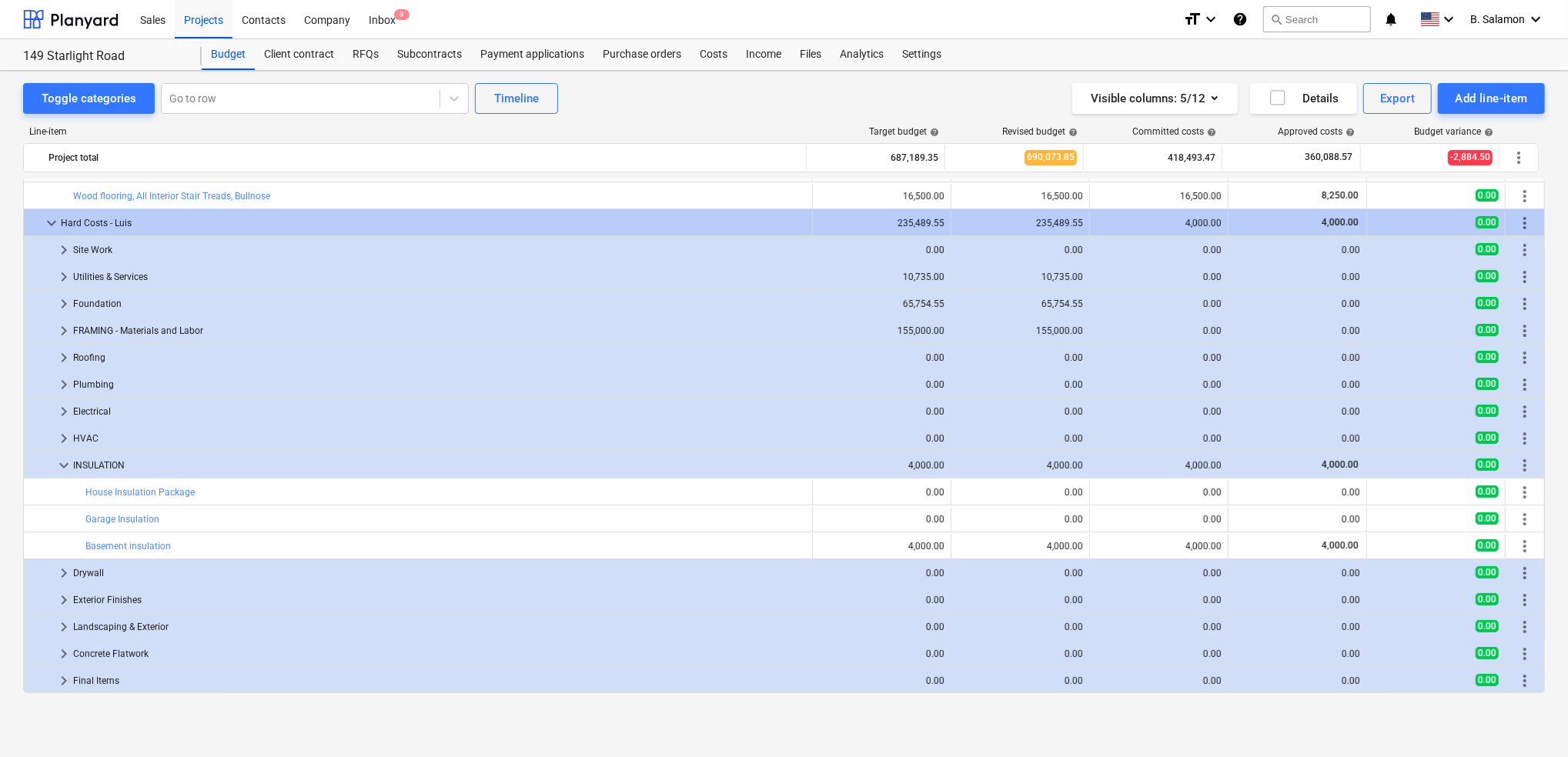 scroll, scrollTop: 320, scrollLeft: 0, axis: vertical 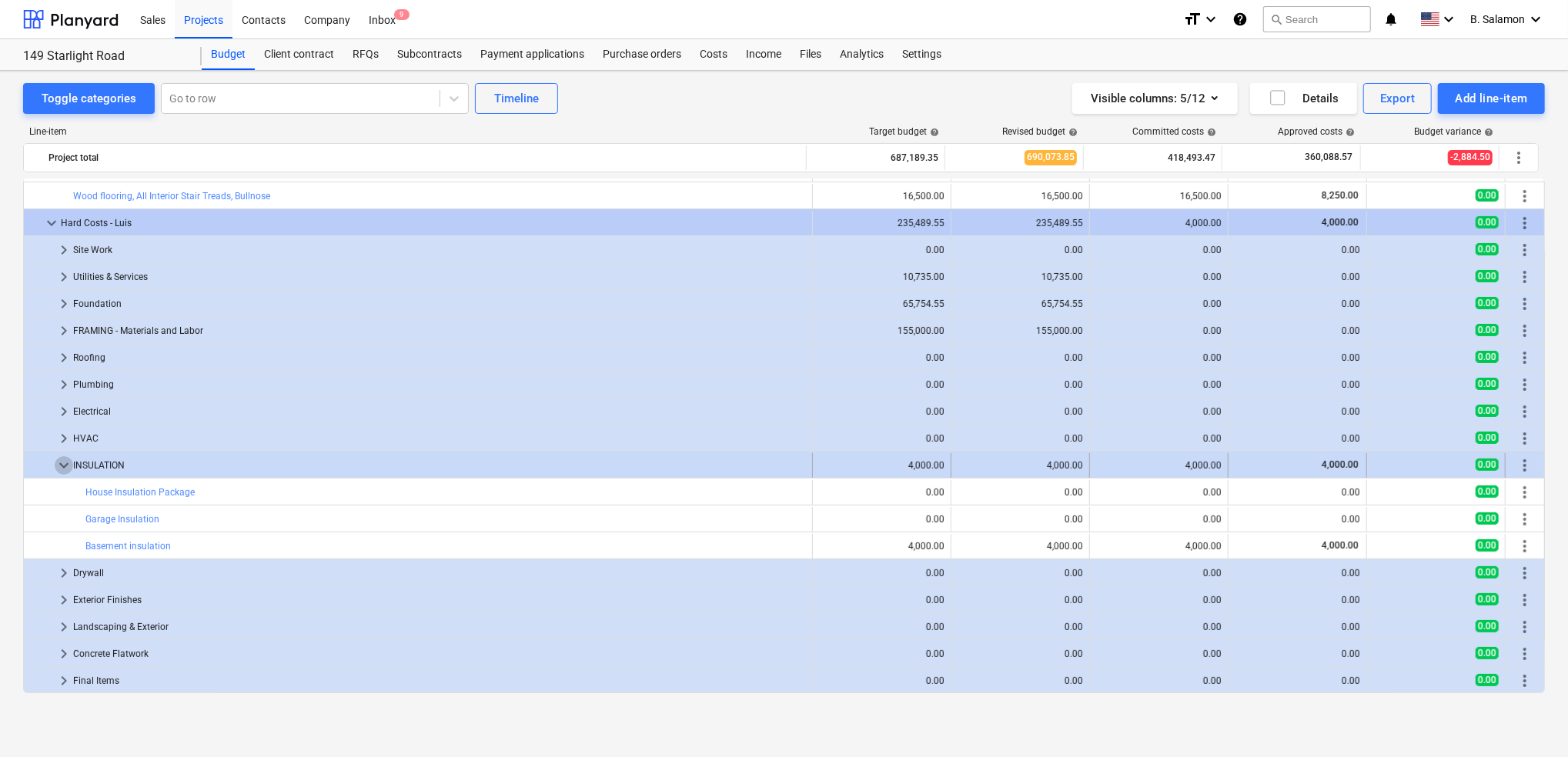 click on "keyboard_arrow_down" at bounding box center [64, 465] 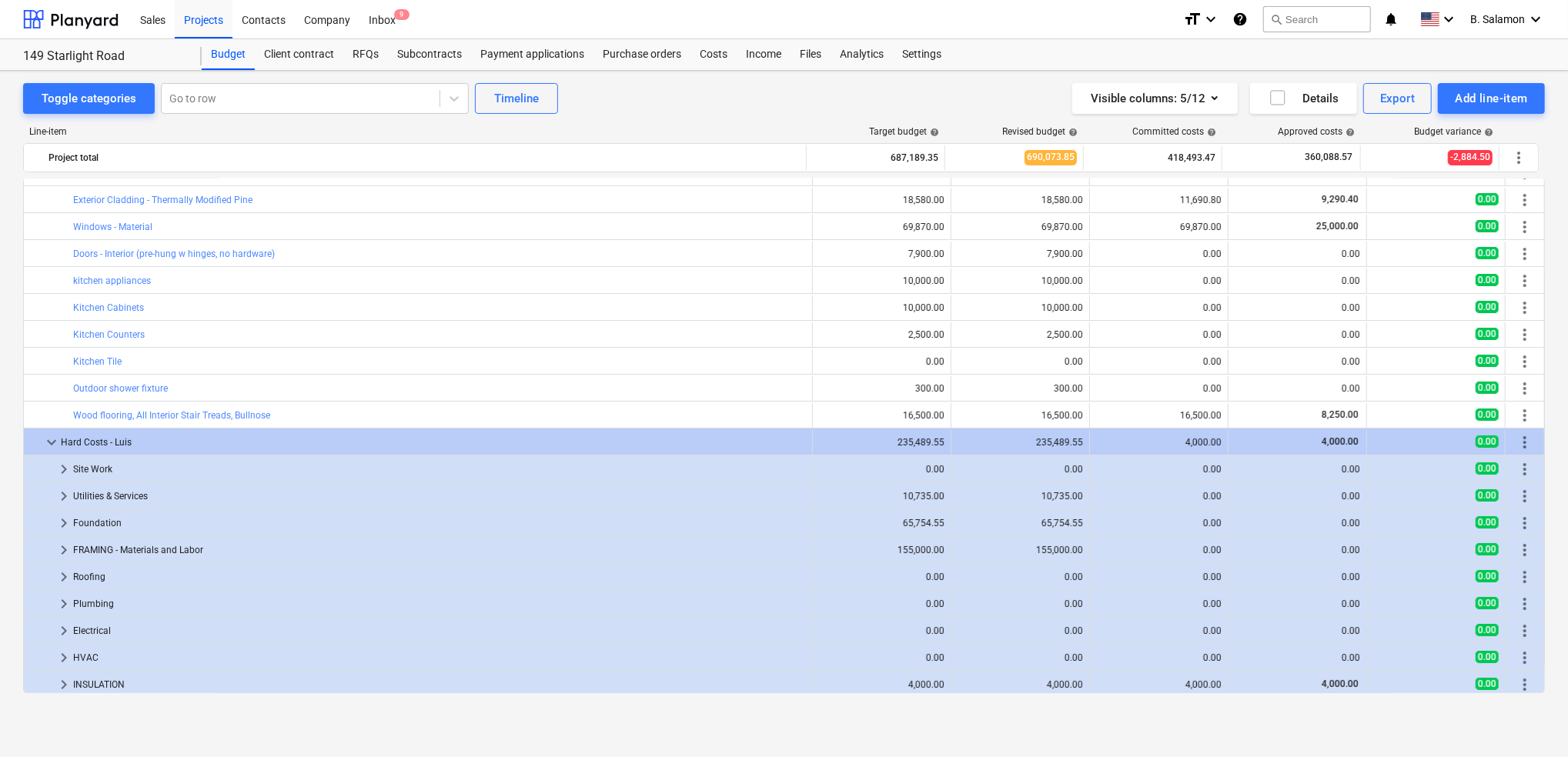 scroll, scrollTop: 83, scrollLeft: 0, axis: vertical 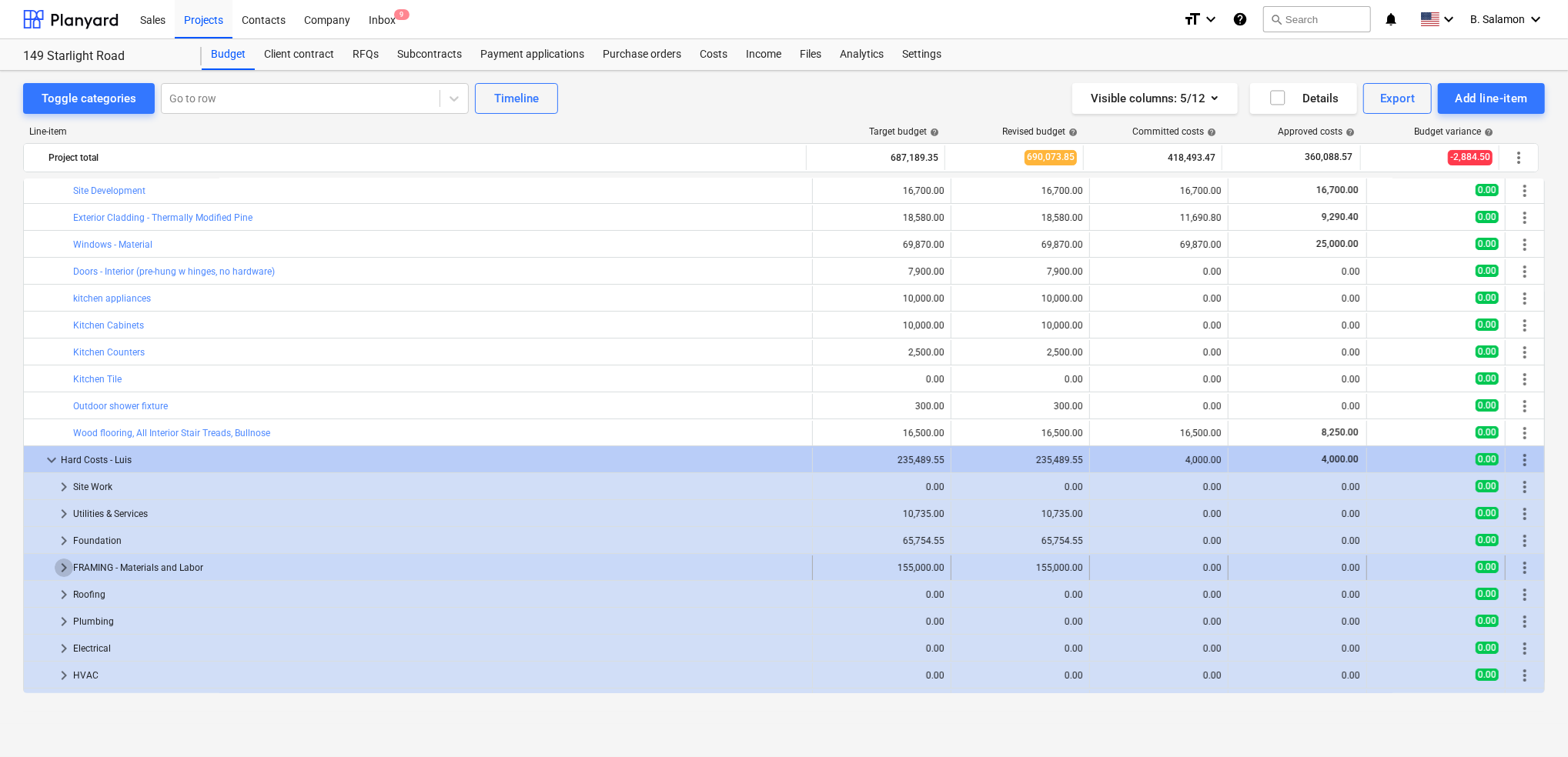 click on "keyboard_arrow_right" at bounding box center (64, 568) 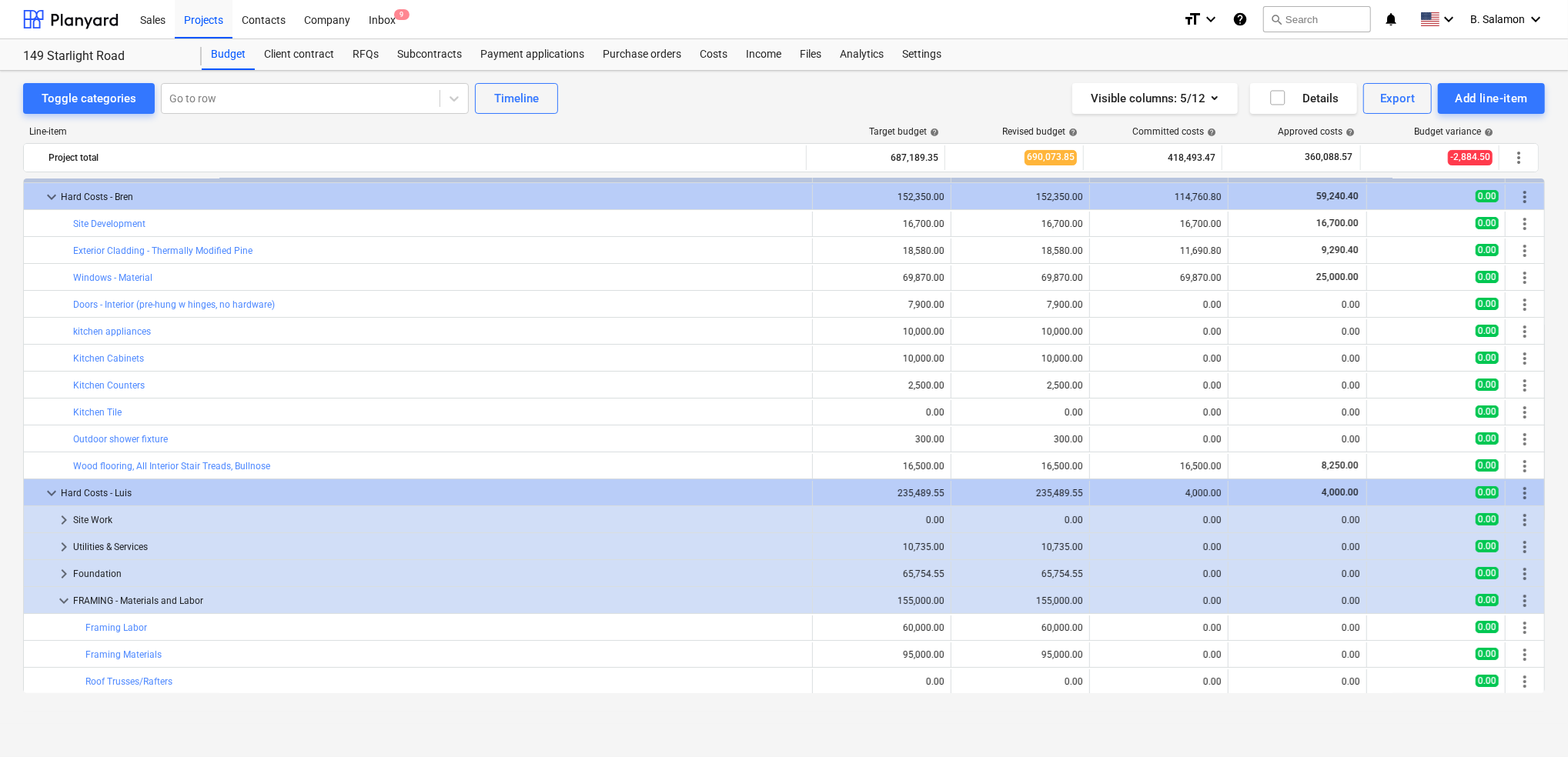 scroll, scrollTop: 42, scrollLeft: 0, axis: vertical 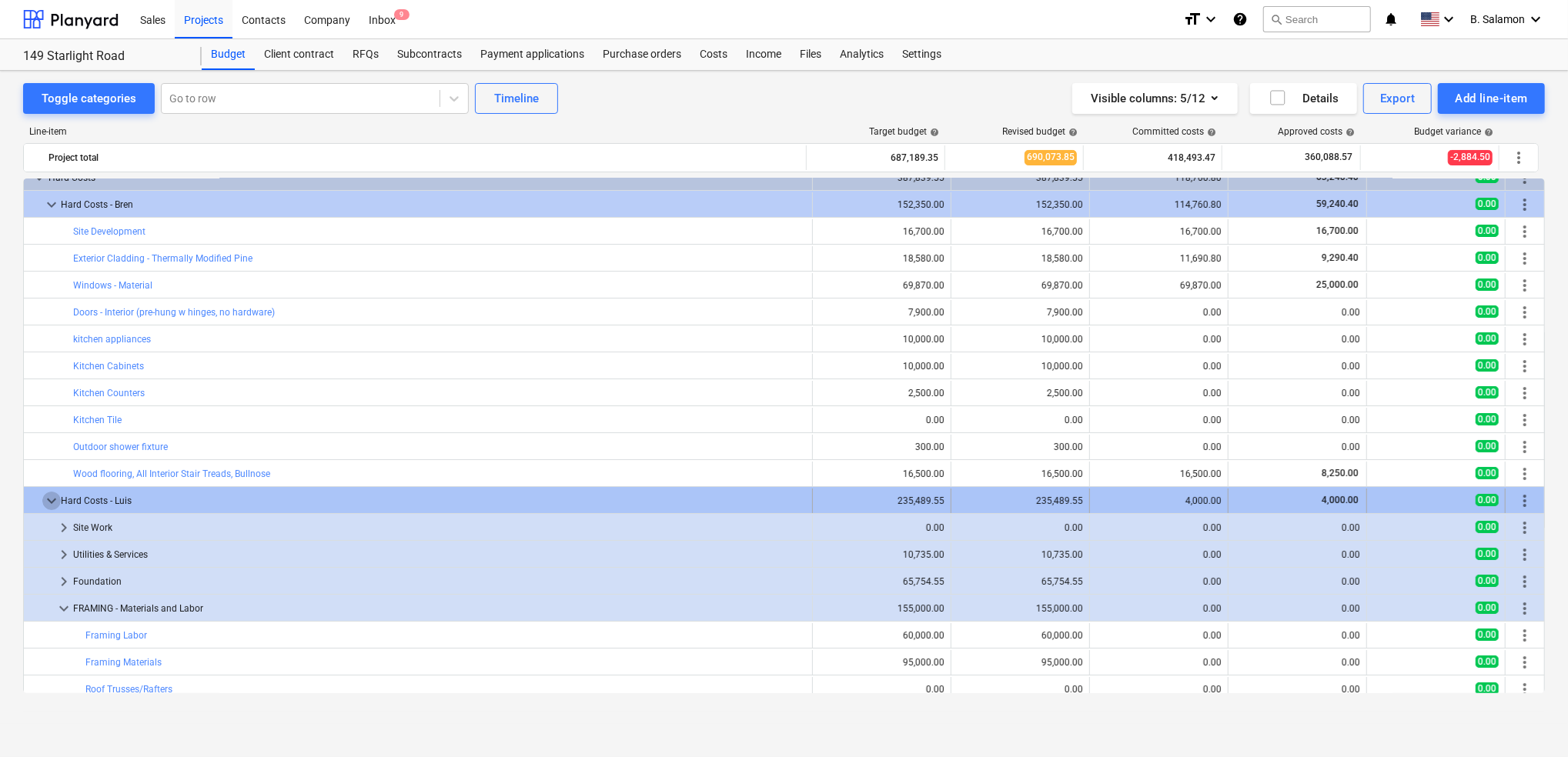 click on "keyboard_arrow_down" at bounding box center [52, 501] 